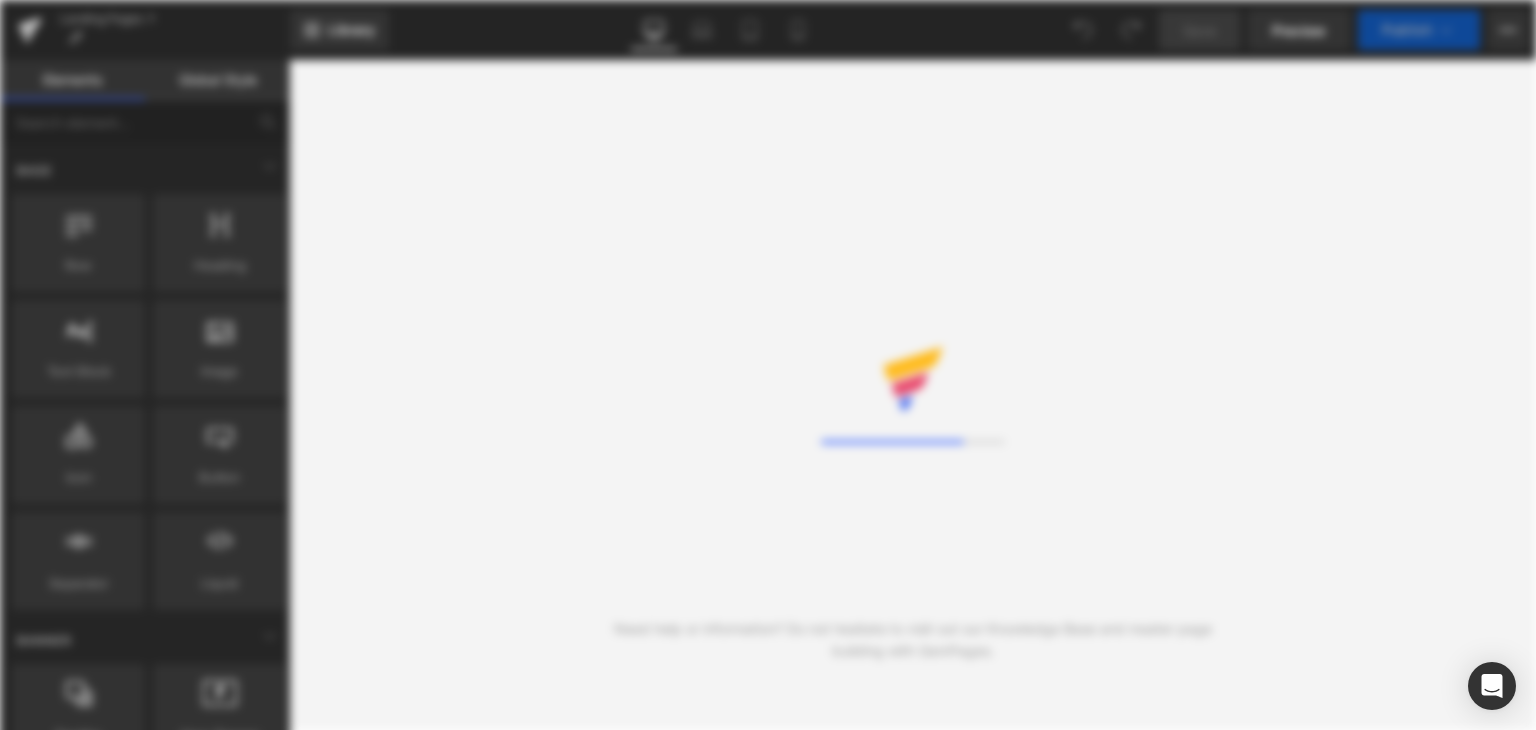 scroll, scrollTop: 0, scrollLeft: 0, axis: both 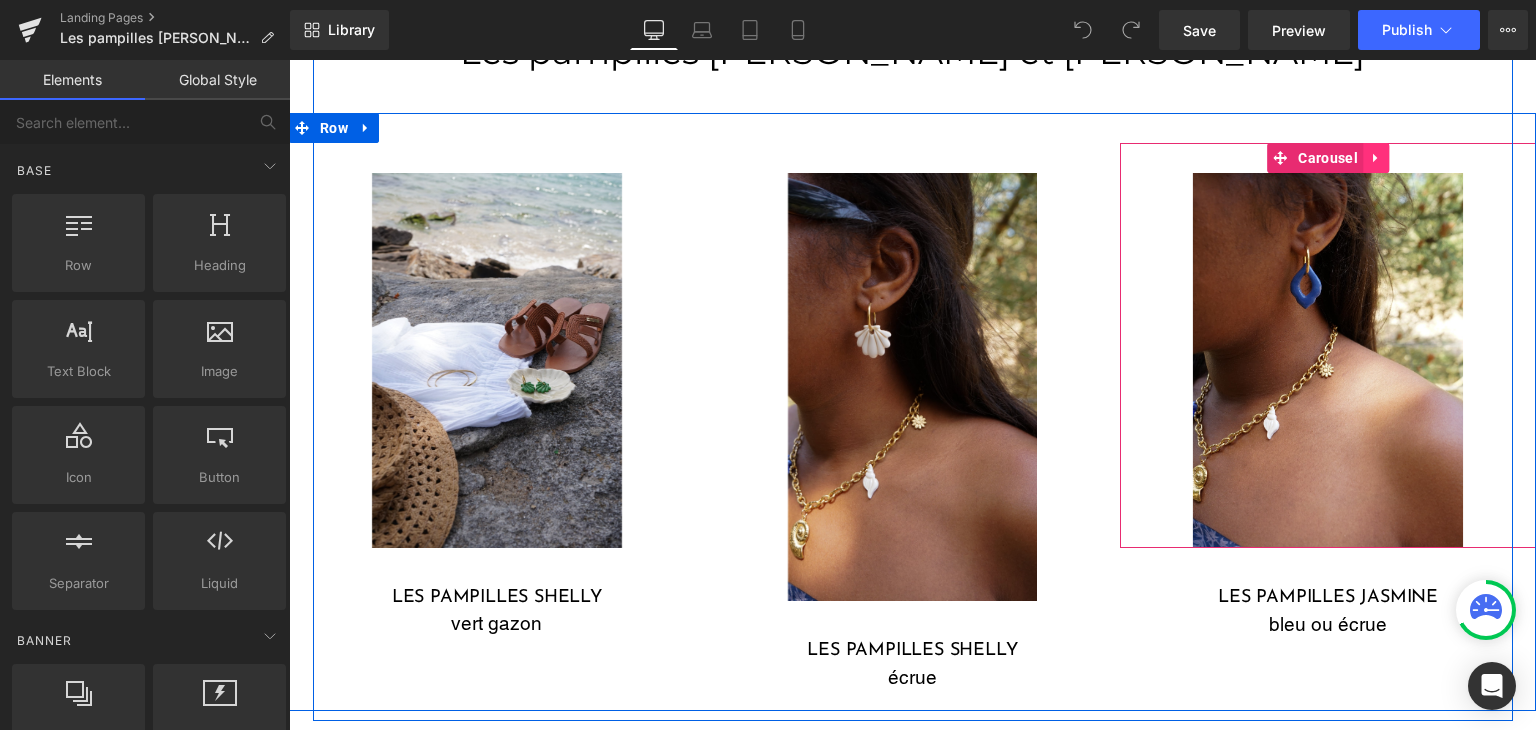 click 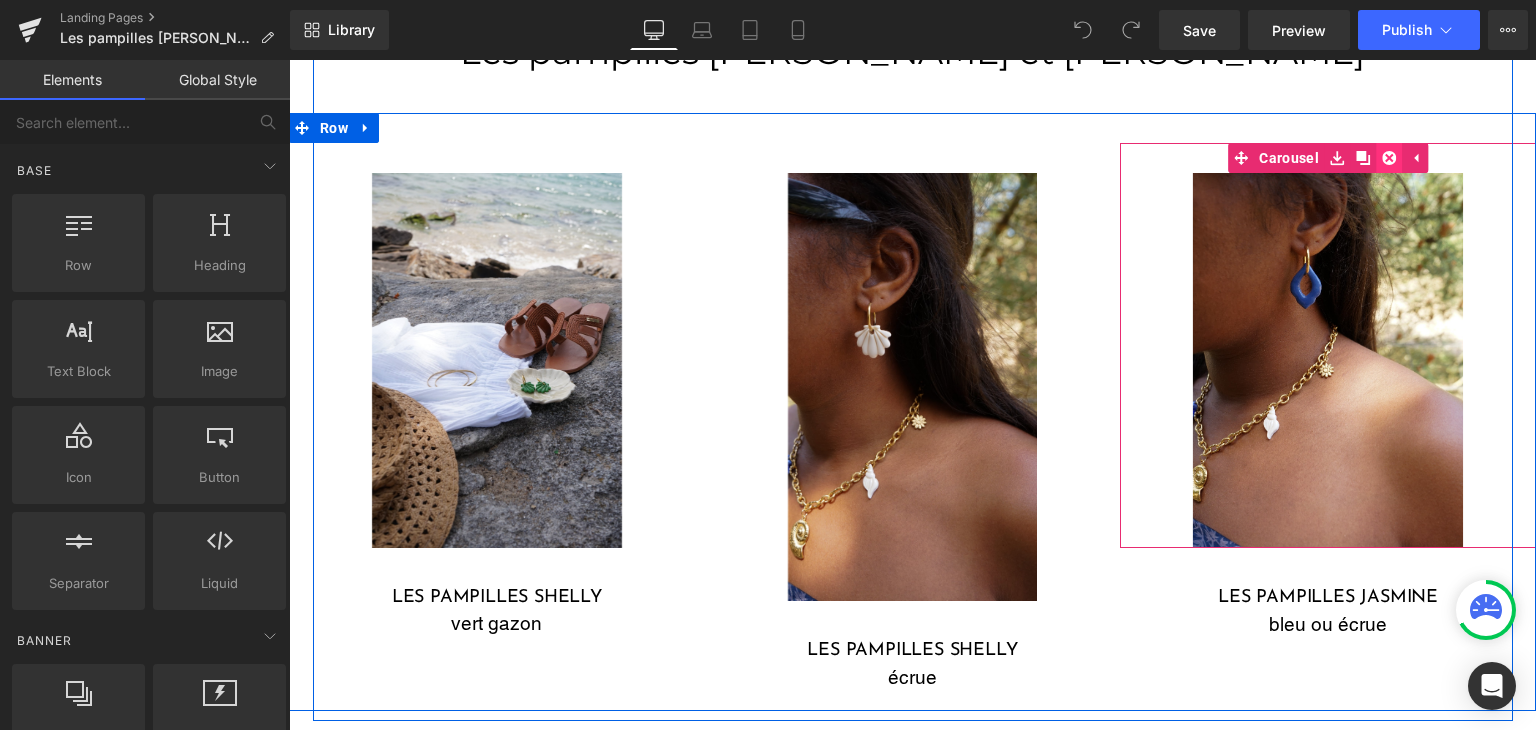click at bounding box center [1389, 158] 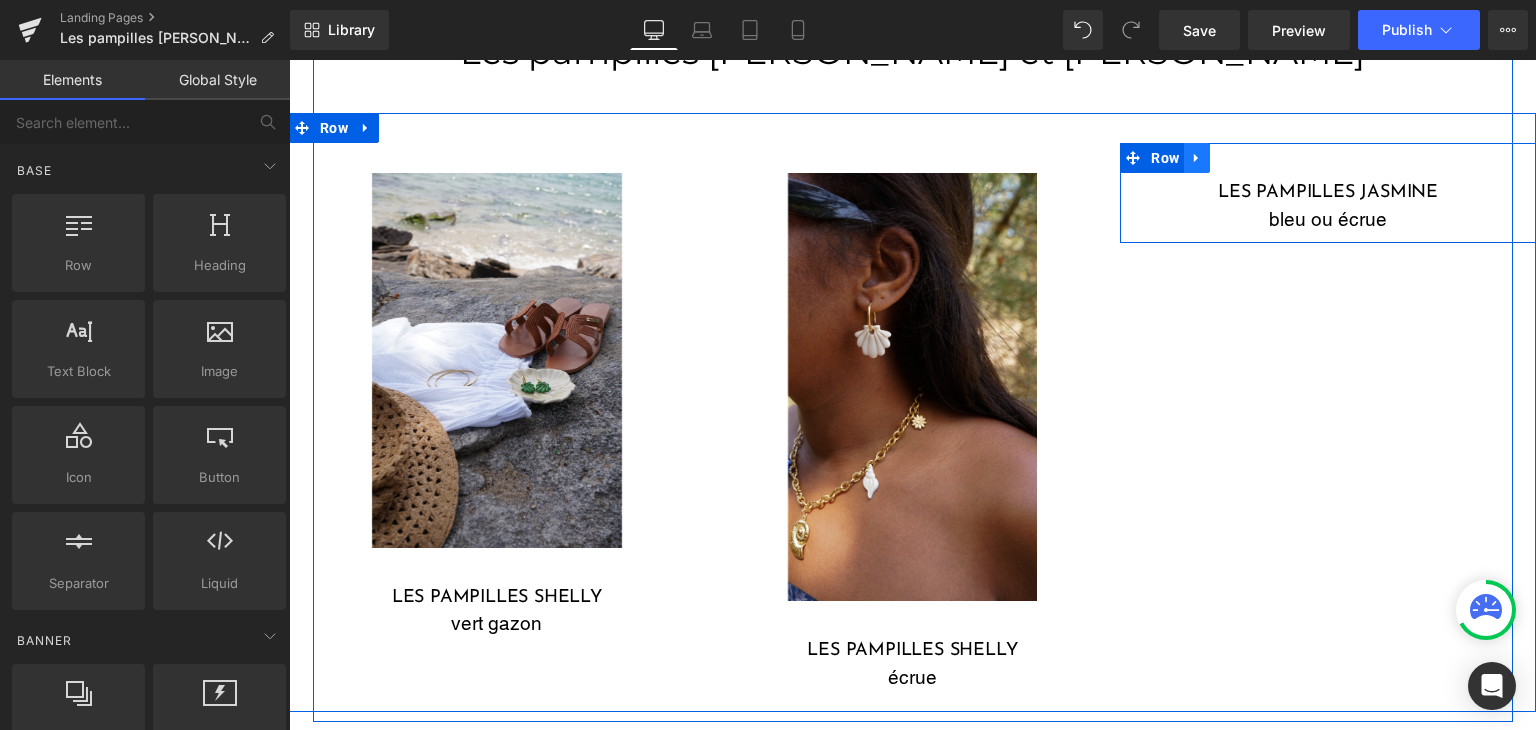 click 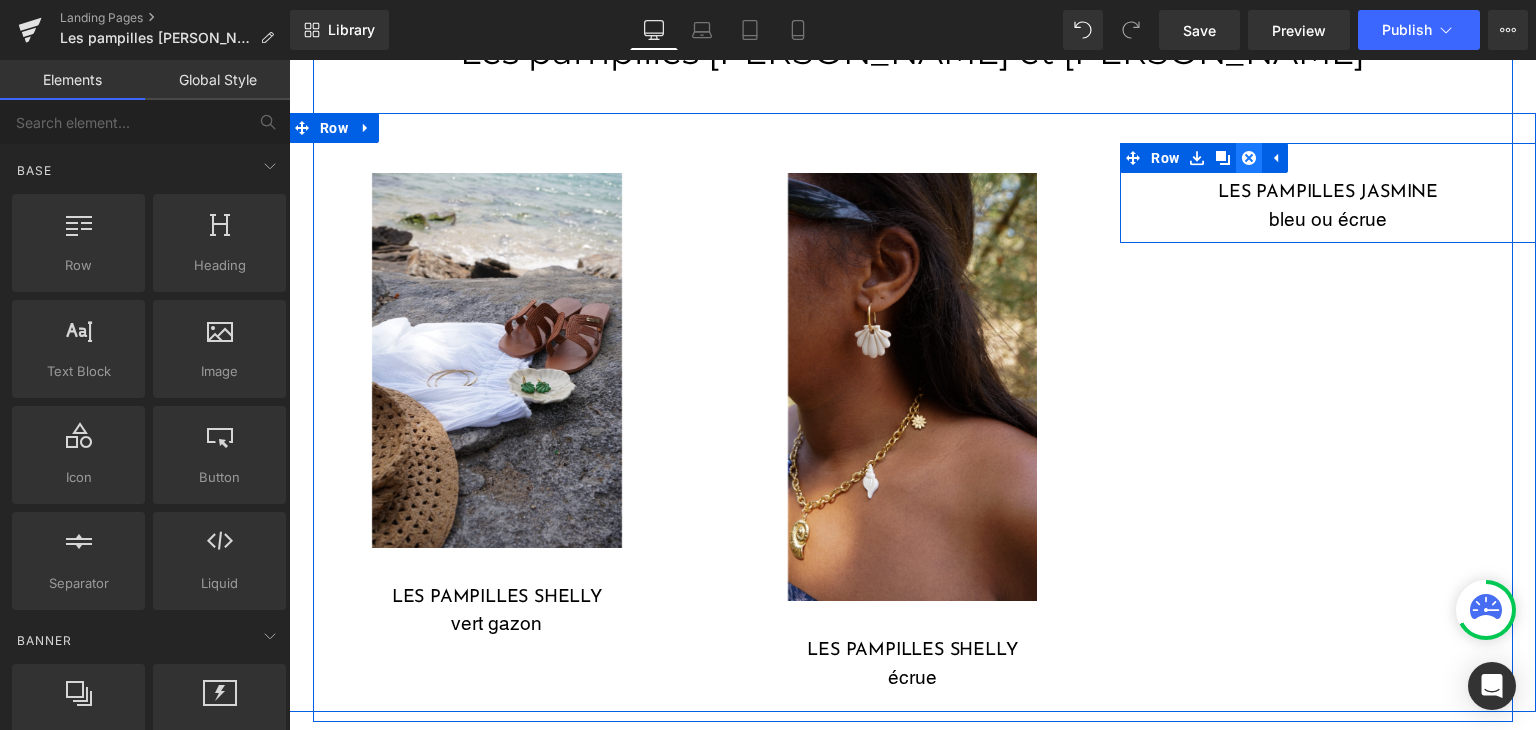click 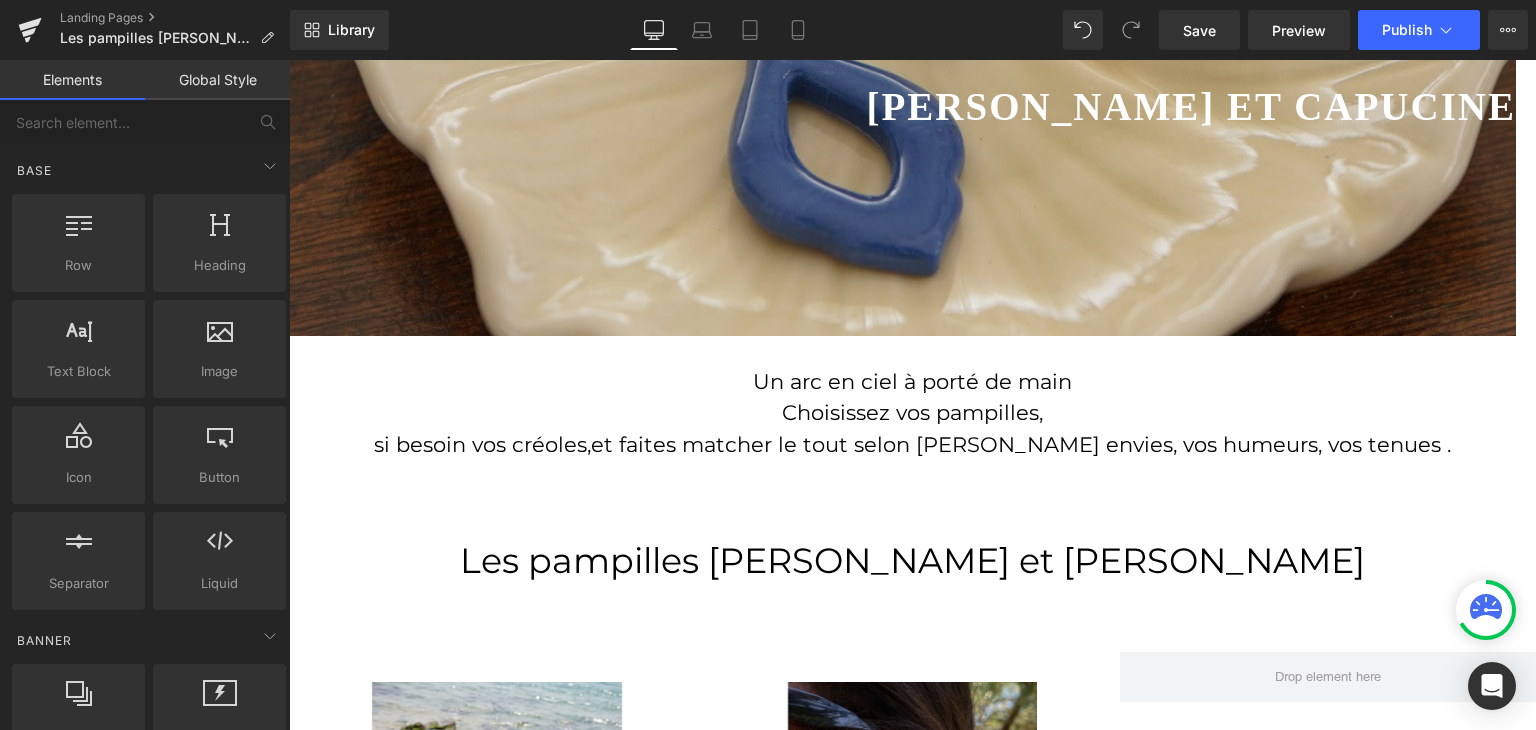 scroll, scrollTop: 700, scrollLeft: 0, axis: vertical 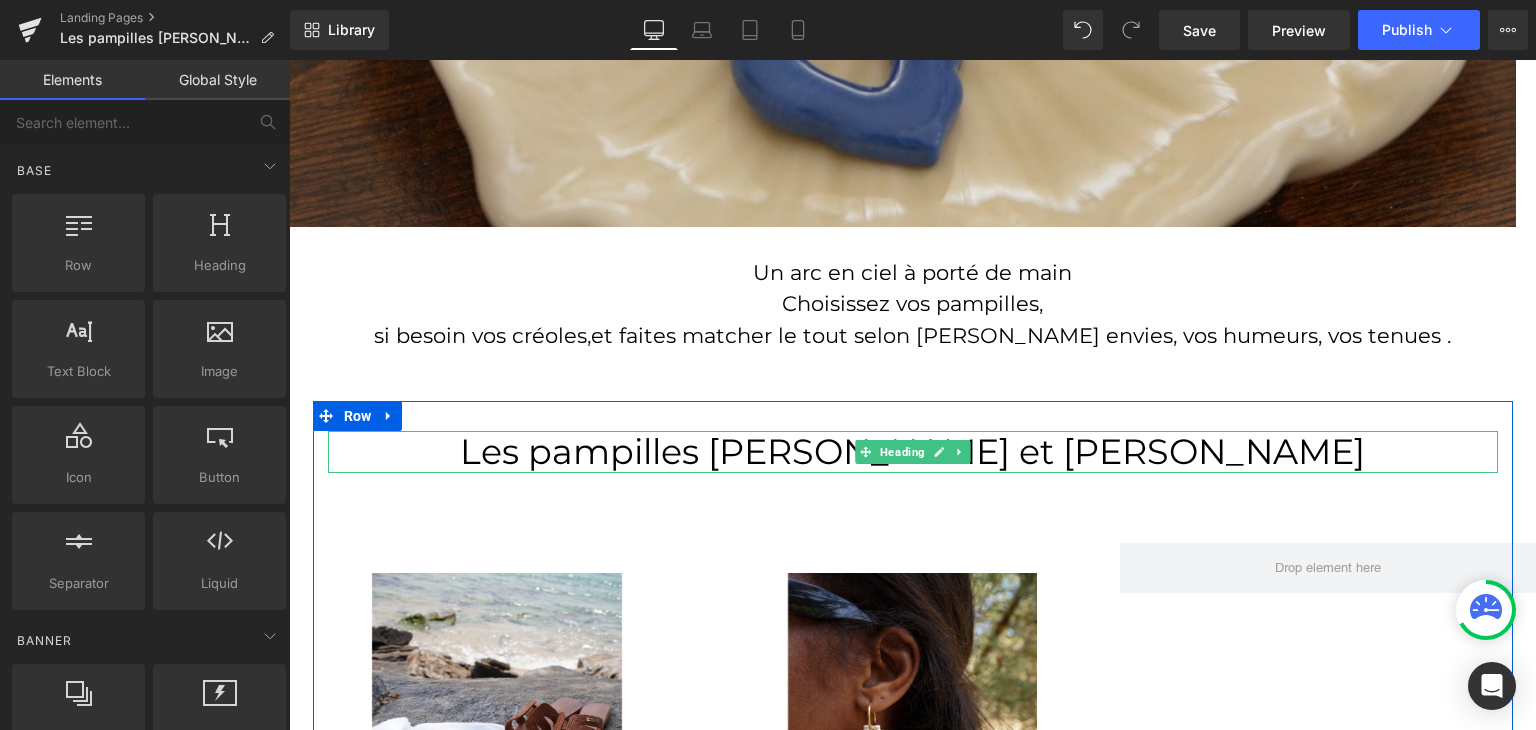 click on "Les pampilles [PERSON_NAME] et [PERSON_NAME]" at bounding box center [913, 452] 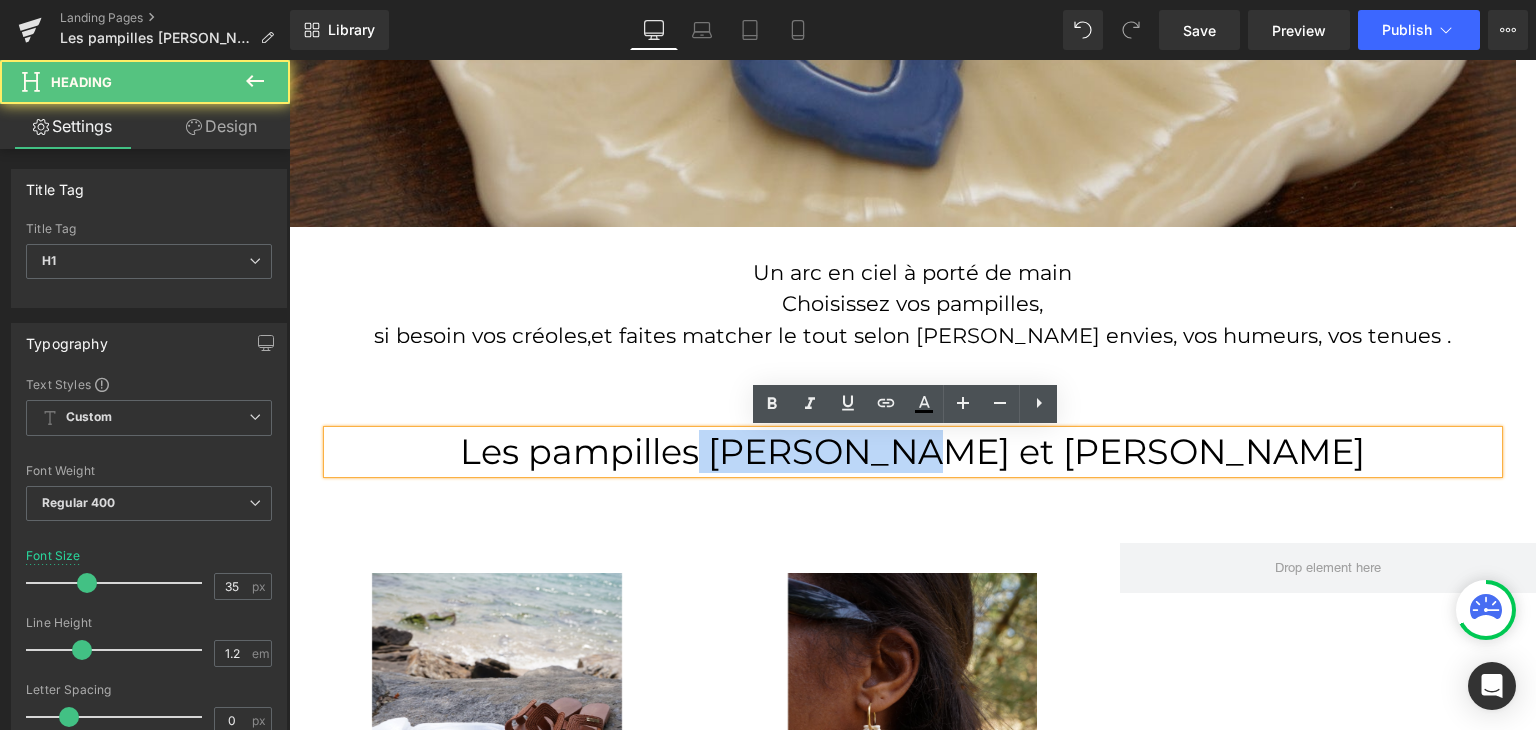 drag, startPoint x: 1059, startPoint y: 452, endPoint x: 860, endPoint y: 448, distance: 199.04019 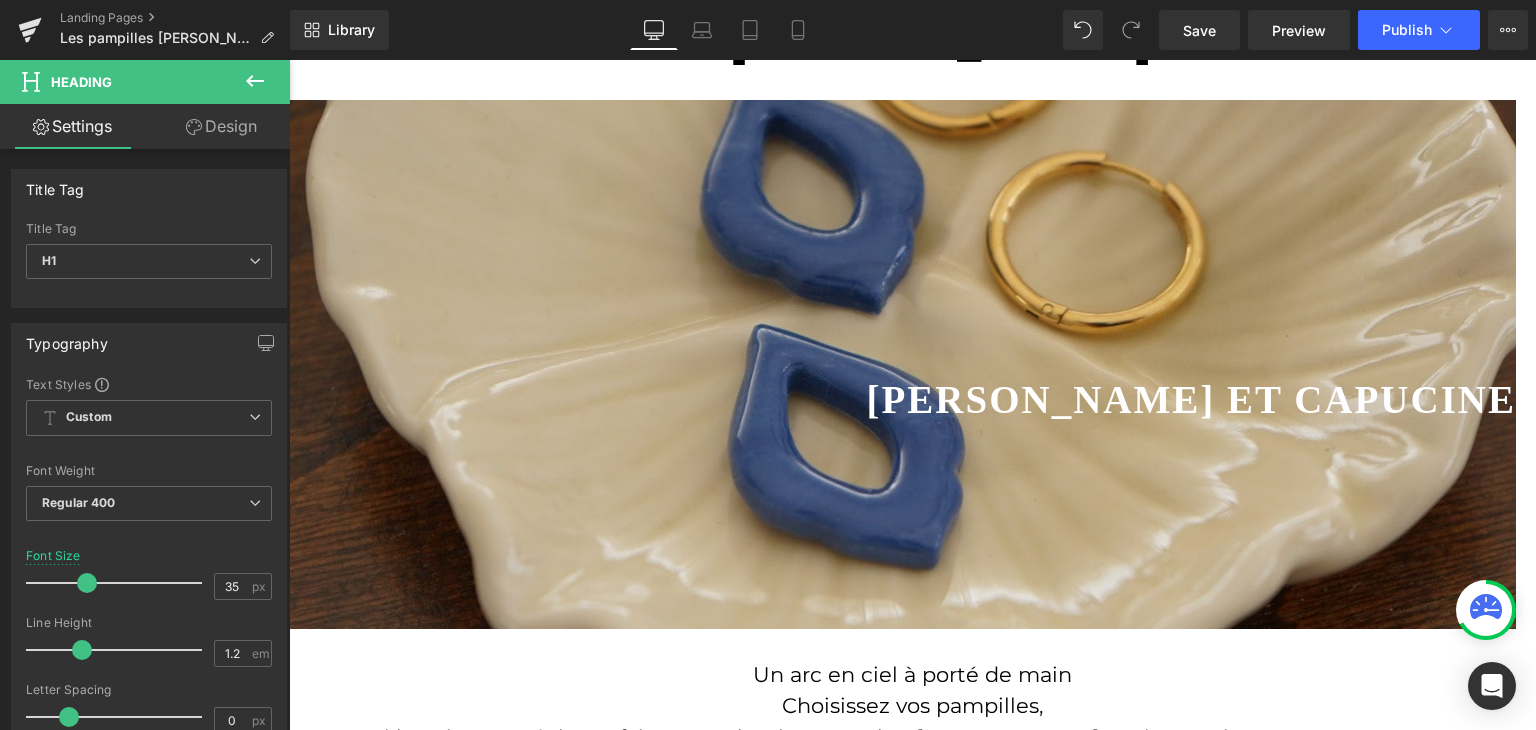 scroll, scrollTop: 300, scrollLeft: 0, axis: vertical 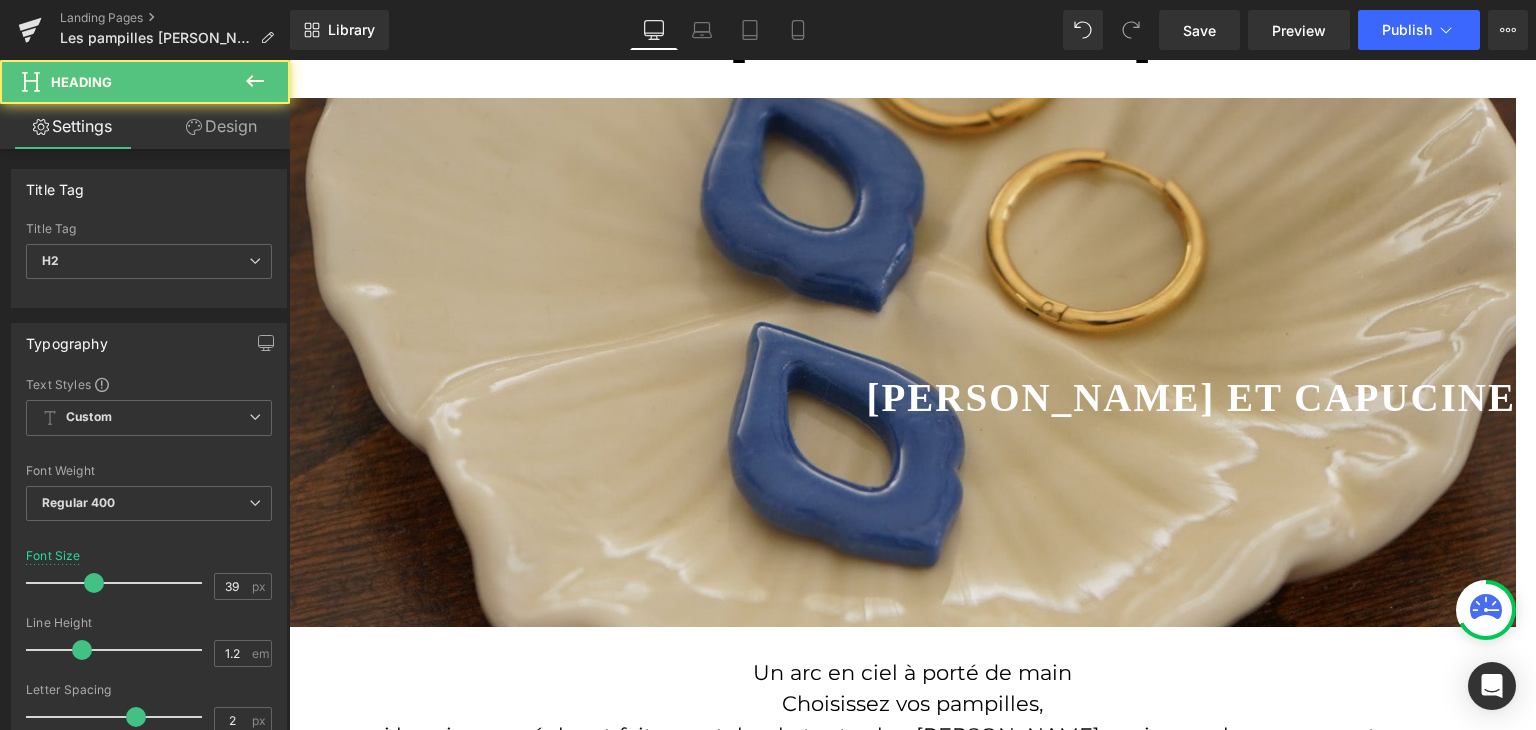 drag, startPoint x: 975, startPoint y: 399, endPoint x: 1535, endPoint y: 401, distance: 560.0036 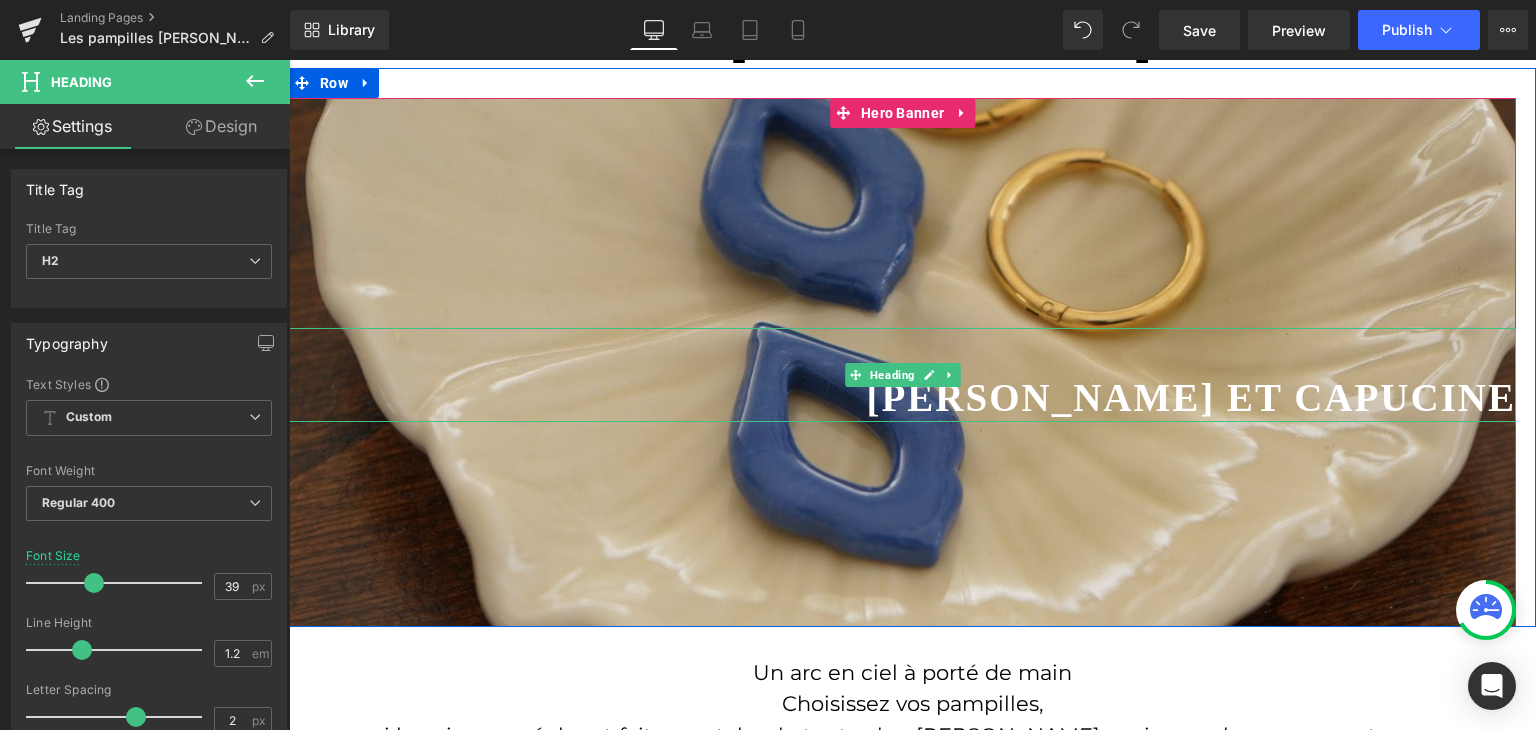 click on "[PERSON_NAME] ET CAPUCINE" at bounding box center [1191, 397] 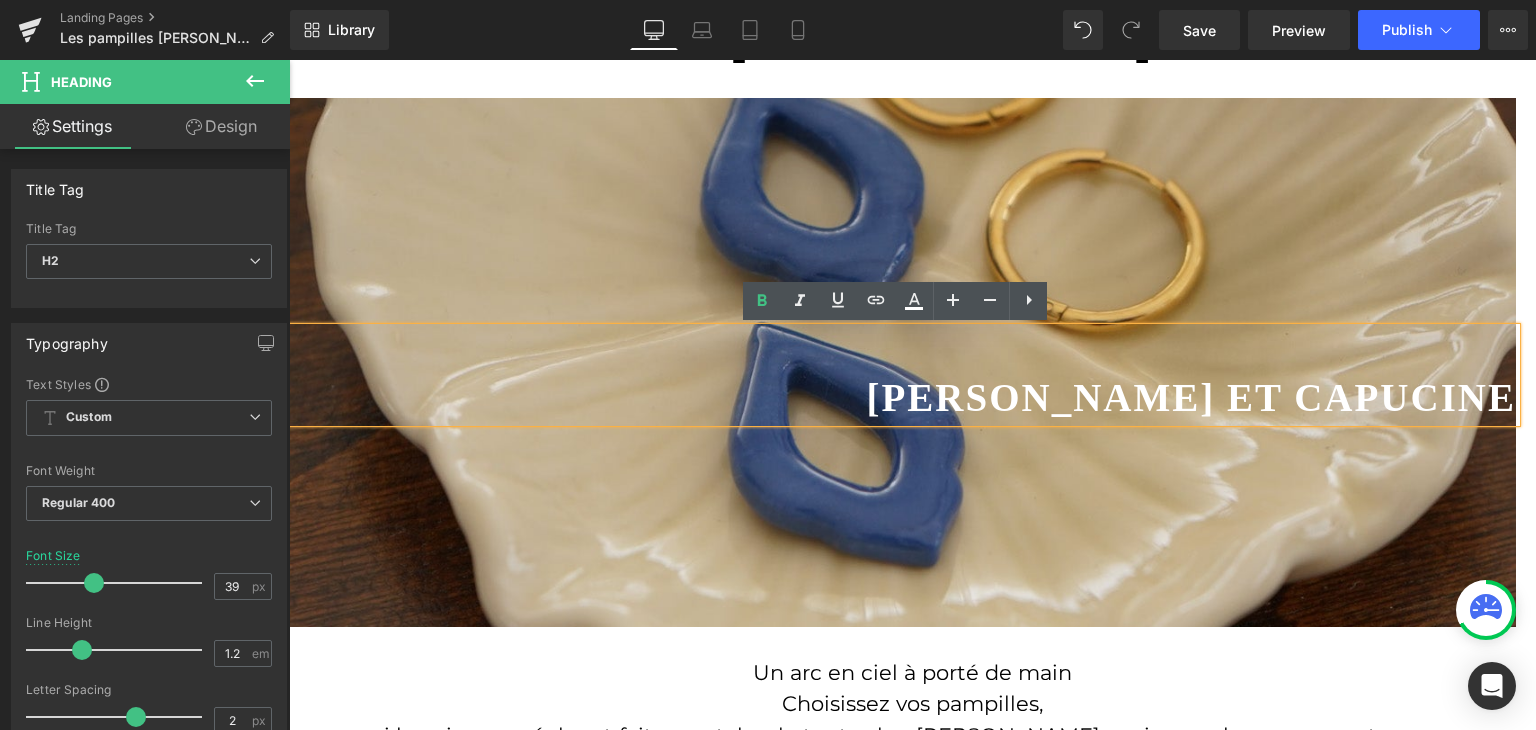 drag, startPoint x: 919, startPoint y: 373, endPoint x: 733, endPoint y: 408, distance: 189.26436 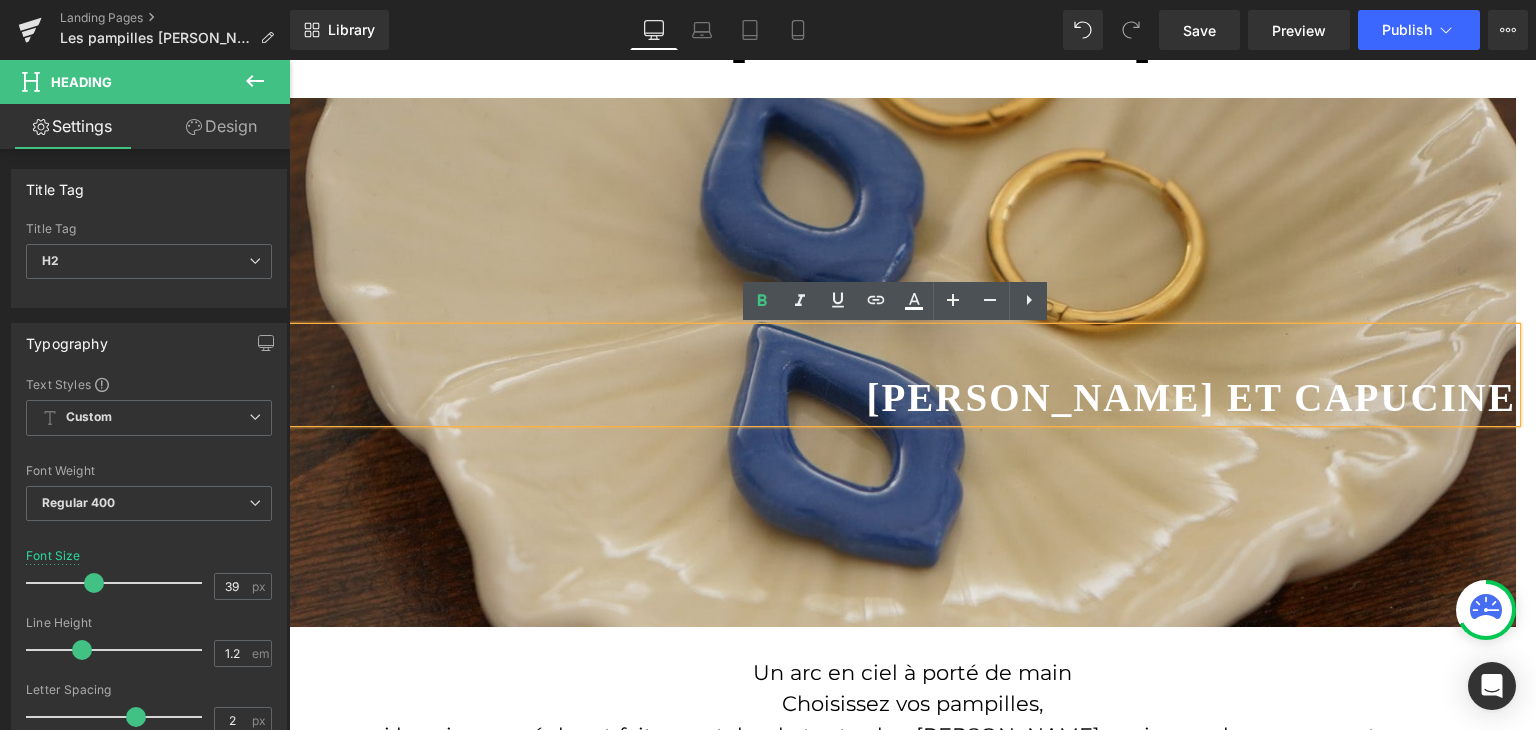 click on "[PERSON_NAME] ET CAPUCINE" at bounding box center (902, 398) 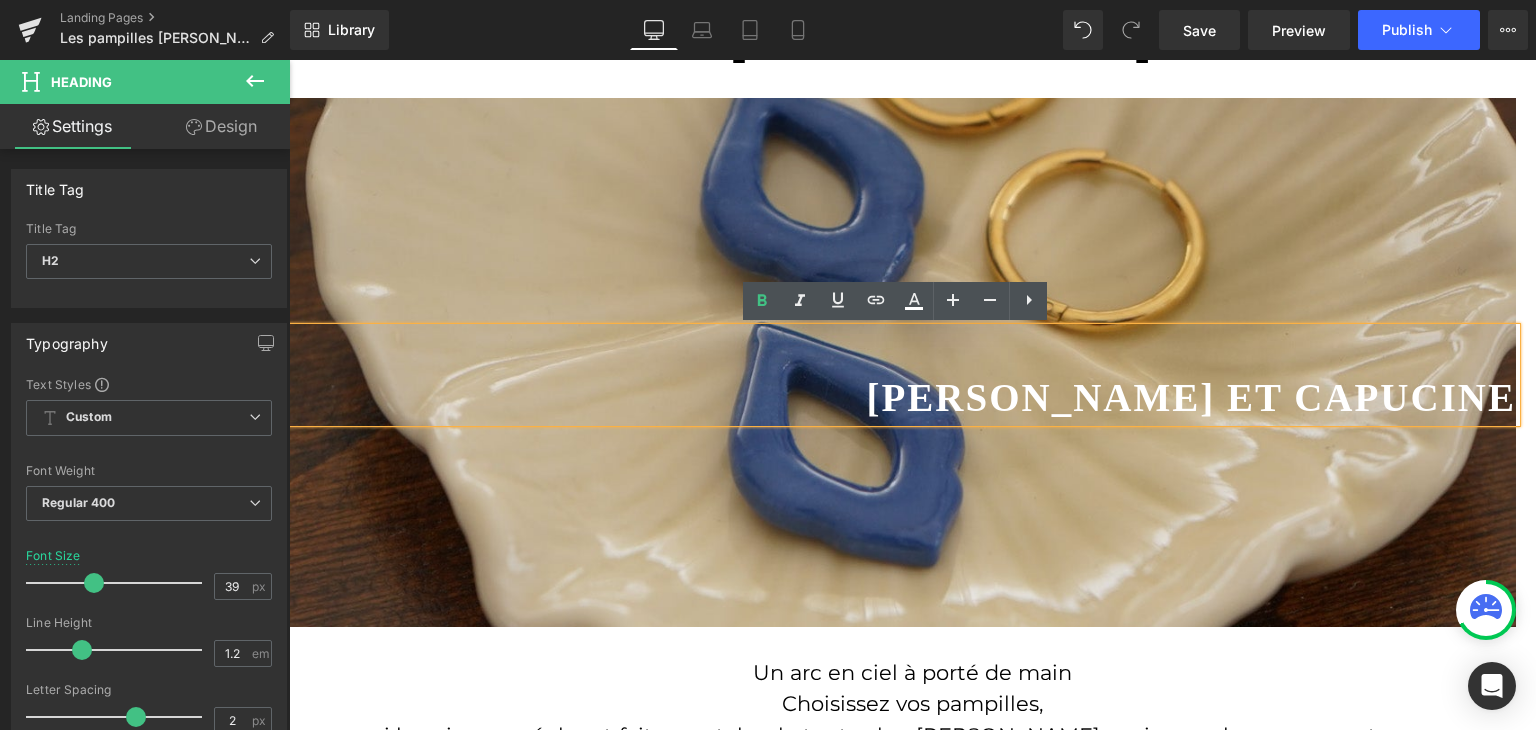 type 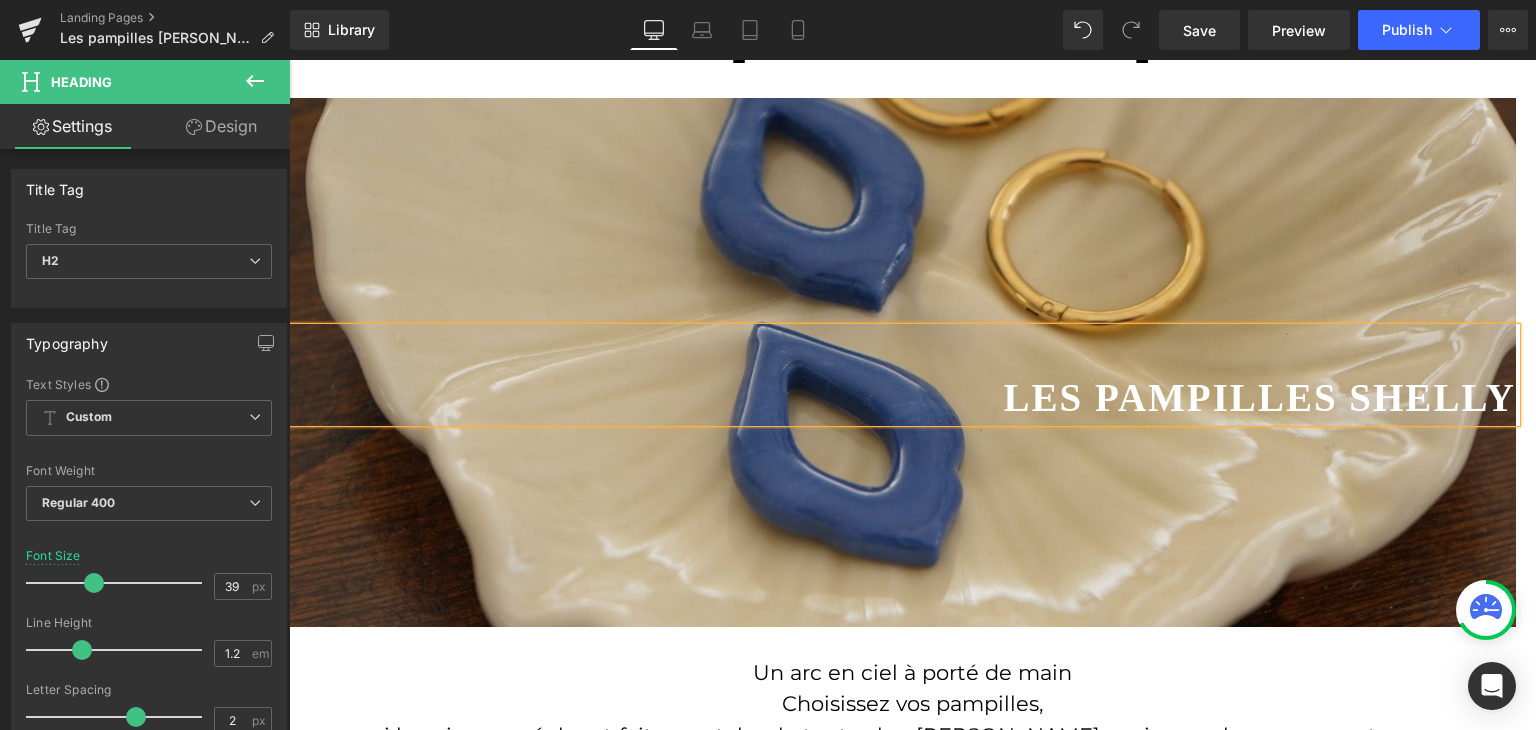 click at bounding box center (902, 362) 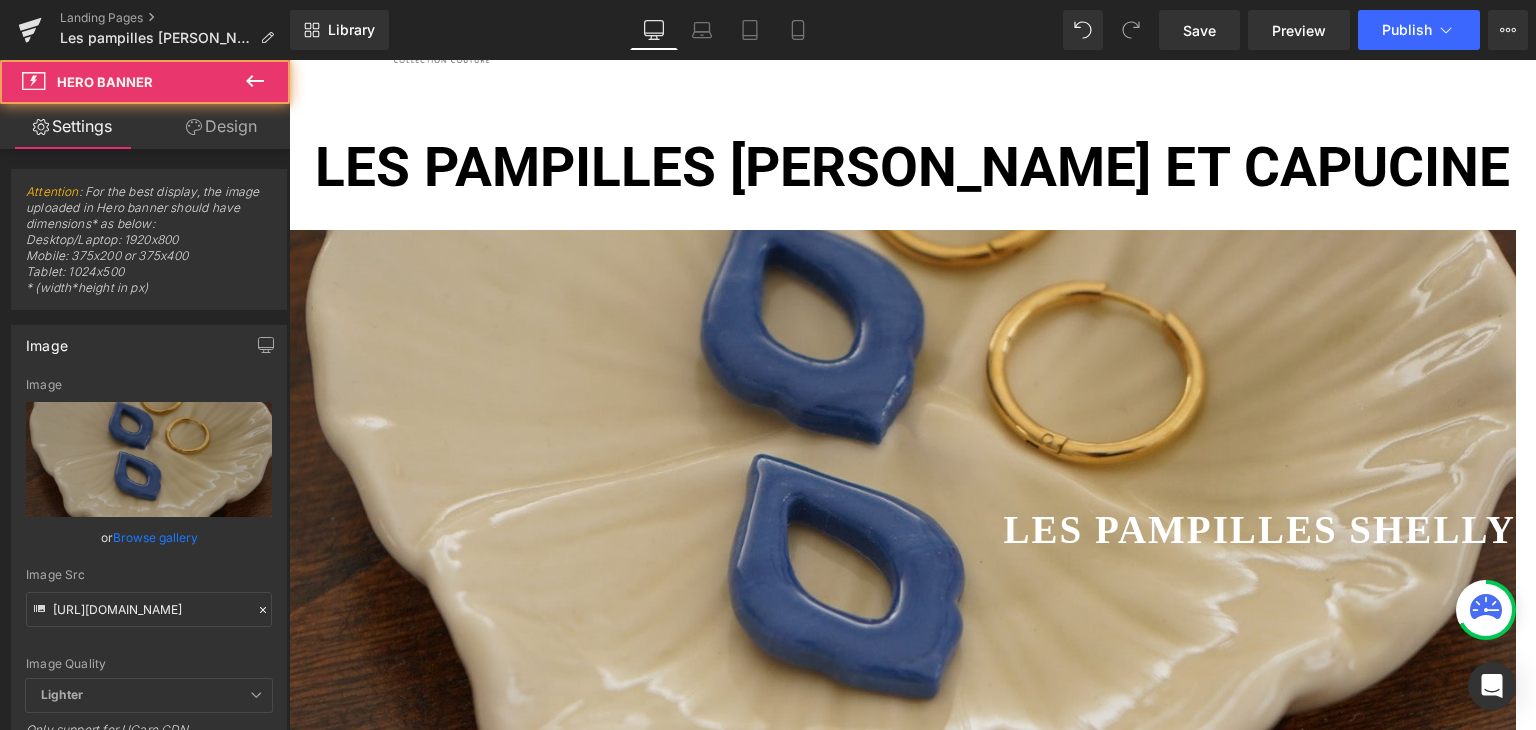 scroll, scrollTop: 0, scrollLeft: 0, axis: both 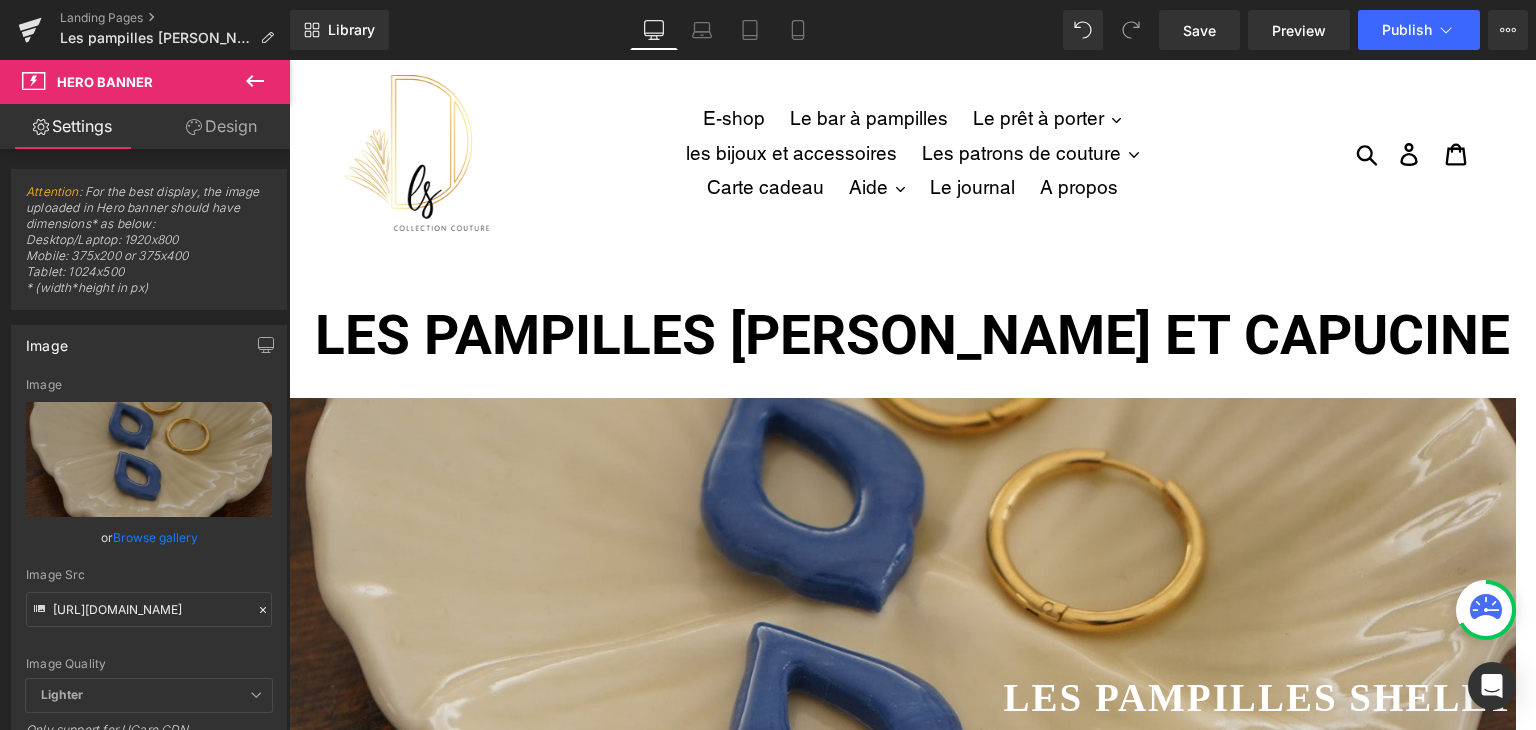click at bounding box center (289, 60) 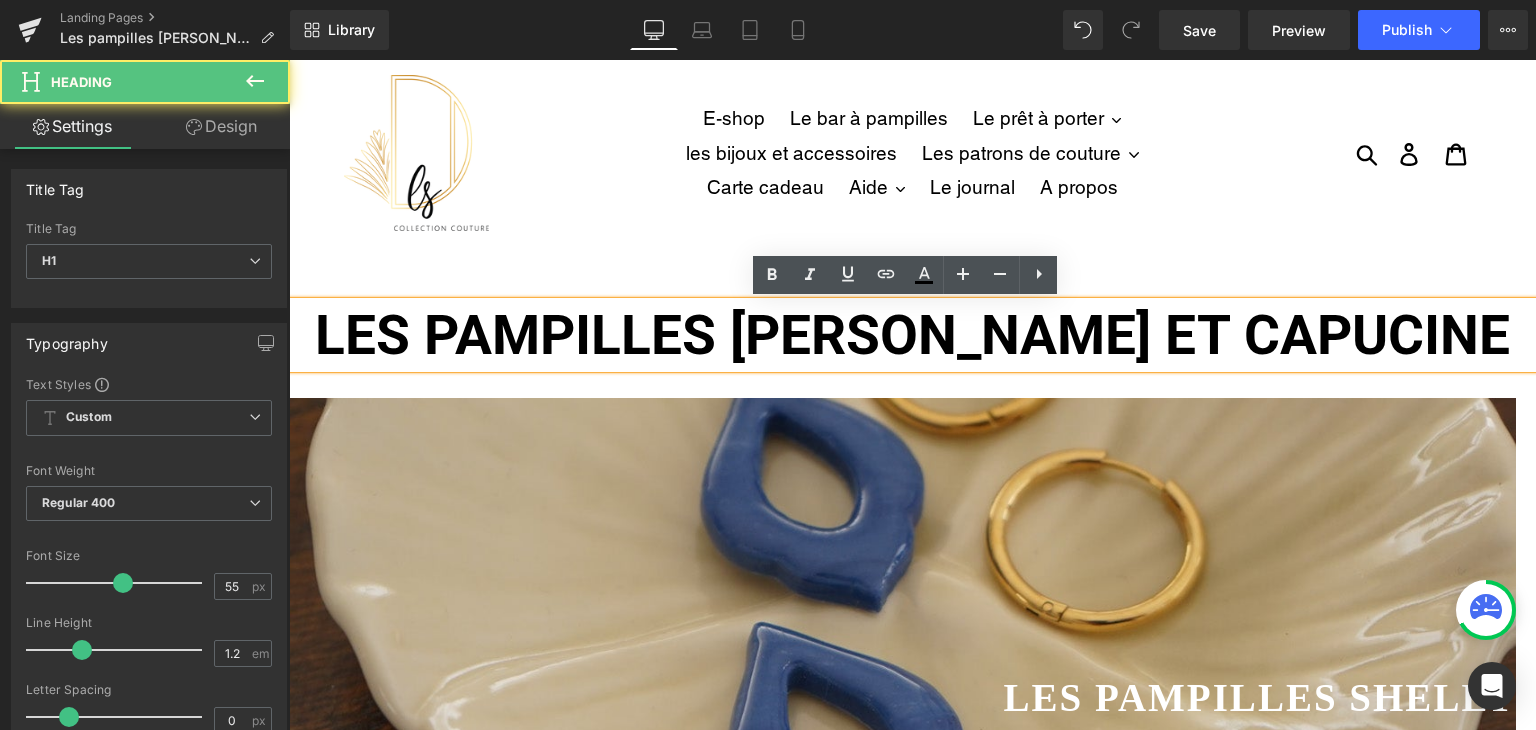 drag, startPoint x: 899, startPoint y: 345, endPoint x: 1535, endPoint y: 394, distance: 637.88477 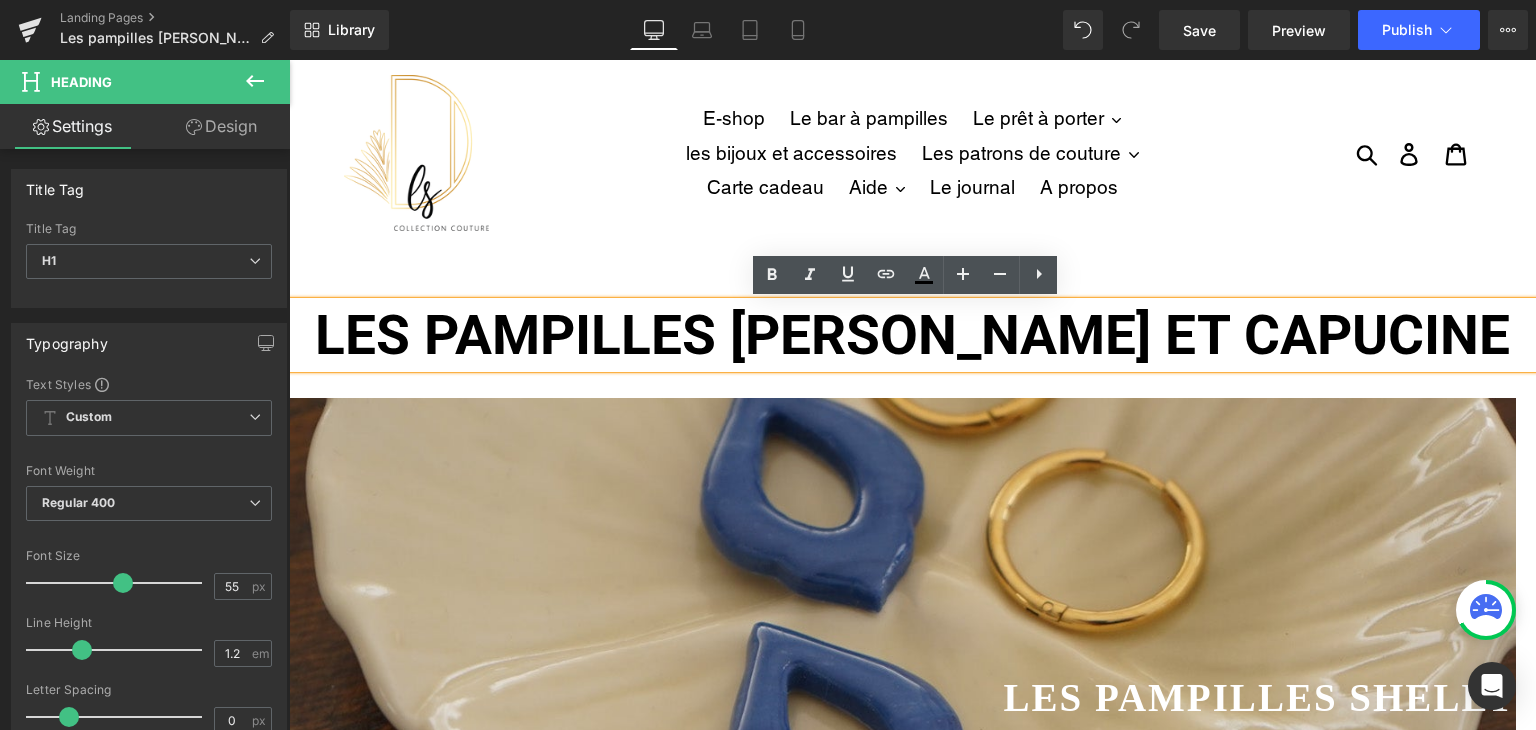 type 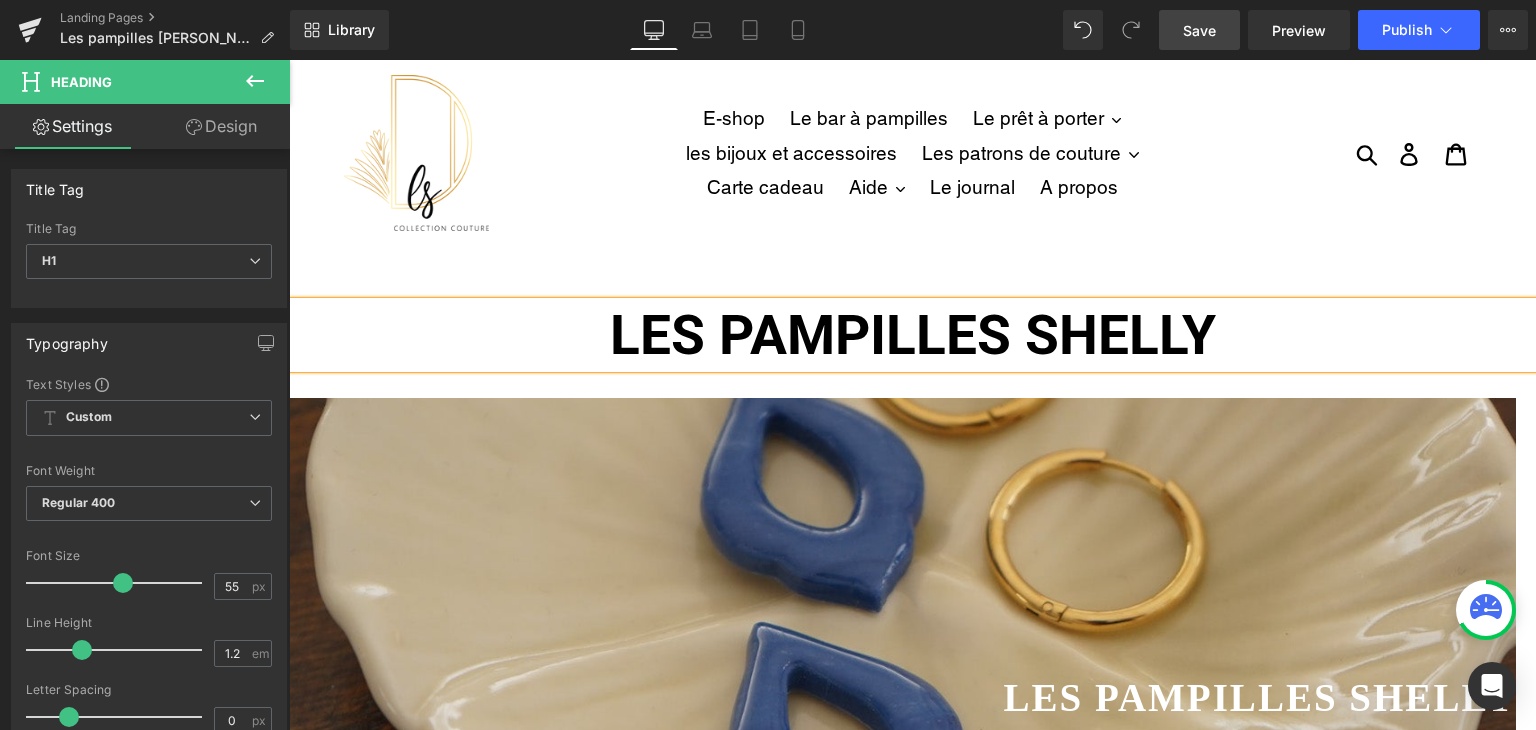 click on "Save" at bounding box center (1199, 30) 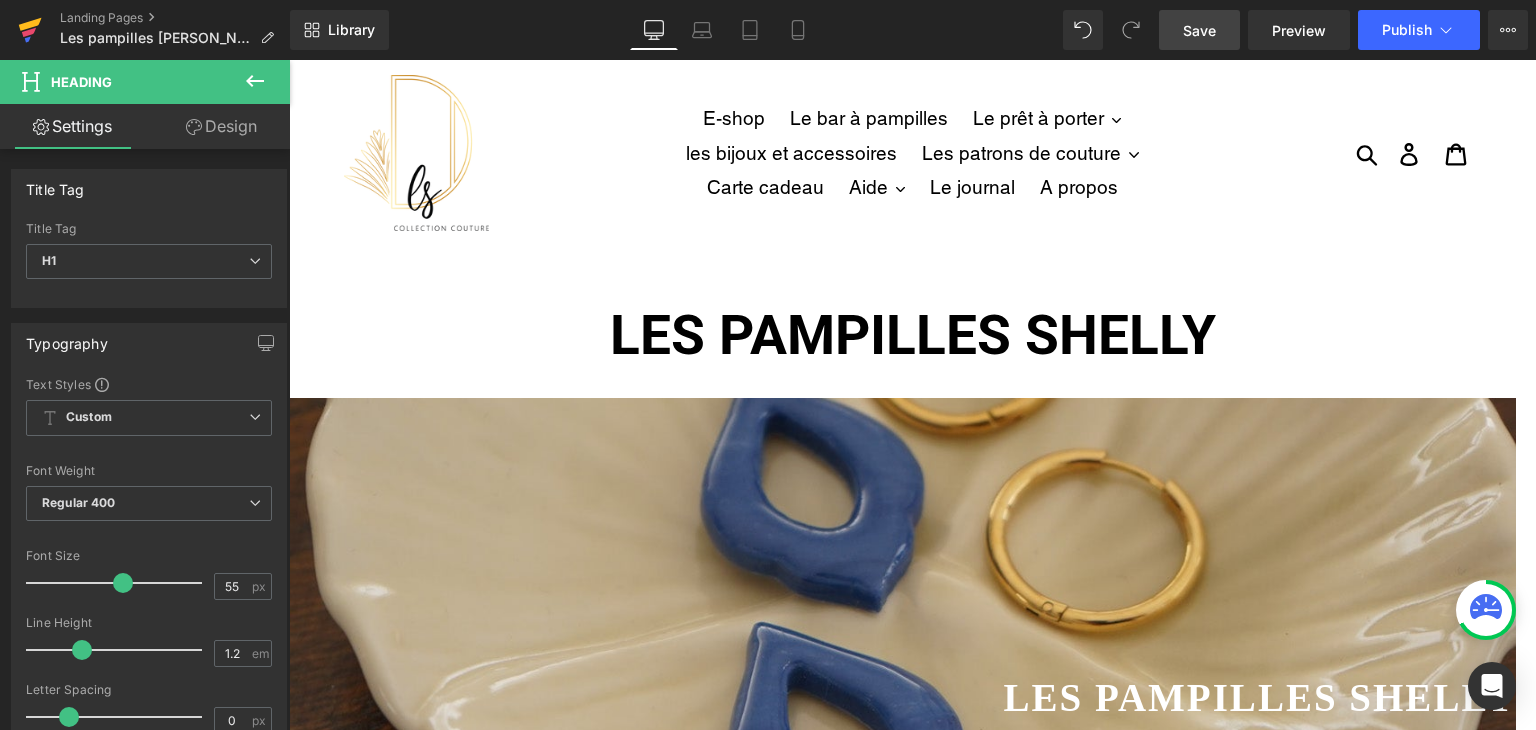 click 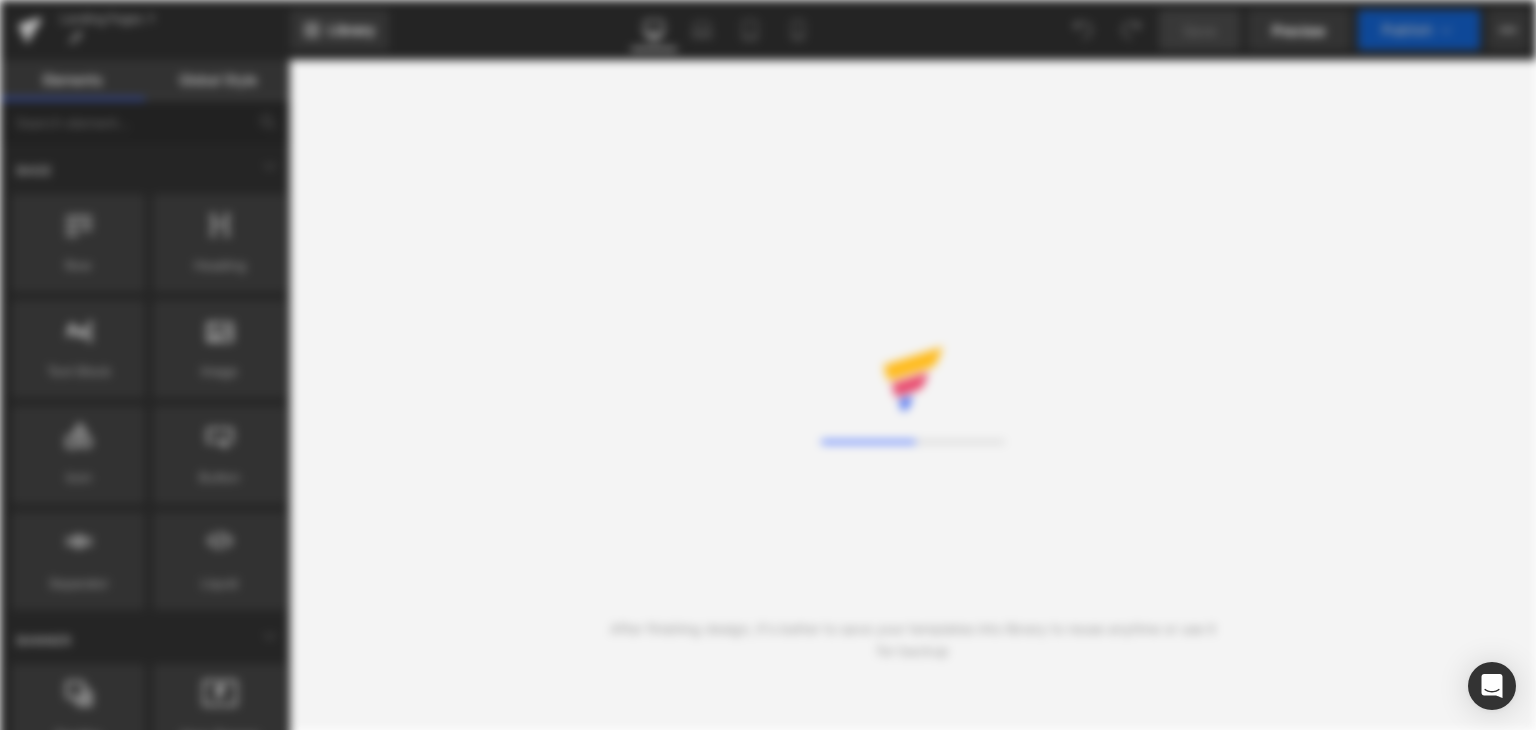 scroll, scrollTop: 0, scrollLeft: 0, axis: both 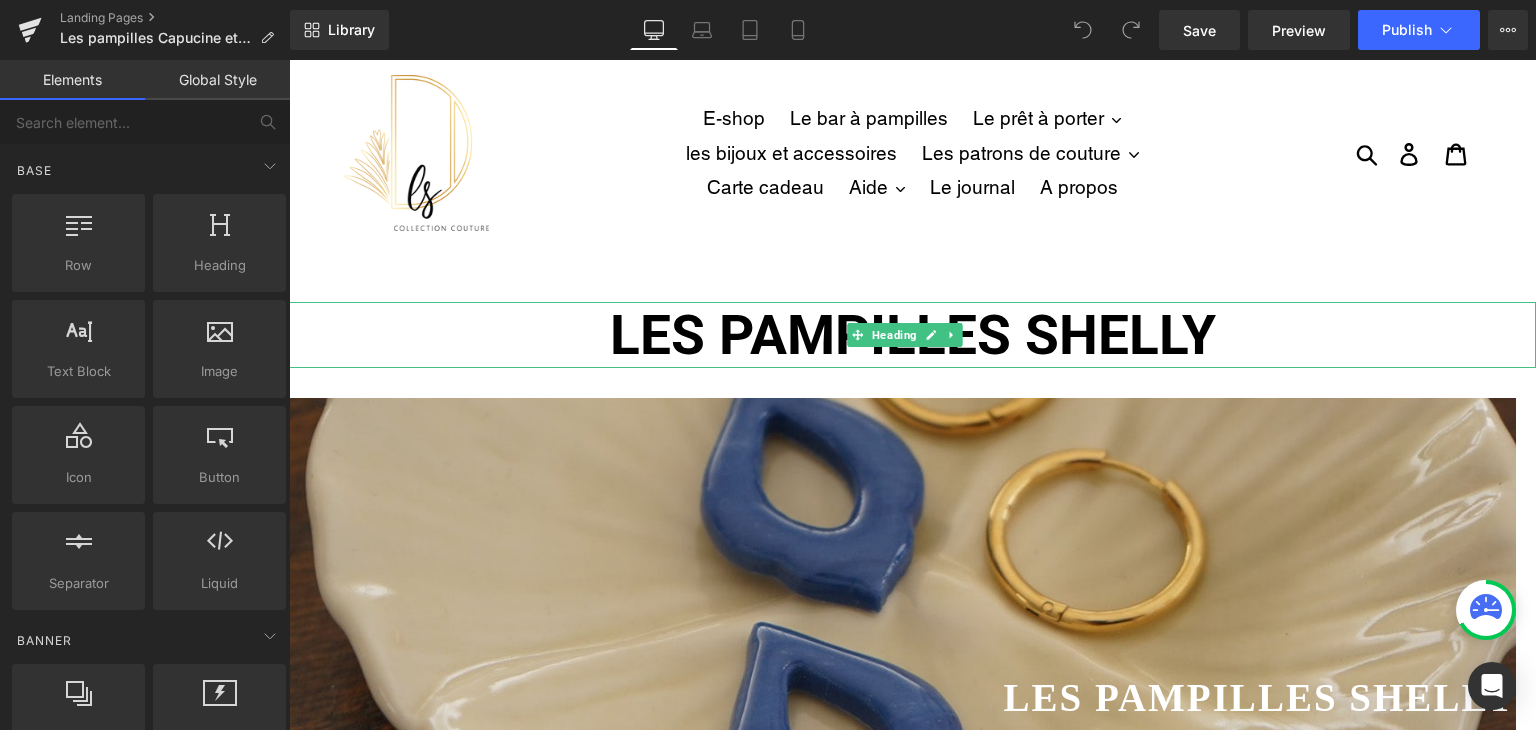 click on "LES PAMPILLES SHELLY" at bounding box center [913, 335] 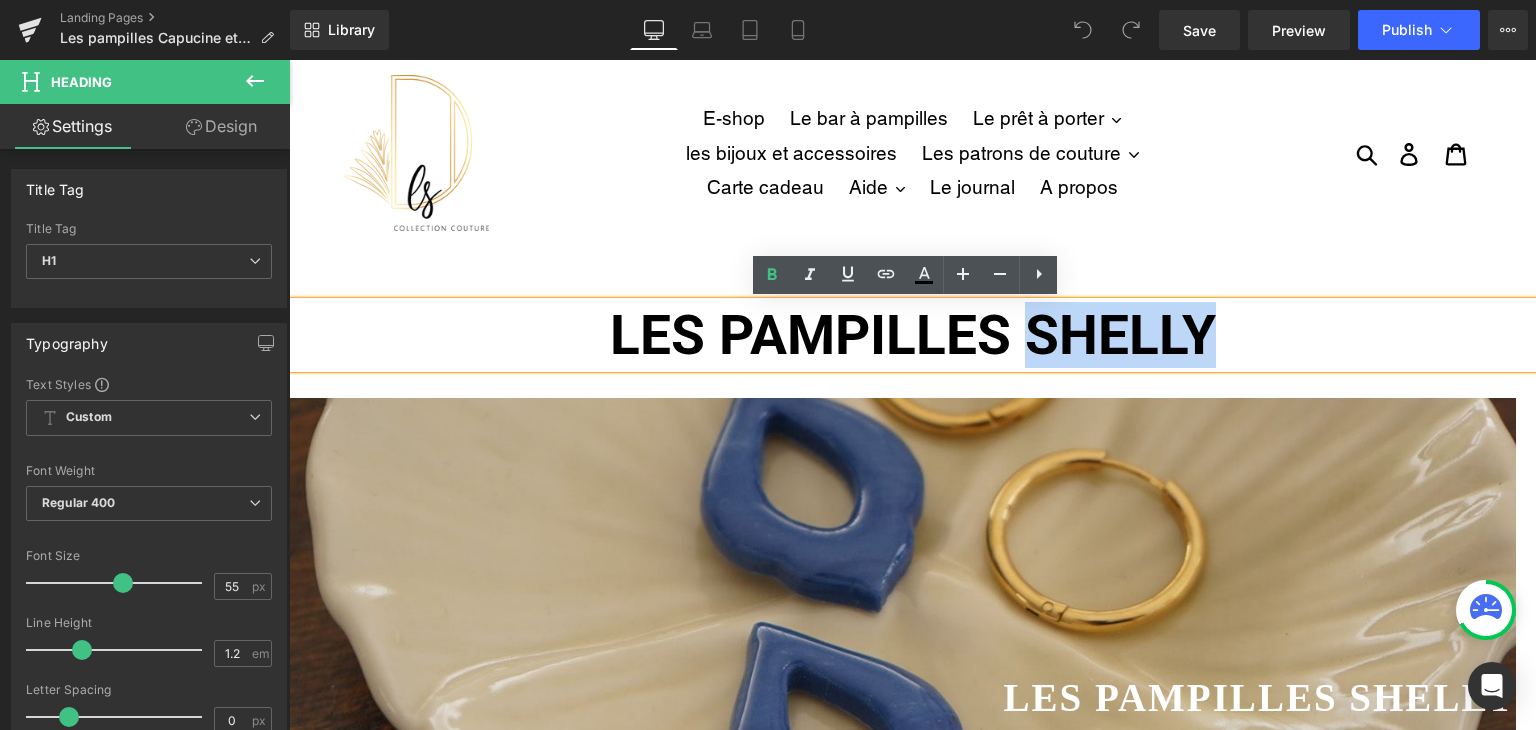 drag, startPoint x: 1236, startPoint y: 329, endPoint x: 1019, endPoint y: 332, distance: 217.02074 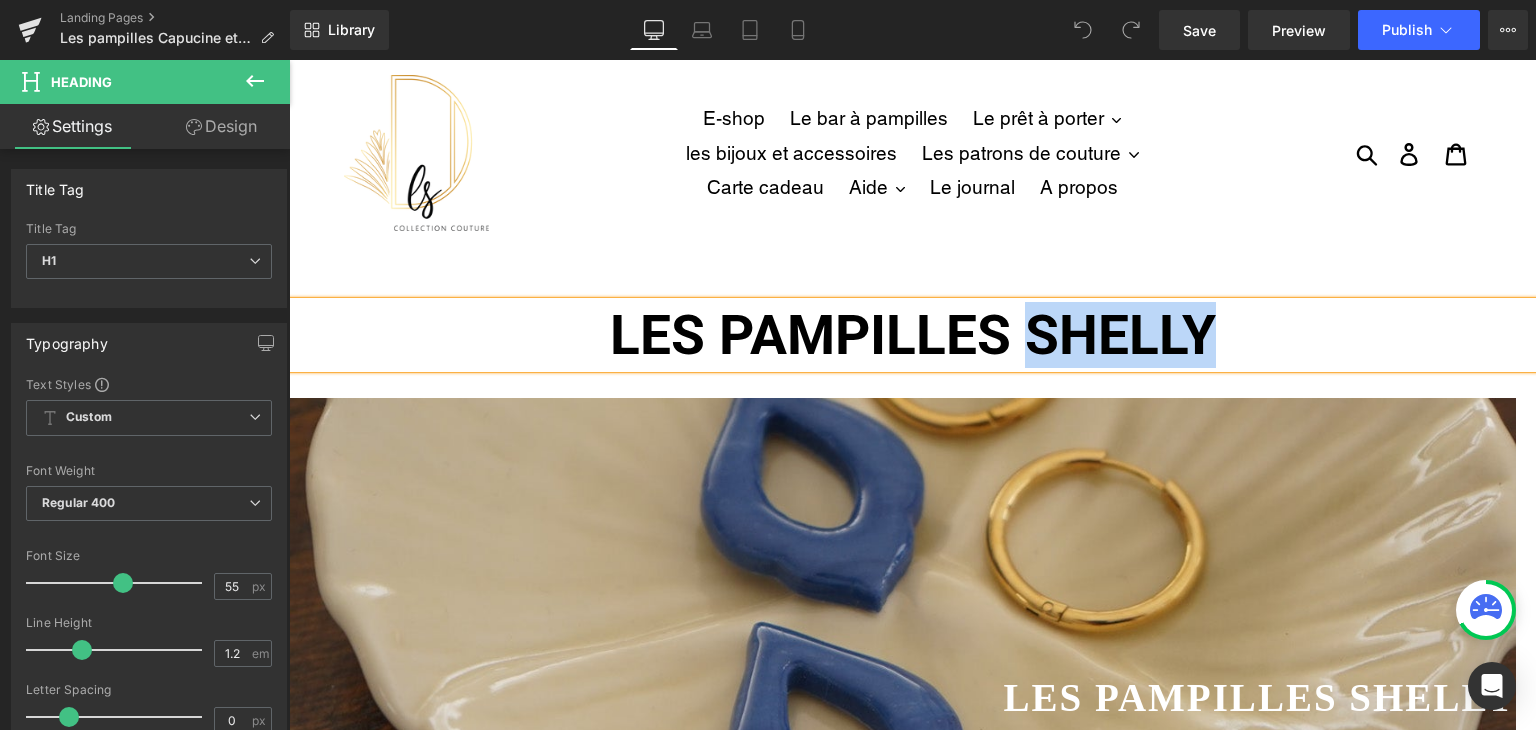 type 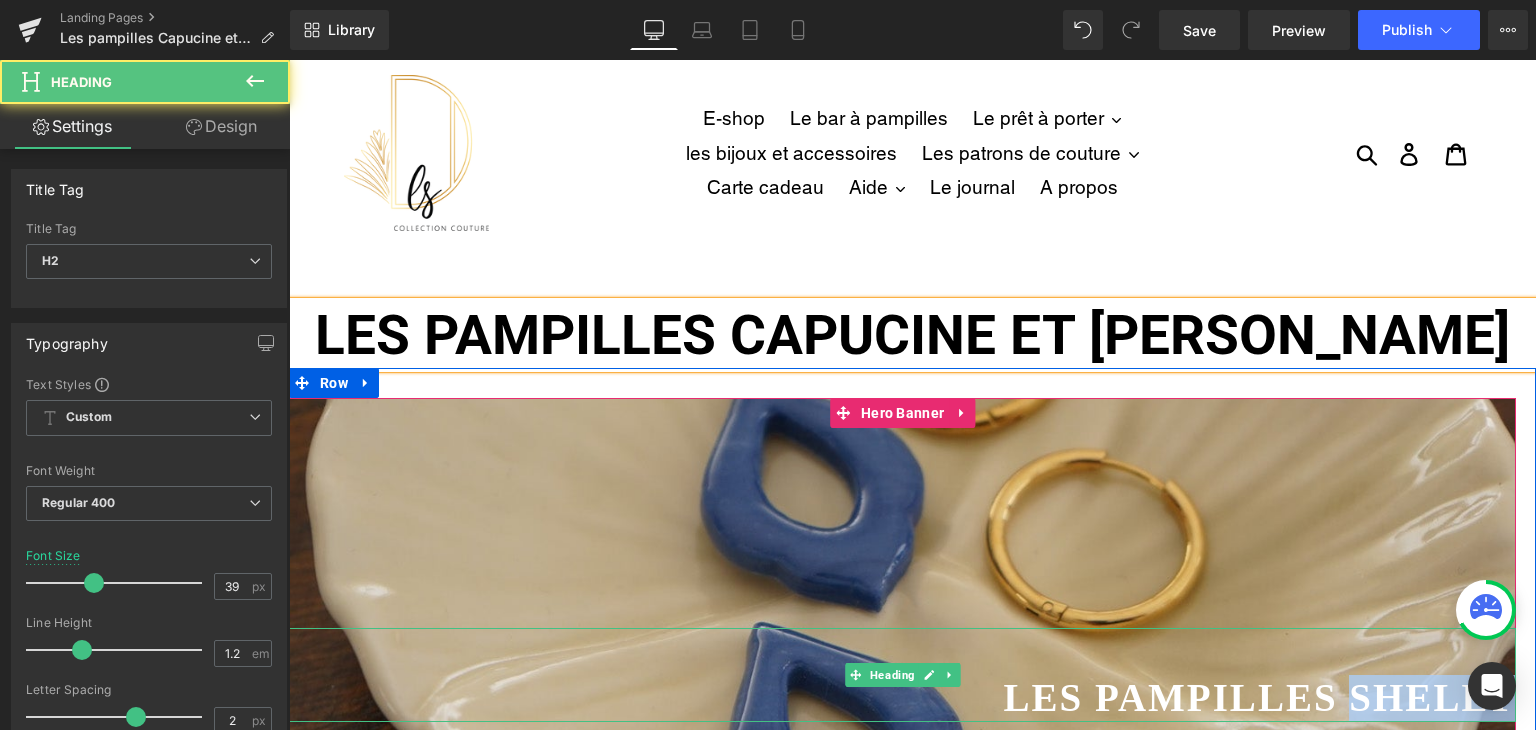 drag, startPoint x: 1421, startPoint y: 693, endPoint x: 1768, endPoint y: 763, distance: 353.9901 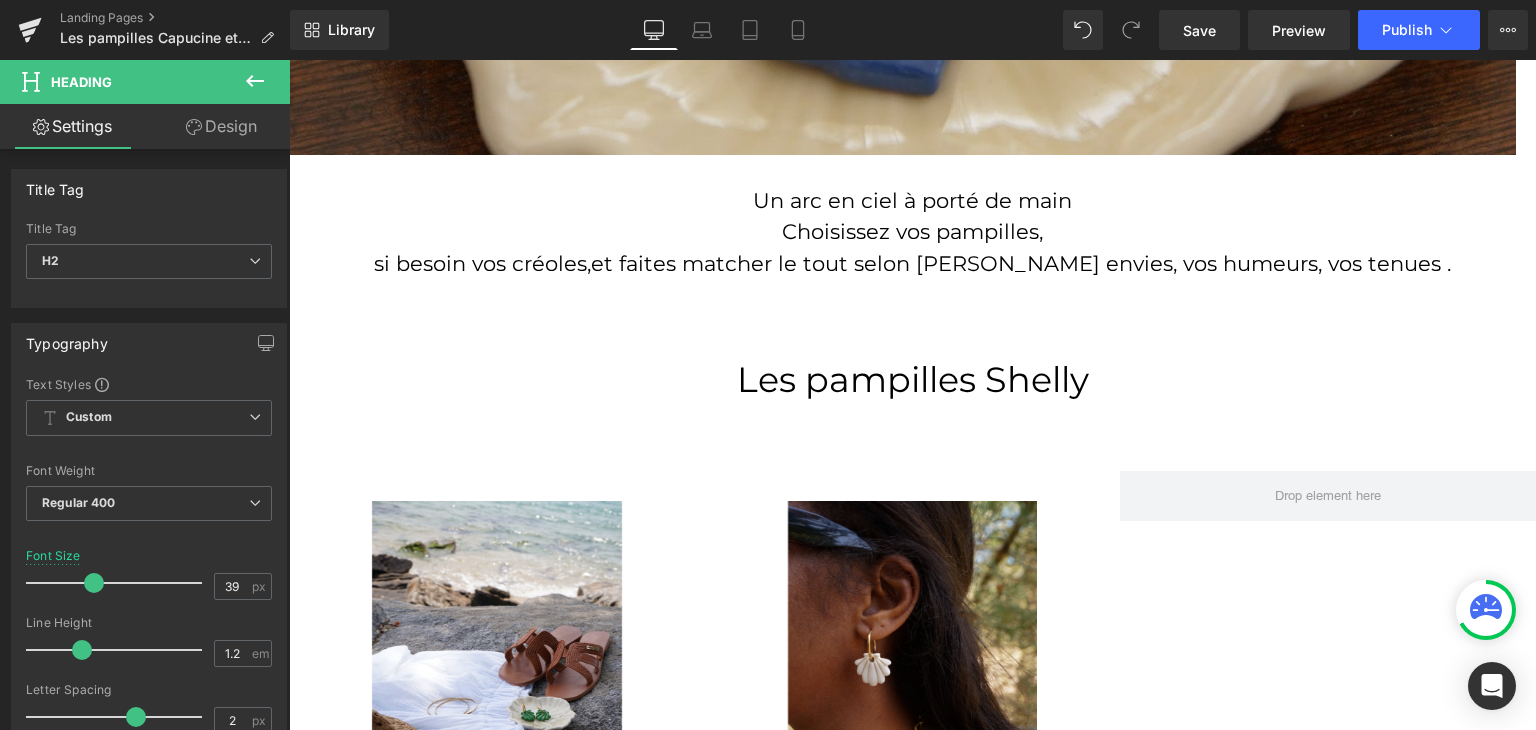scroll, scrollTop: 571, scrollLeft: 0, axis: vertical 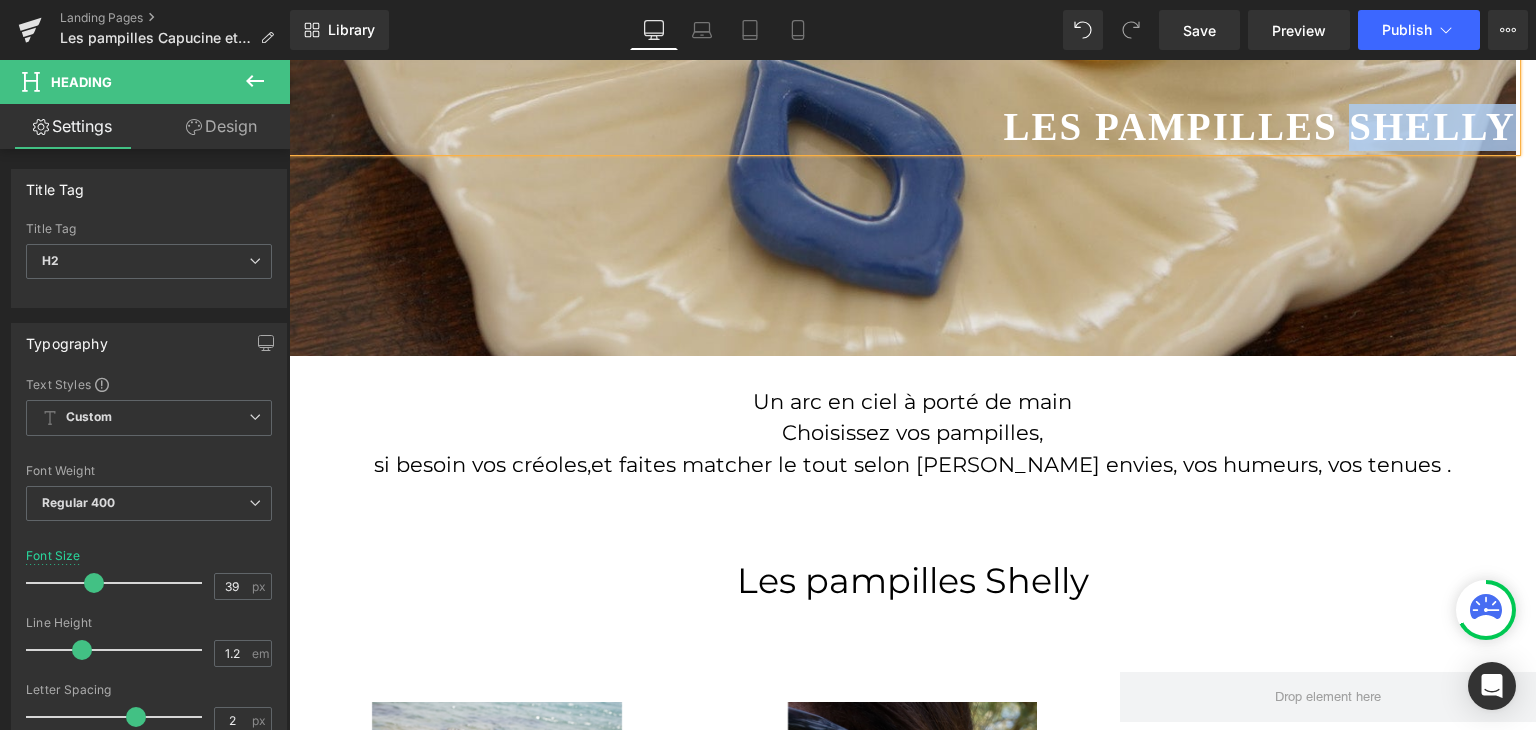 click on "Les pampilles Shelly" at bounding box center [902, 127] 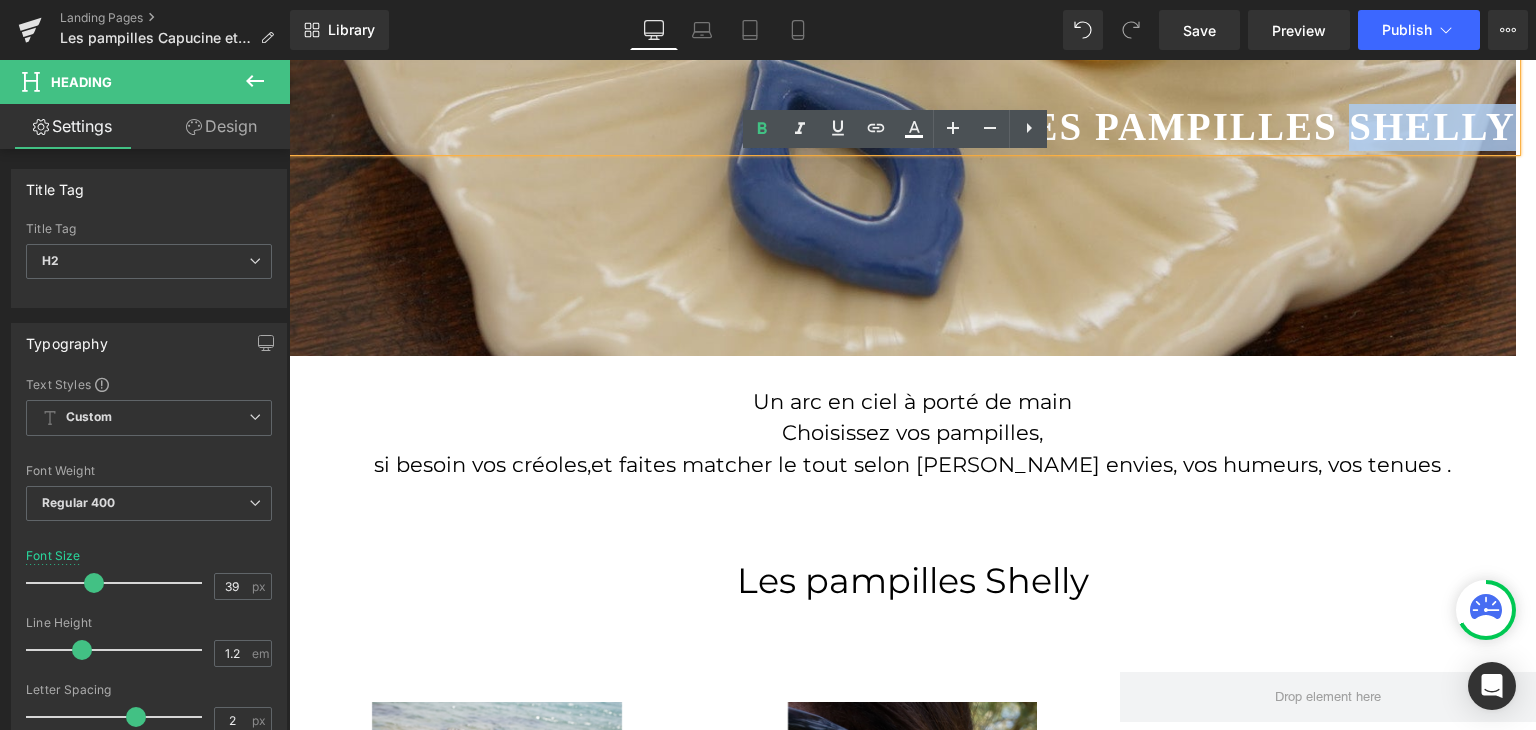 drag, startPoint x: 1316, startPoint y: 117, endPoint x: 1476, endPoint y: 125, distance: 160.19987 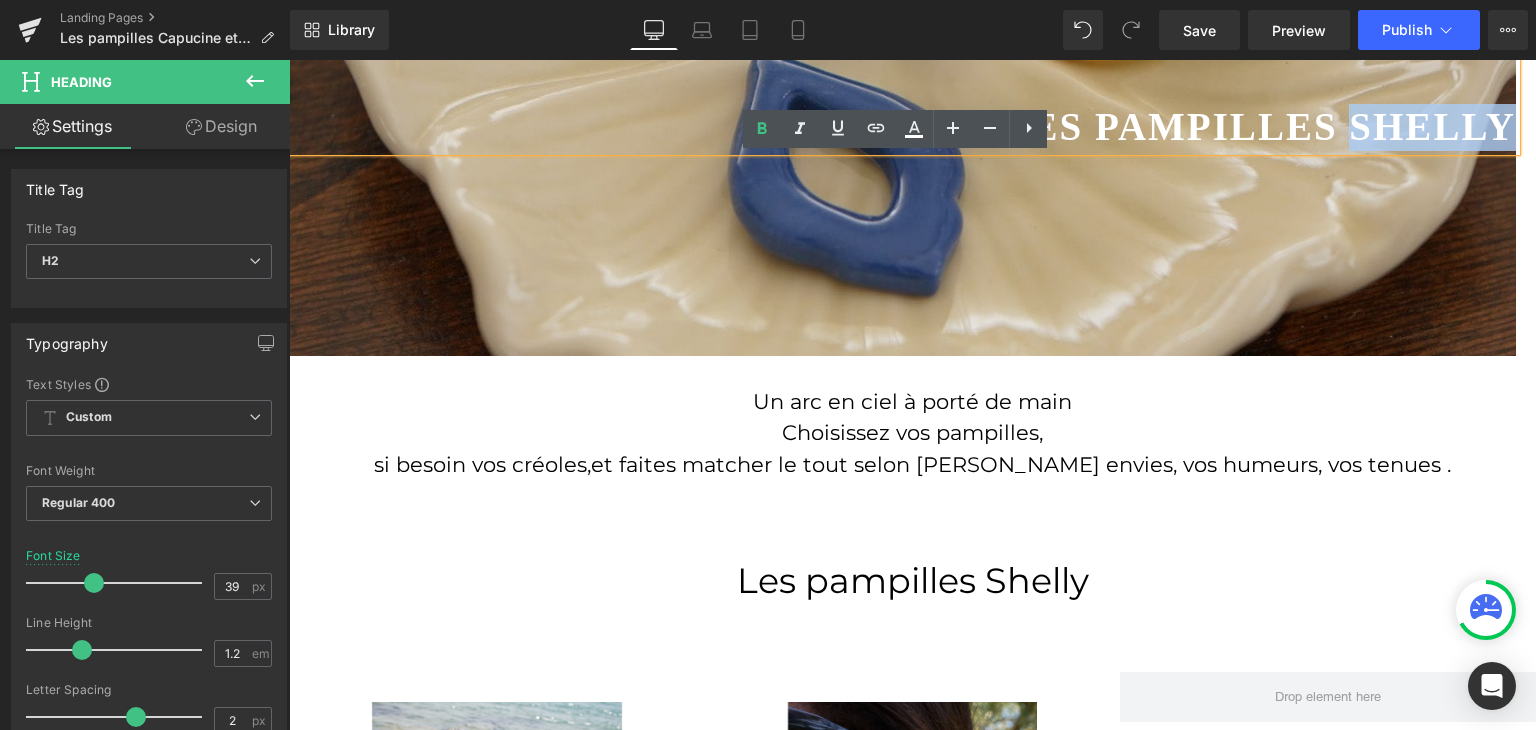type 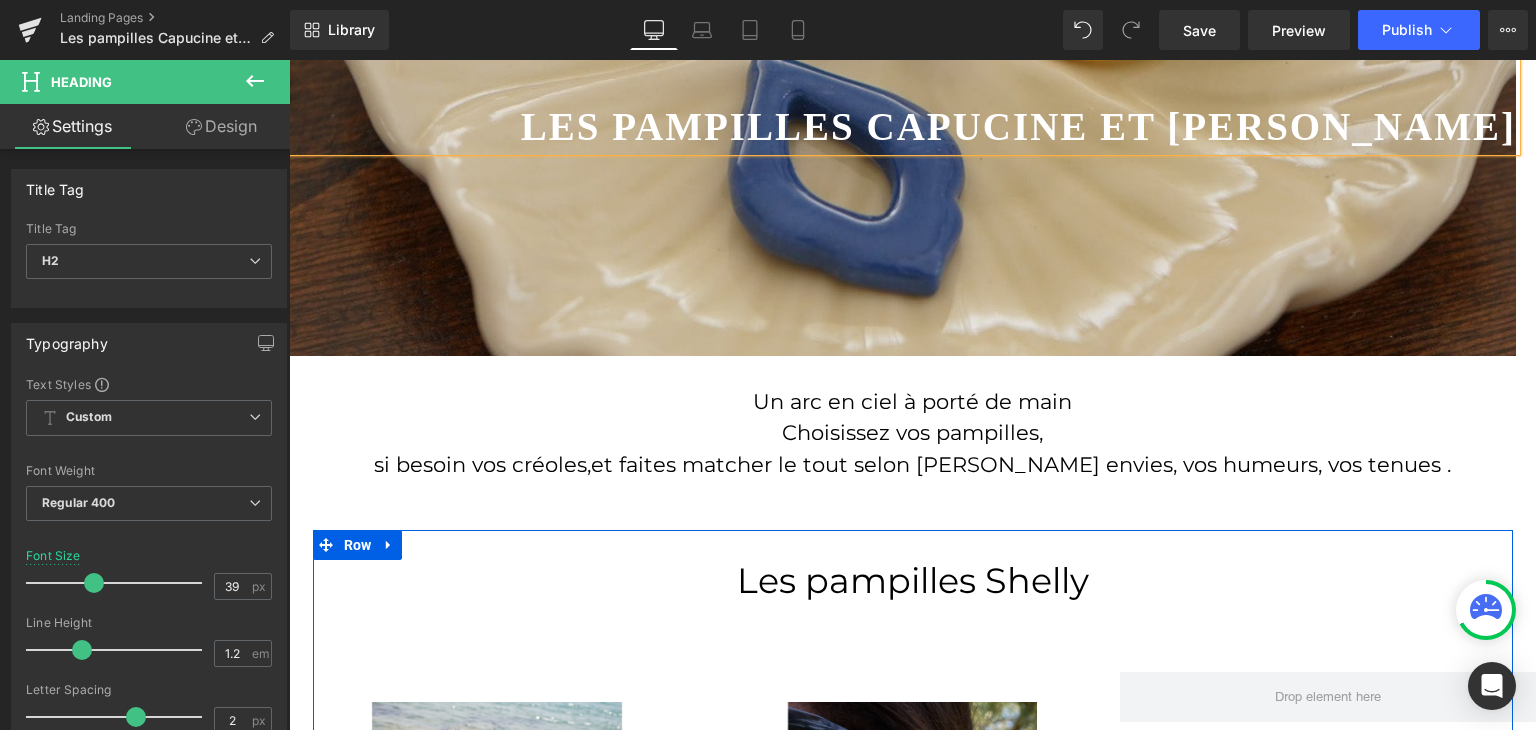scroll, scrollTop: 771, scrollLeft: 0, axis: vertical 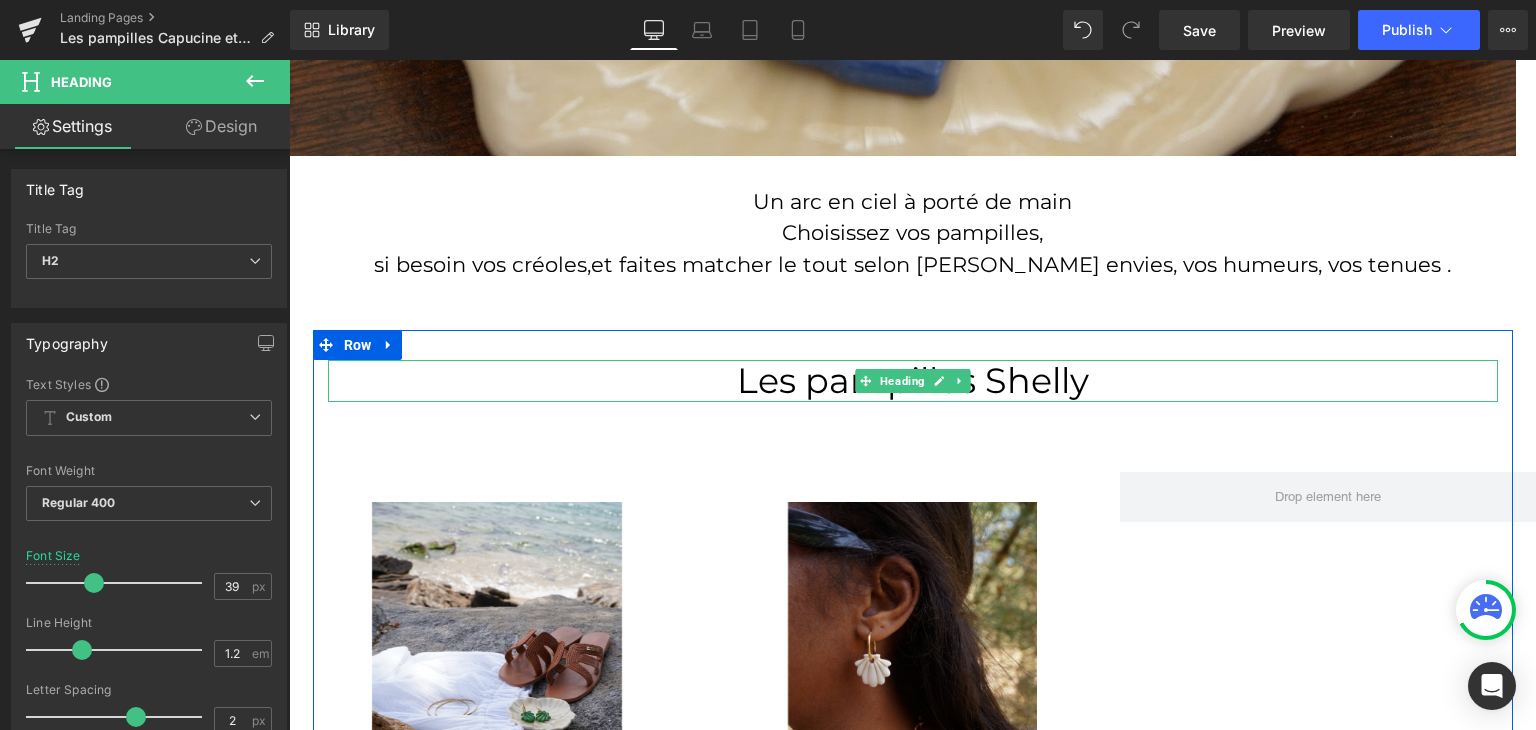 click on "Les pampilles Shelly" at bounding box center (913, 381) 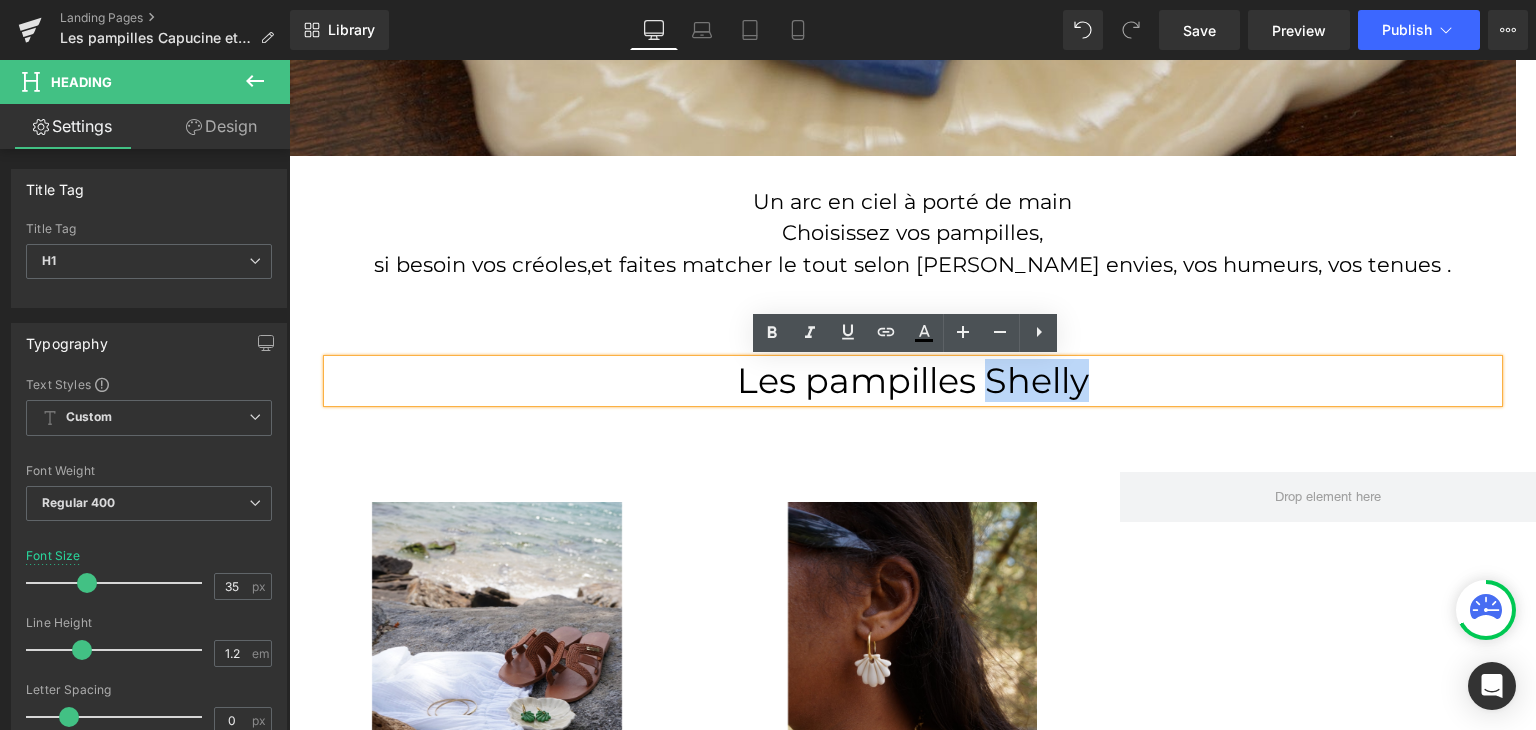 drag, startPoint x: 1076, startPoint y: 375, endPoint x: 977, endPoint y: 372, distance: 99.04544 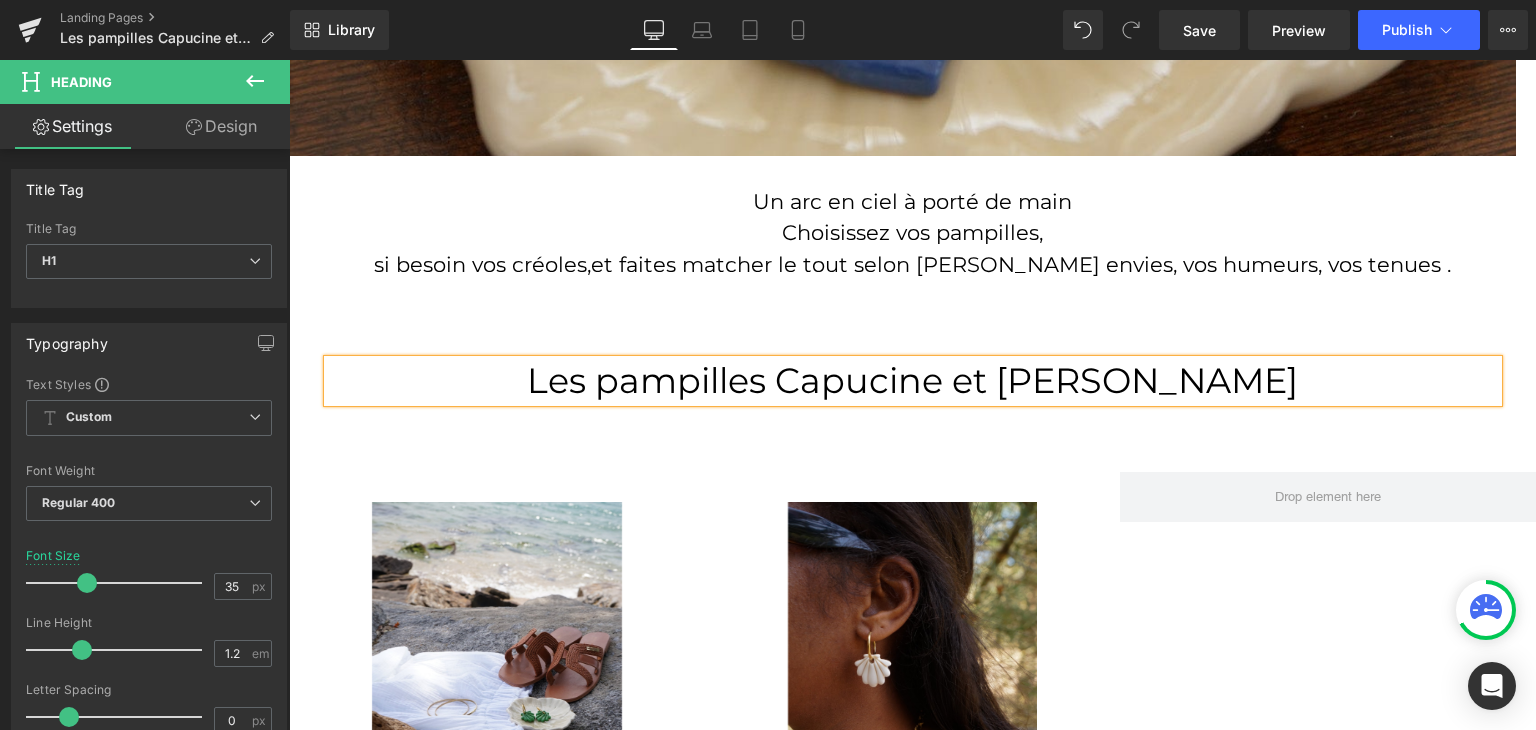 click on "Les pampilles Capucine et Jasine" at bounding box center [913, 381] 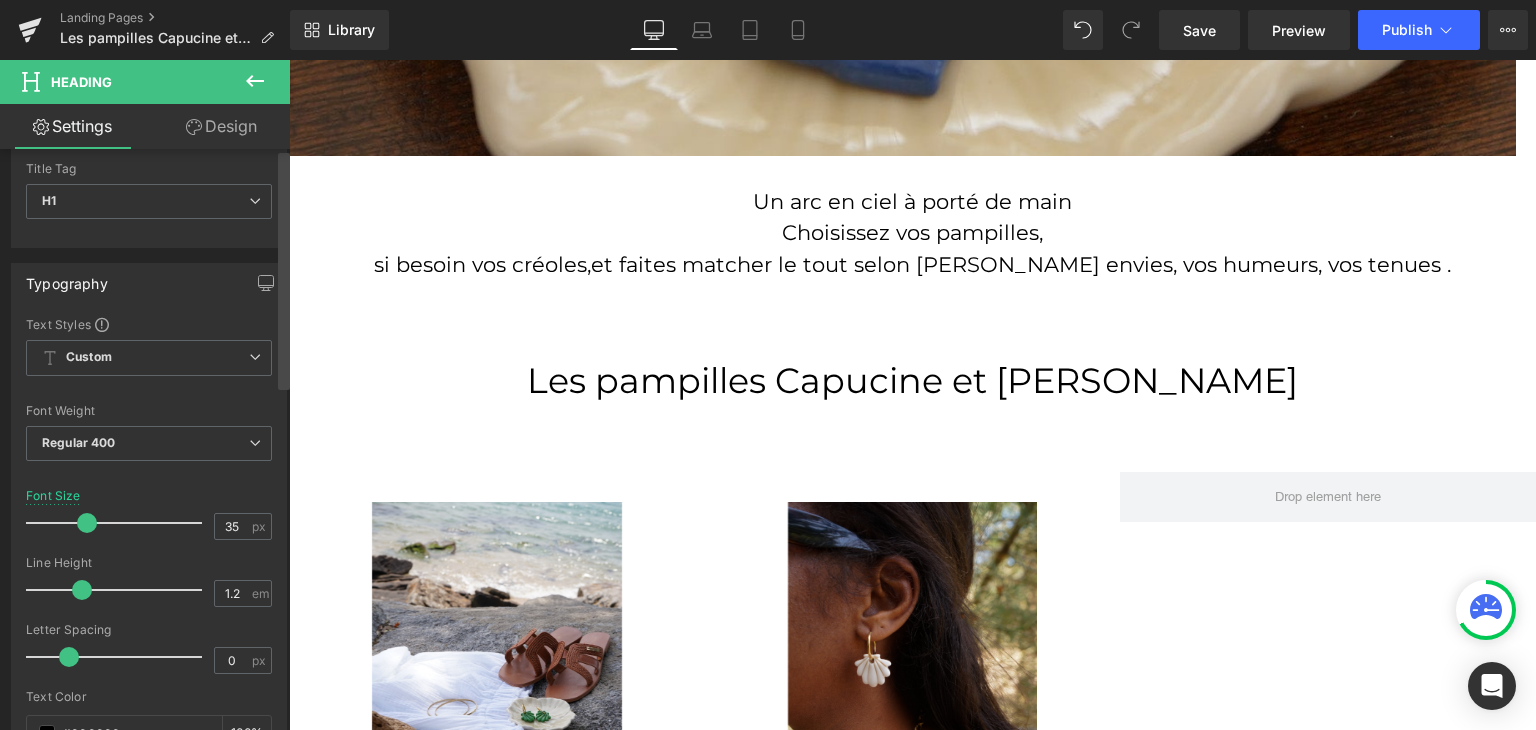 scroll, scrollTop: 200, scrollLeft: 0, axis: vertical 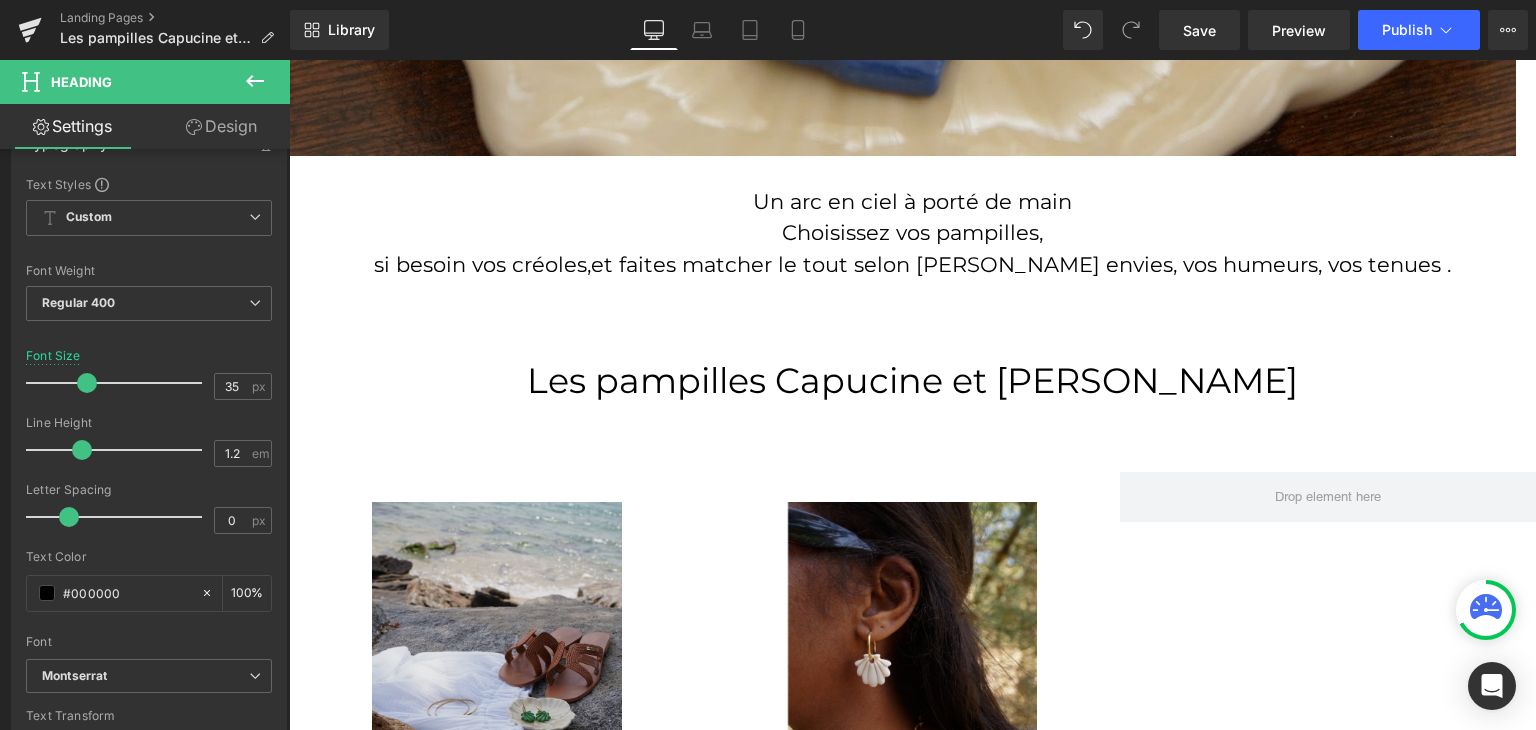 click on "Notre site utilise des cookies afin d'améliorer votre expérience utilisateur .En poursuivant votre navigation sur le site, vous accepter l'utilisation de ces cookies.  Pour en savoir plus cliquez ici J'accepte
Passer au contenu
Soumettre
[GEOGRAPHIC_DATA]
Ajouté au panier à l'instant
Qté:
Voir le panier ( )
Poursuivre vos achats" at bounding box center (912, 3868) 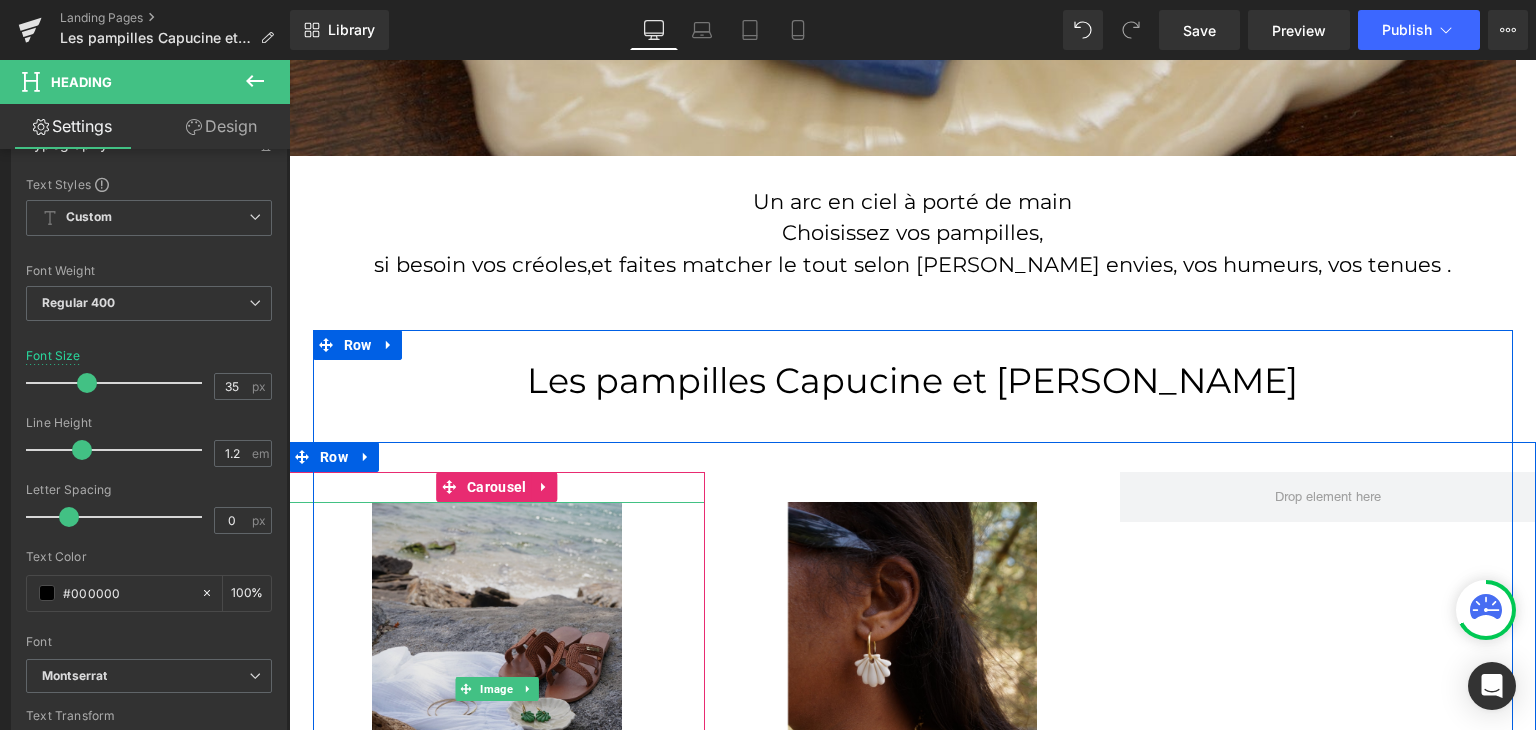 scroll, scrollTop: 1071, scrollLeft: 0, axis: vertical 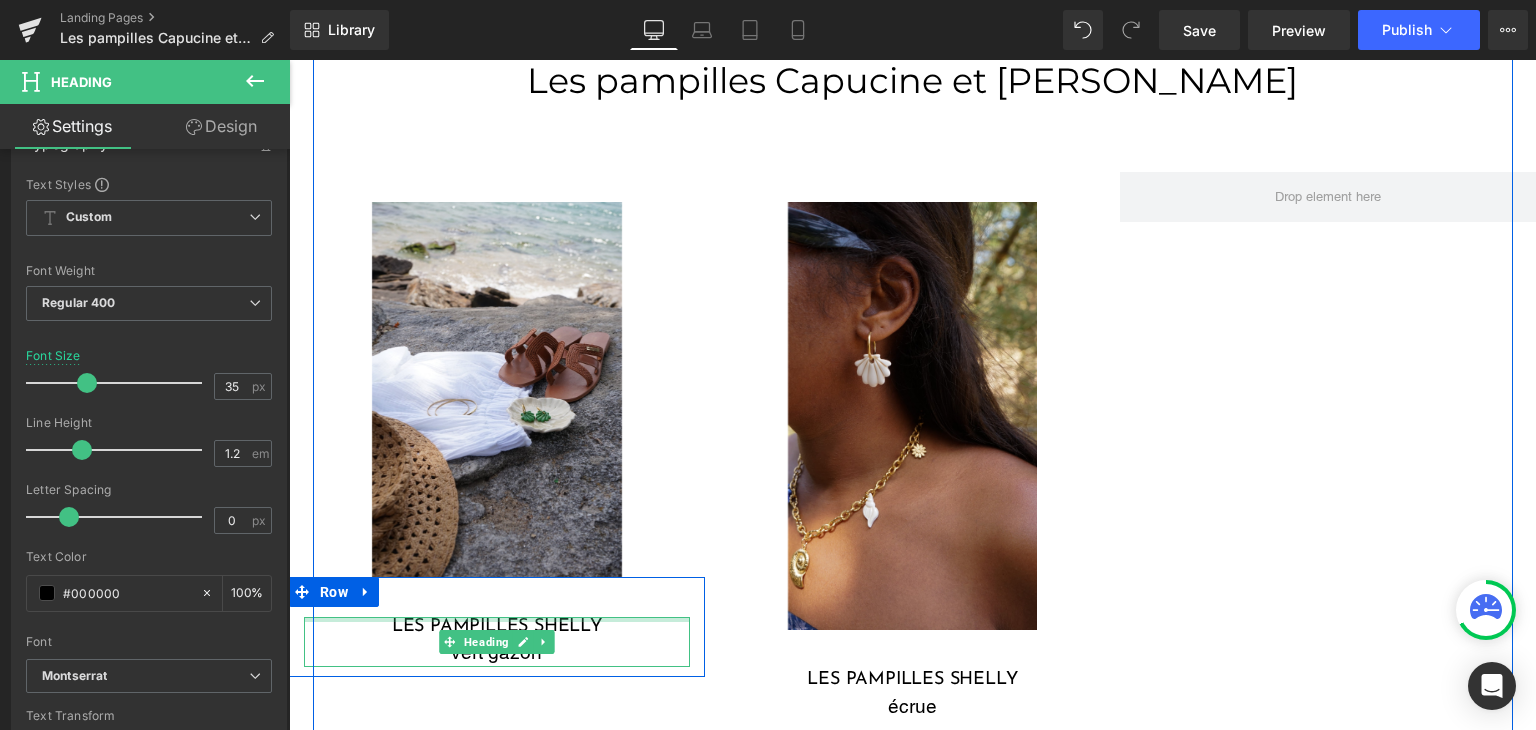 click at bounding box center [497, 619] 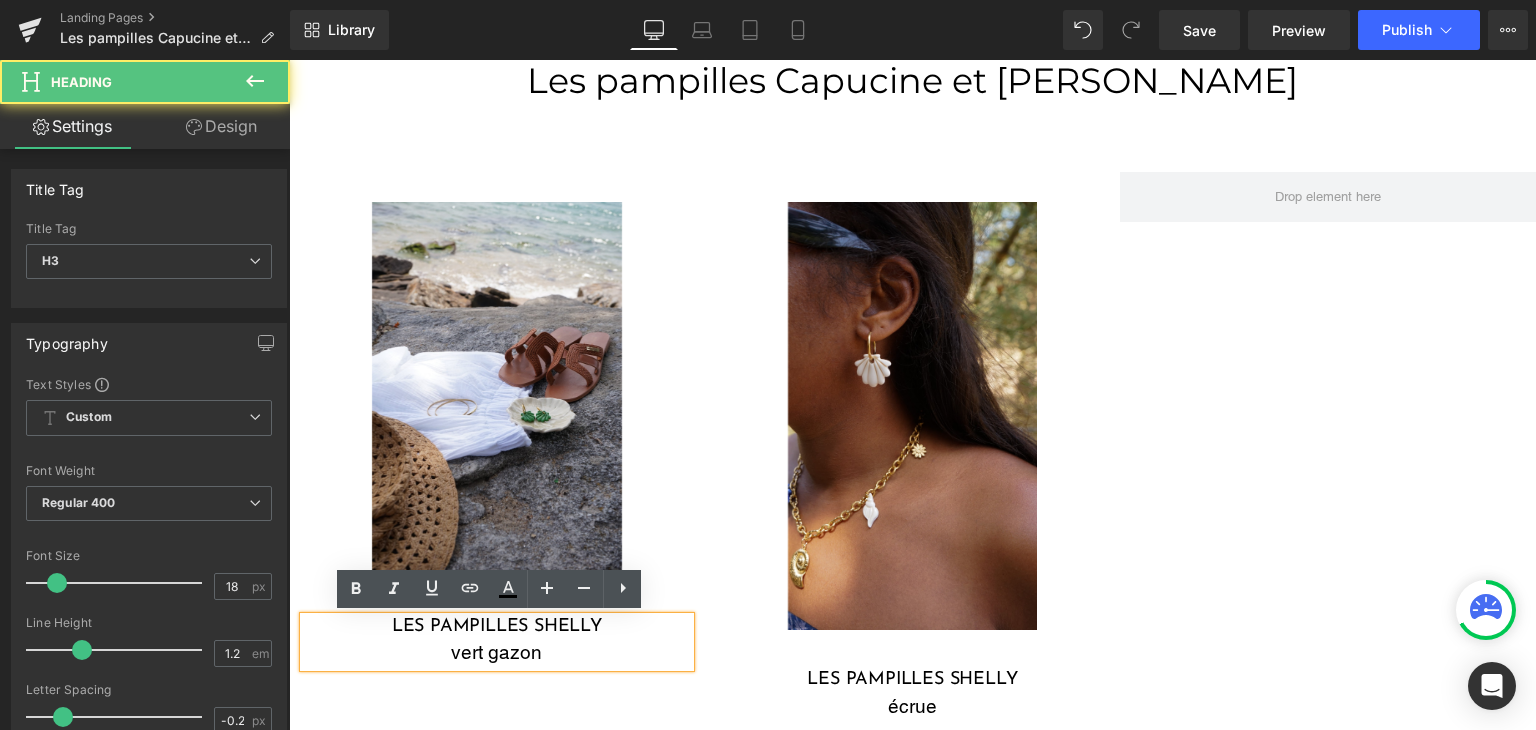 click on "Les pampilles SHELLY" at bounding box center [497, 628] 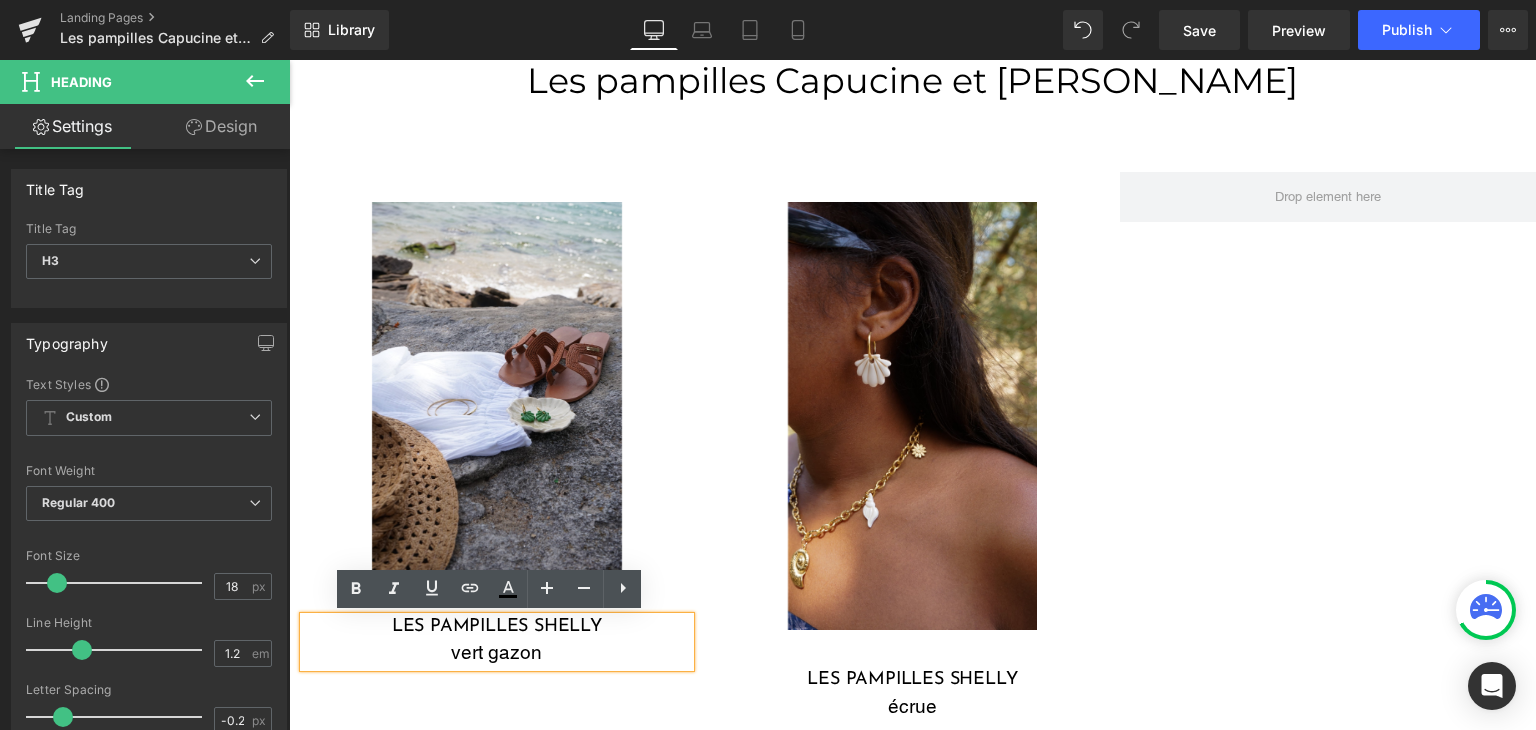 drag, startPoint x: 565, startPoint y: 621, endPoint x: 516, endPoint y: 621, distance: 49 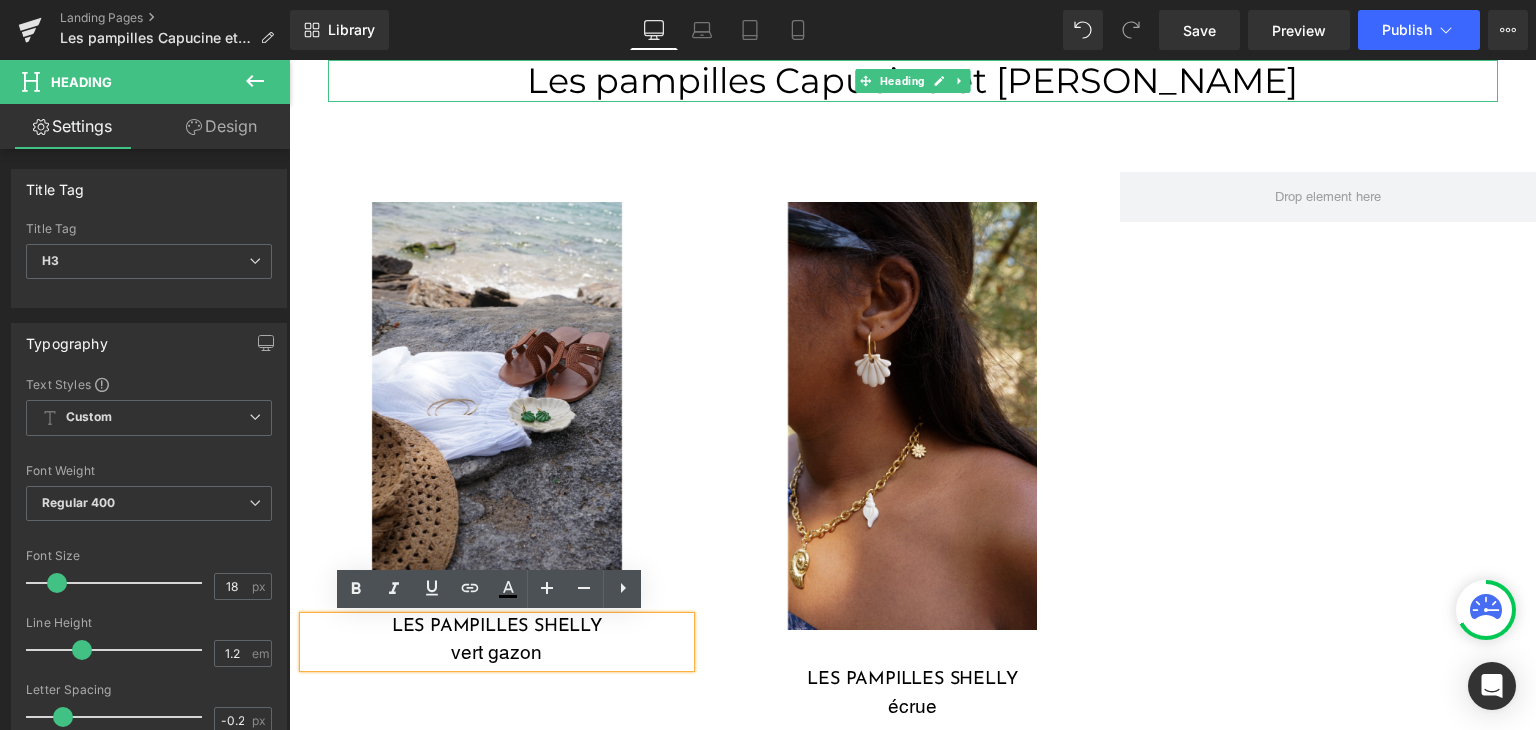 click on "Les pampilles Capucine et Jasmine" at bounding box center [913, 81] 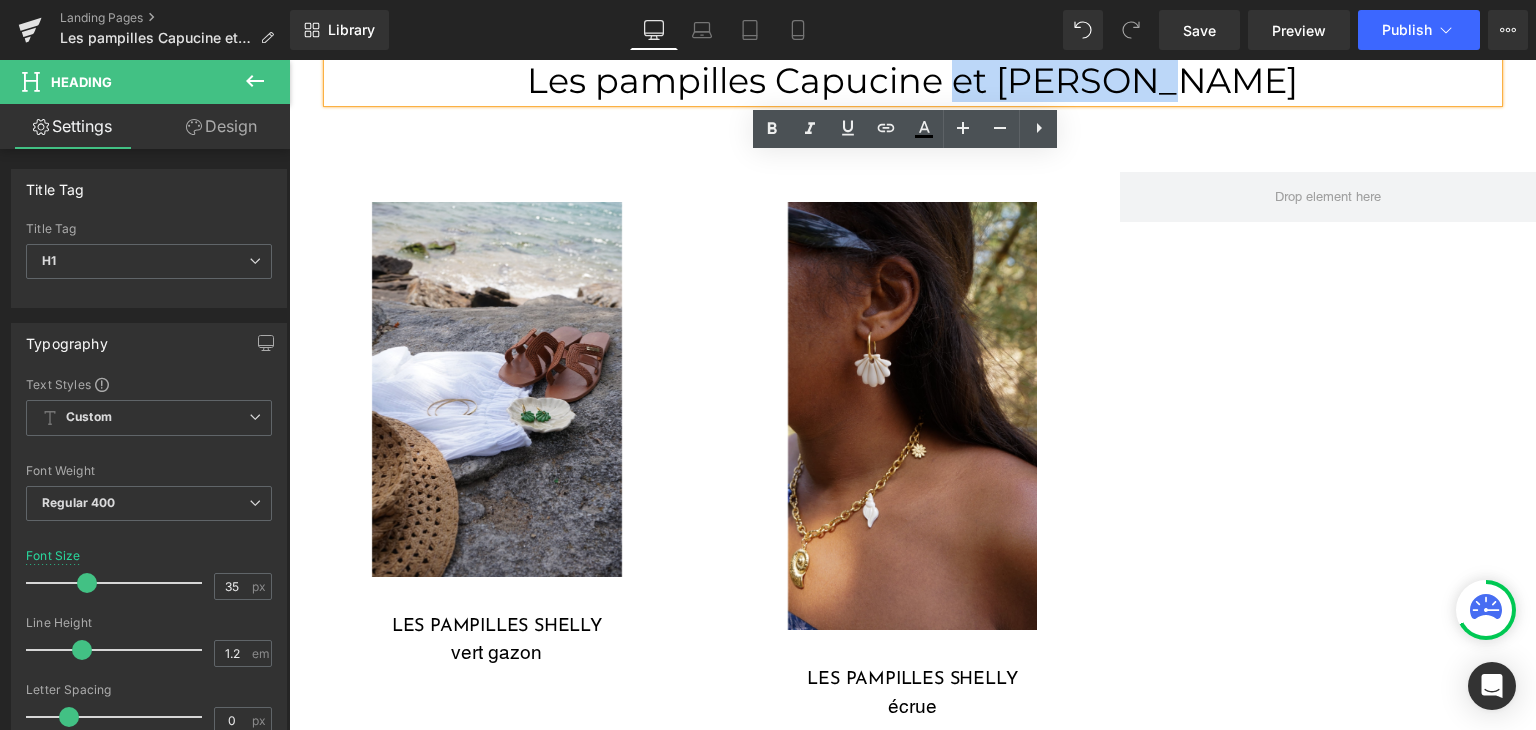 drag, startPoint x: 1215, startPoint y: 82, endPoint x: 1020, endPoint y: 82, distance: 195 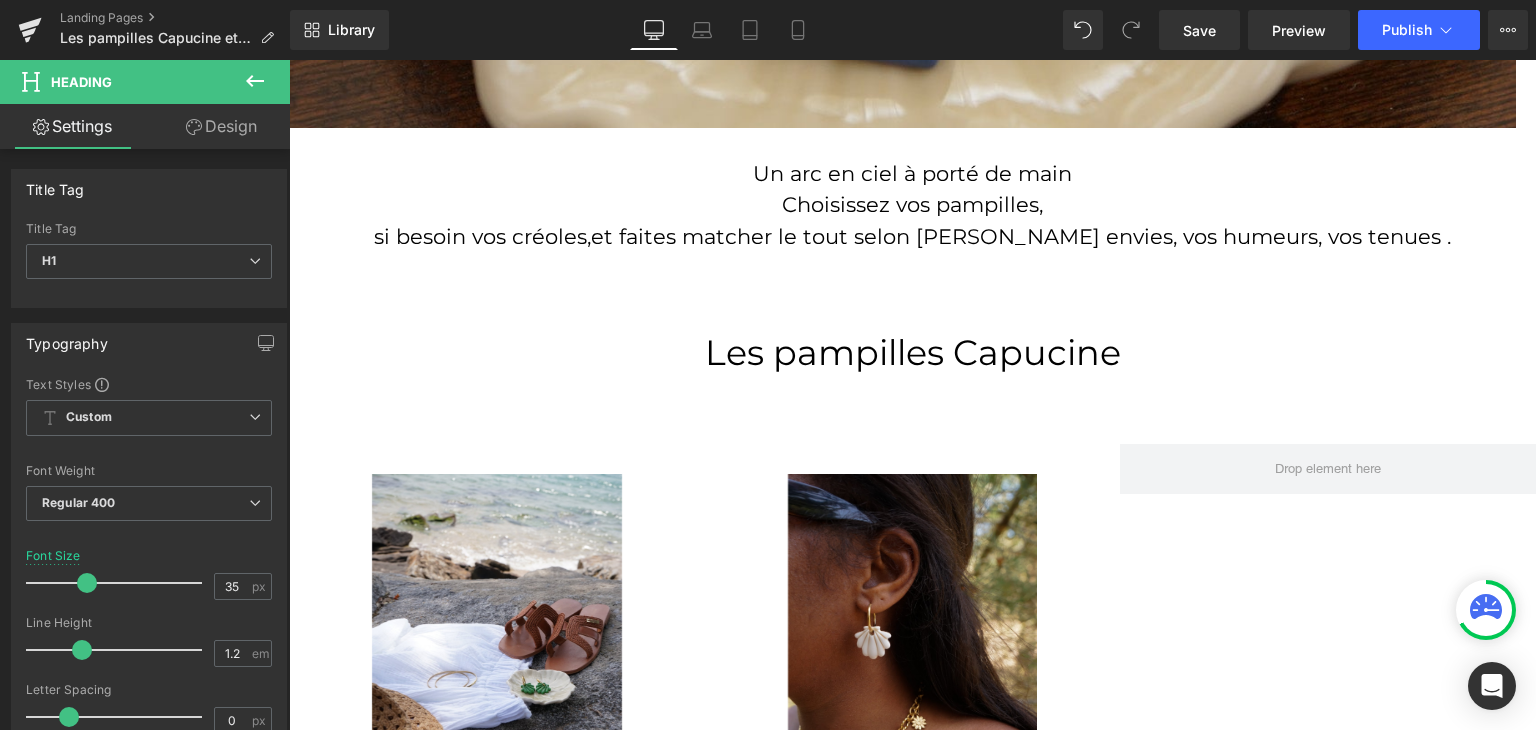 scroll, scrollTop: 769, scrollLeft: 0, axis: vertical 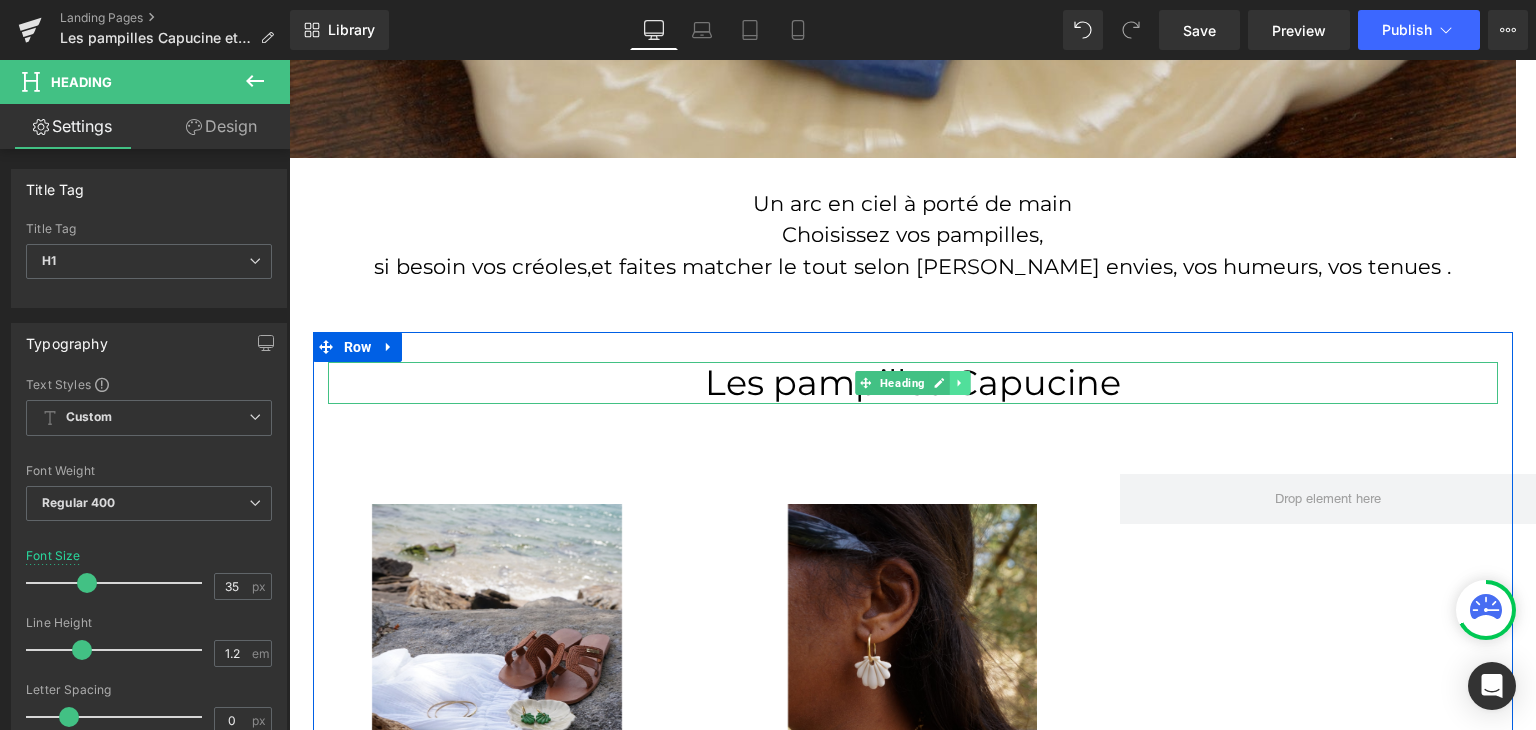 click 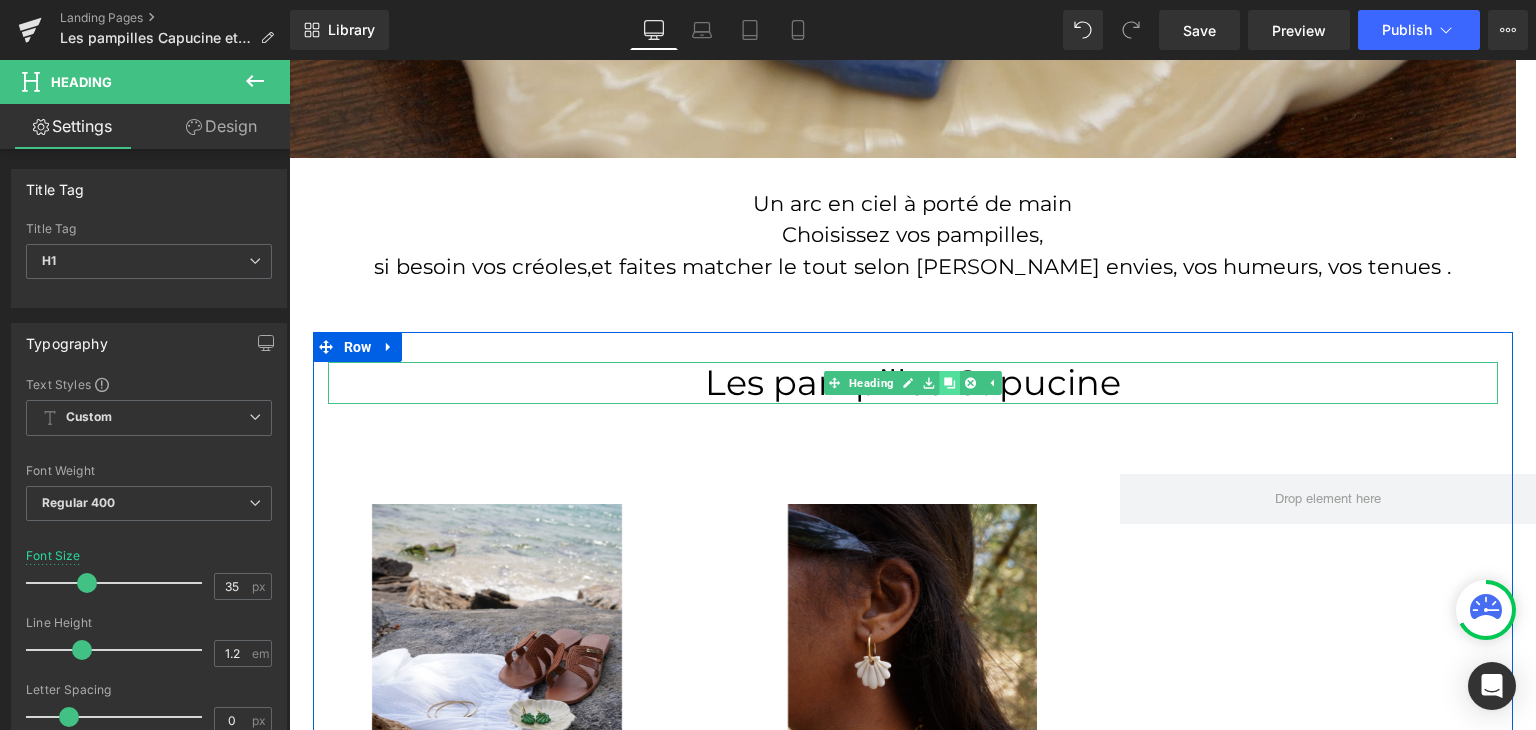 click 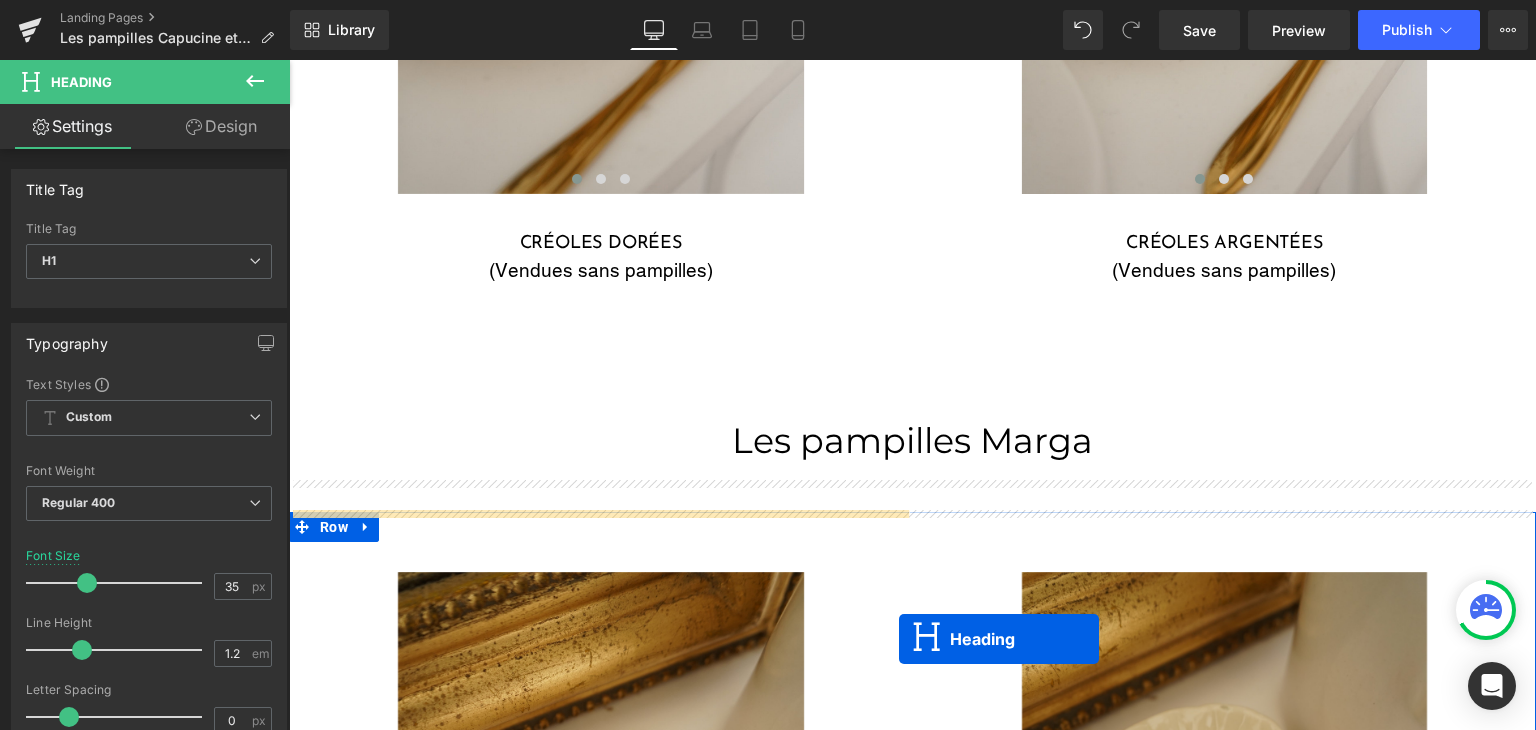 scroll, scrollTop: 2529, scrollLeft: 0, axis: vertical 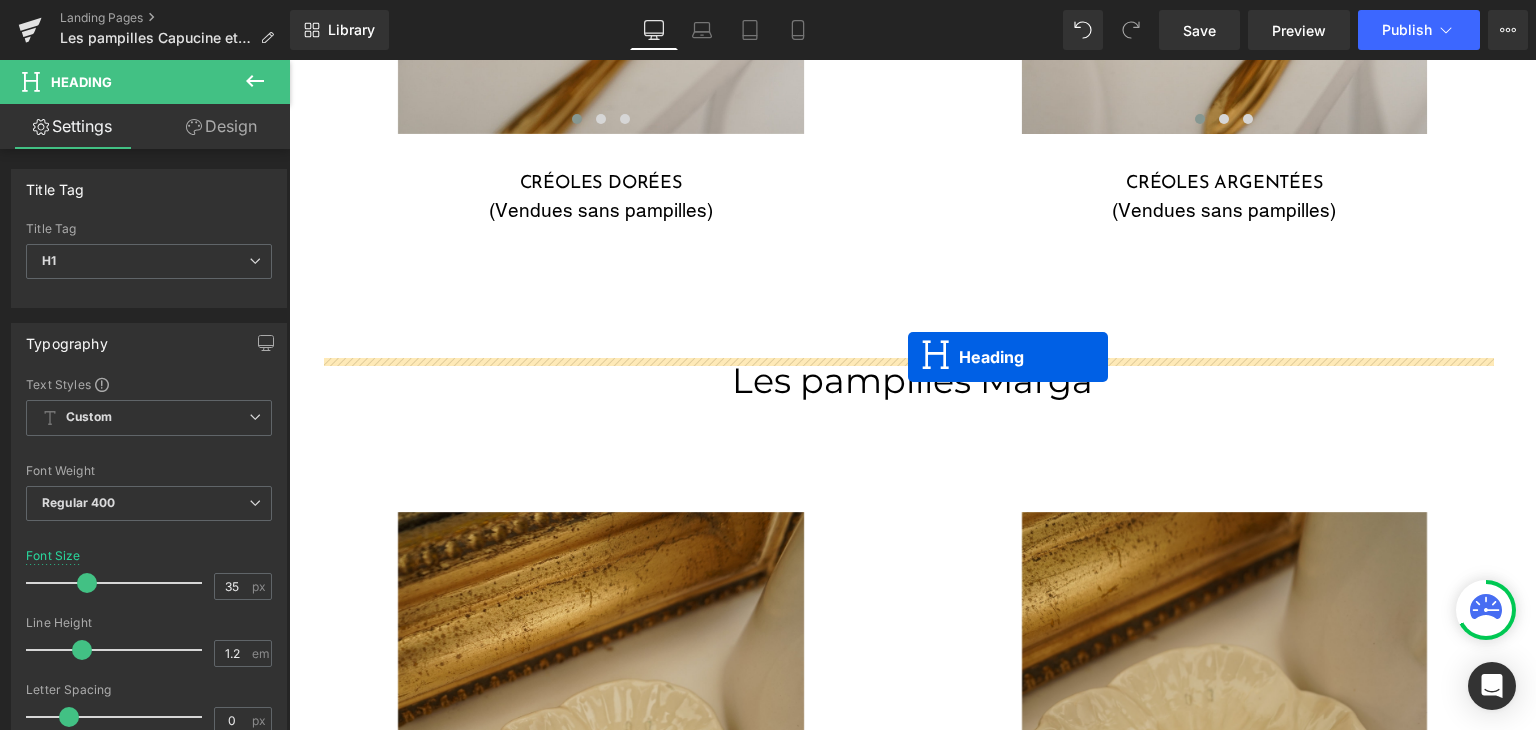 drag, startPoint x: 862, startPoint y: 427, endPoint x: 908, endPoint y: 357, distance: 83.761566 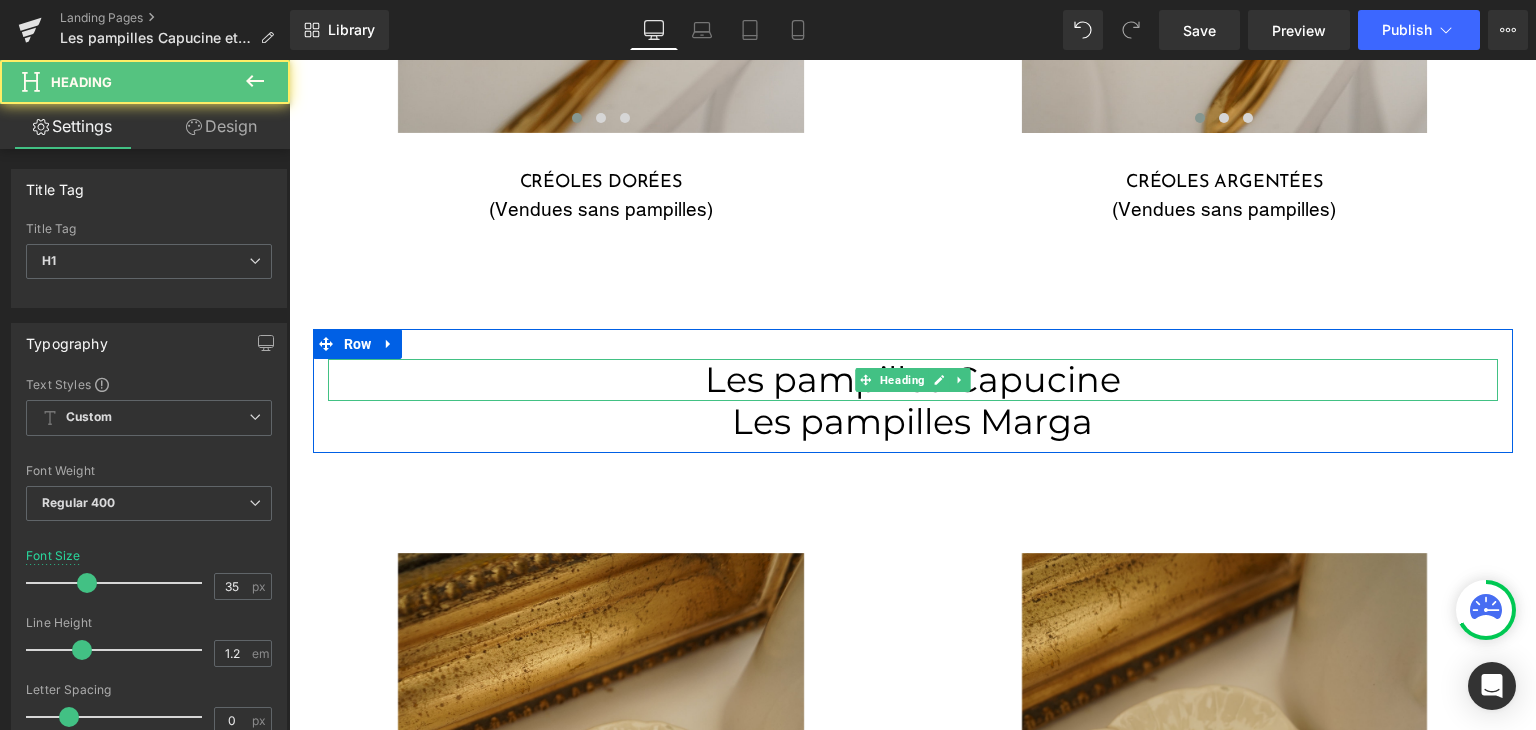 click at bounding box center [959, 380] 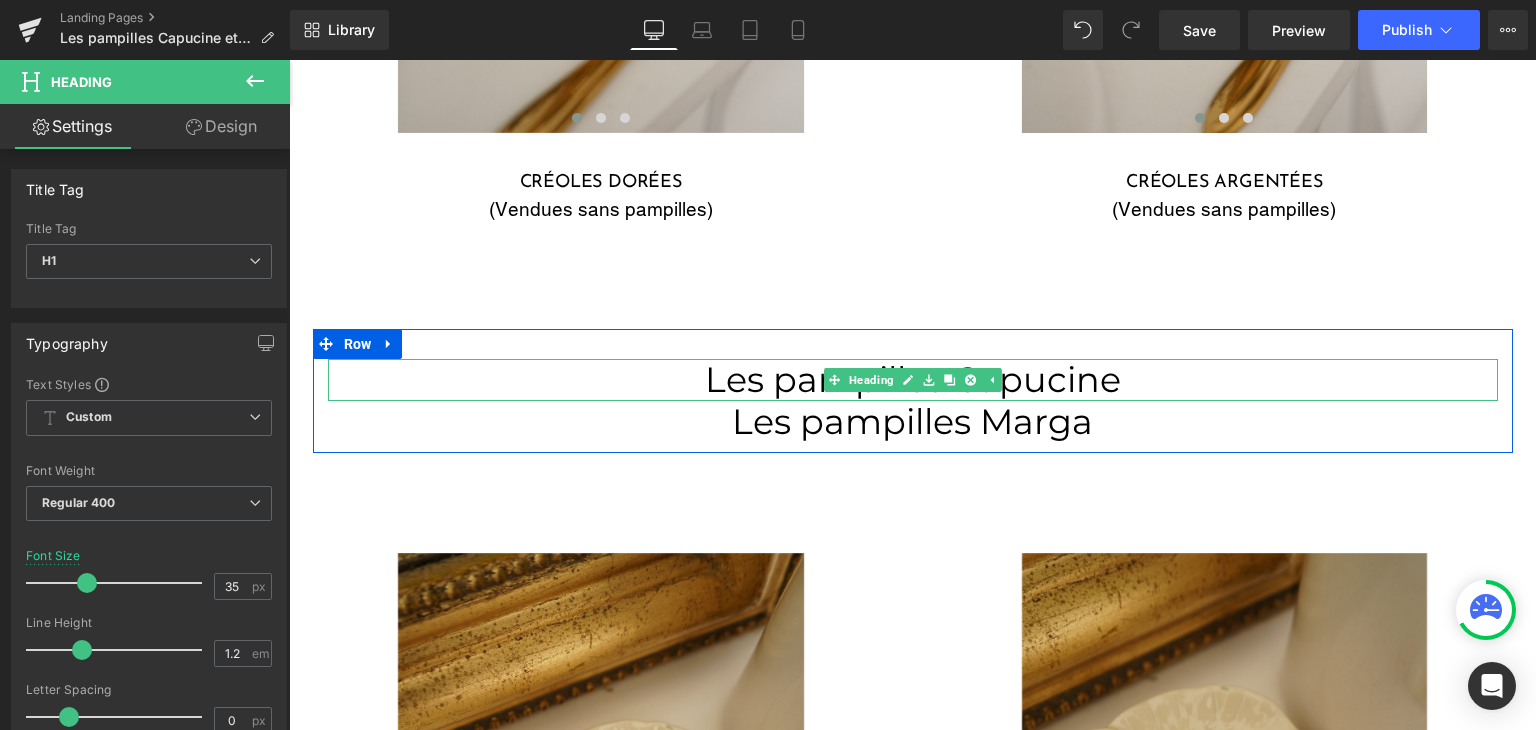 click 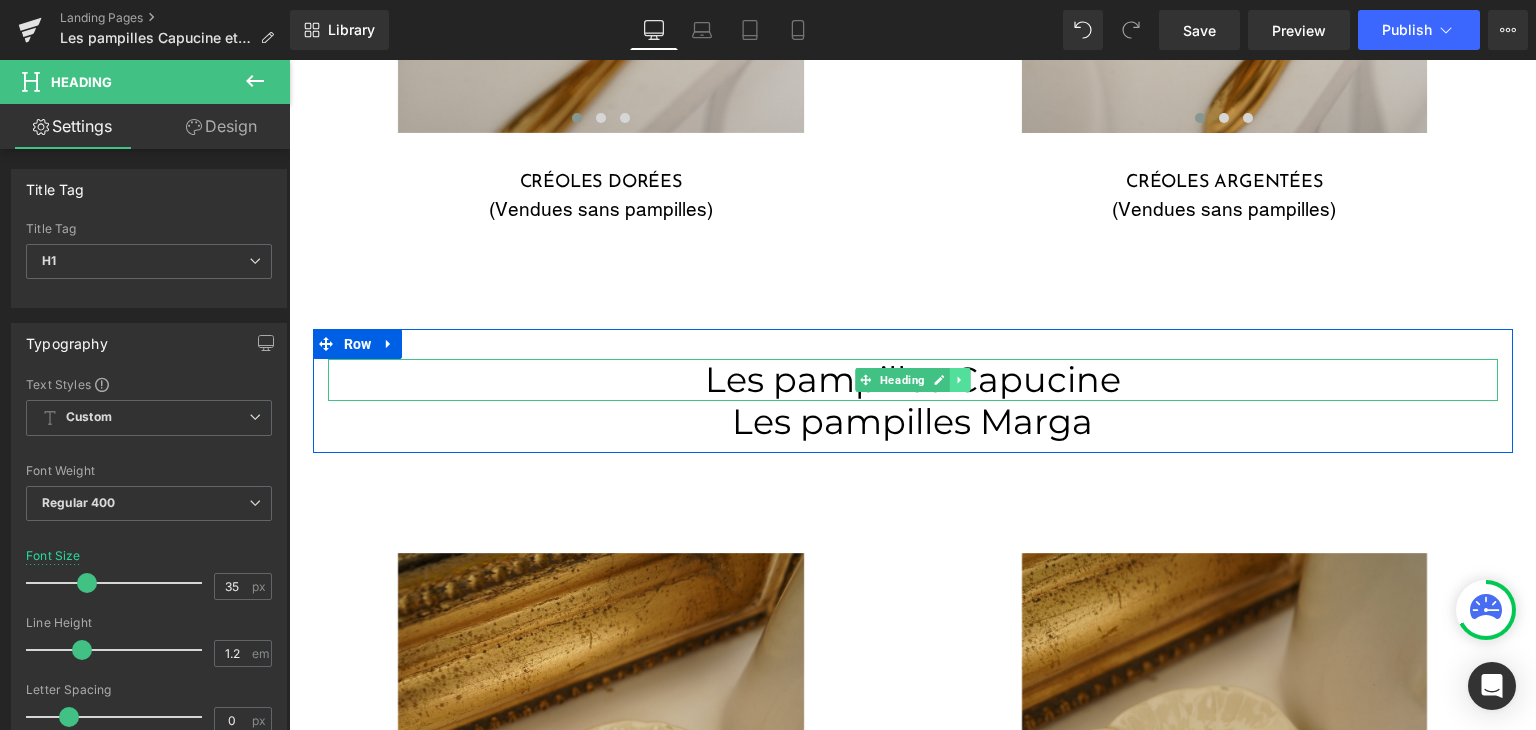 click 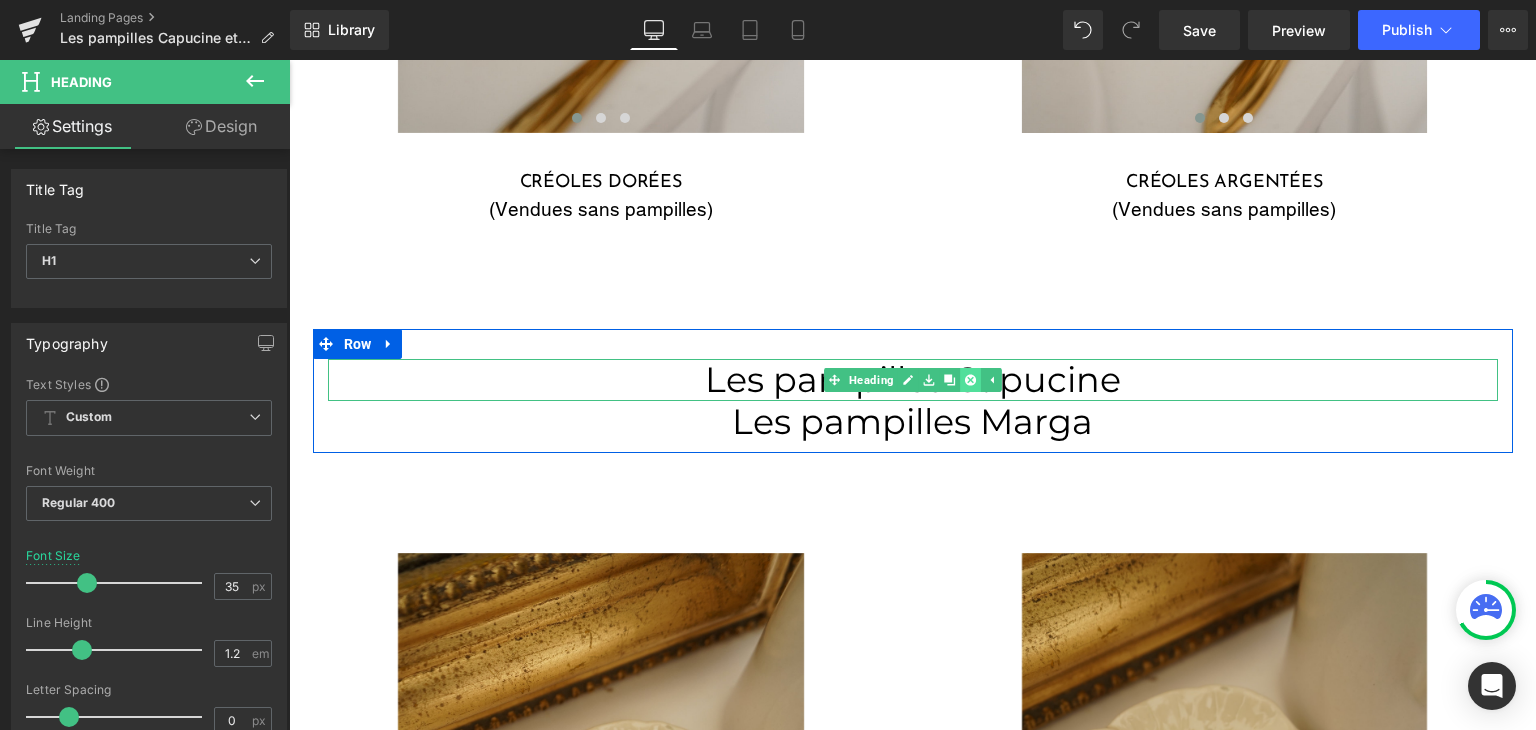 click at bounding box center [970, 380] 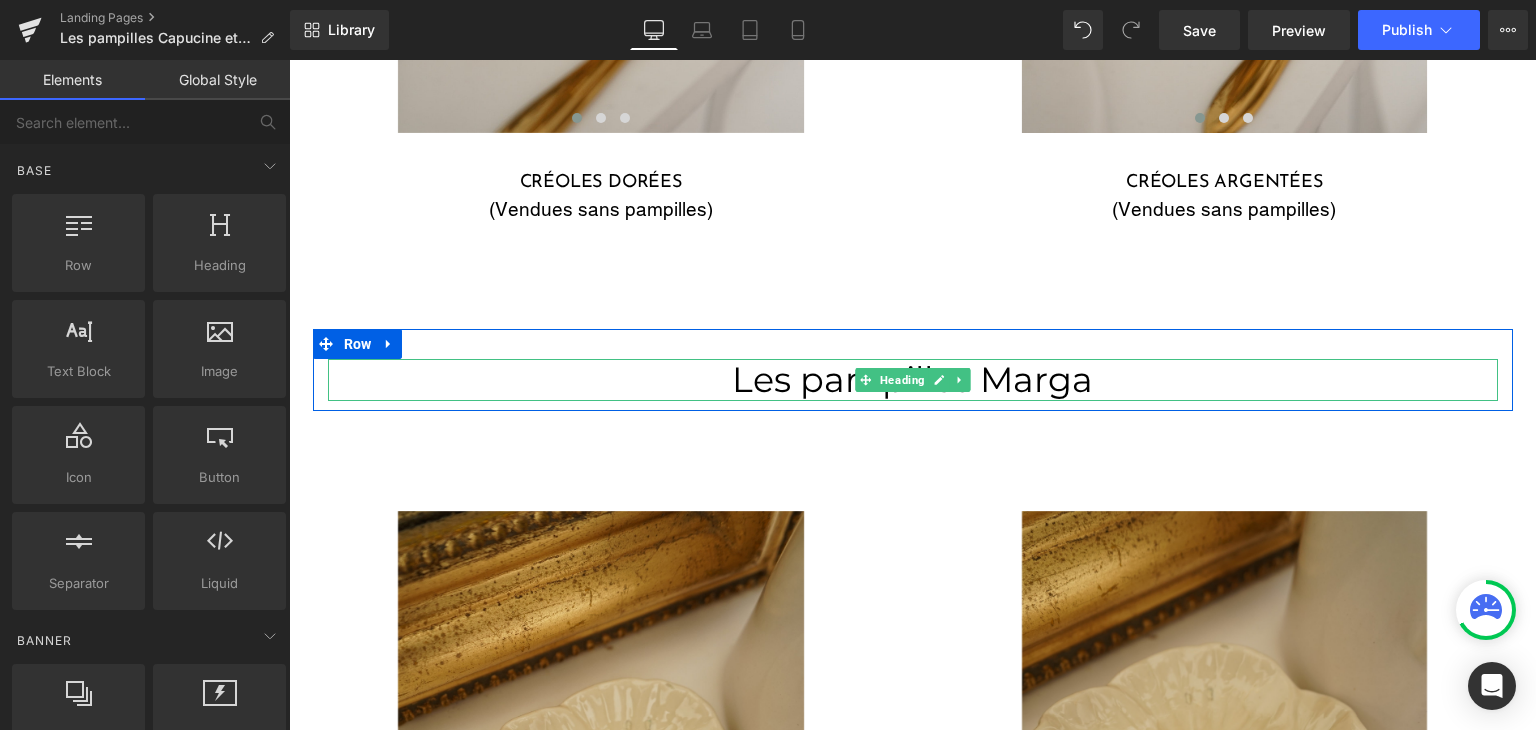 click on "Les pampilles Marga" at bounding box center (913, 380) 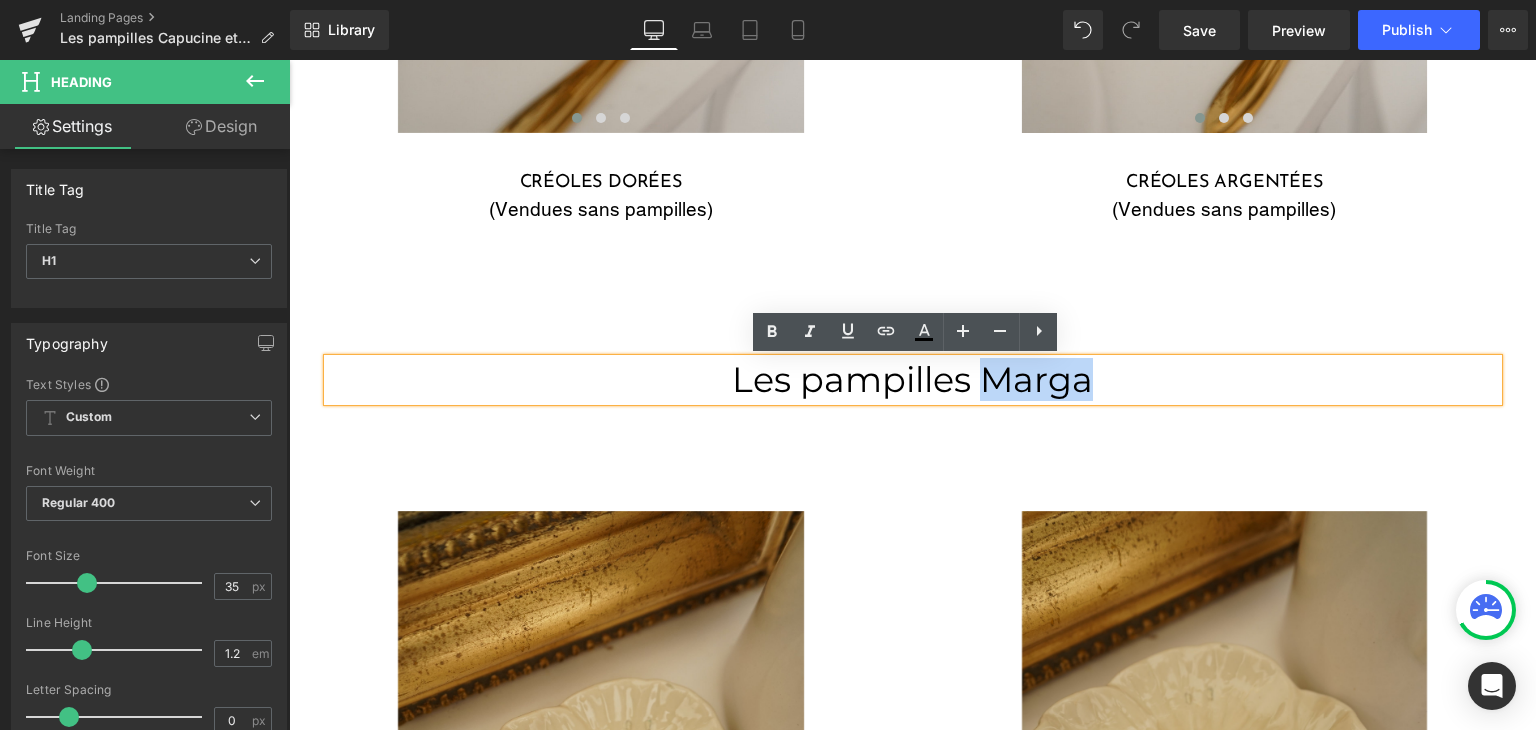 drag, startPoint x: 1025, startPoint y: 383, endPoint x: 980, endPoint y: 383, distance: 45 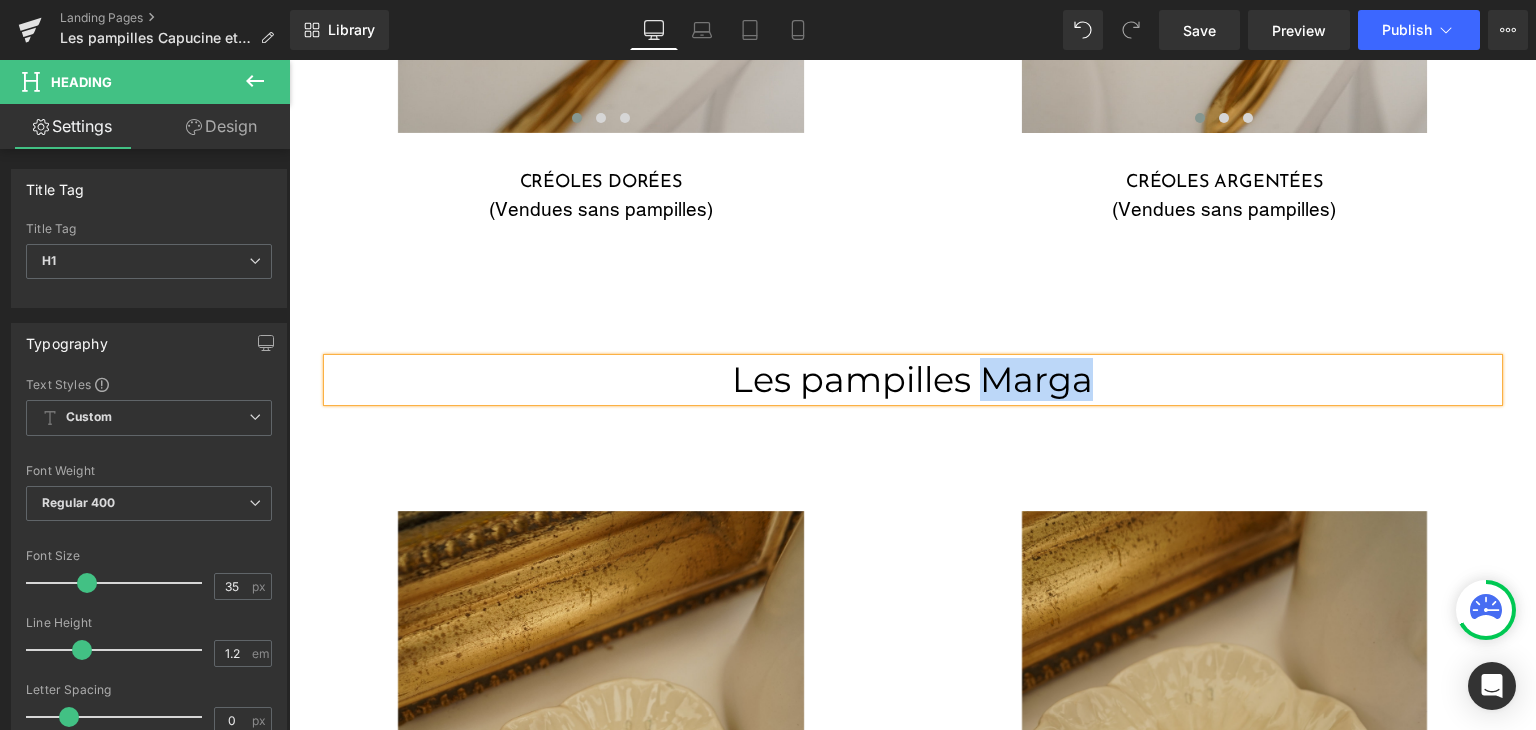 type 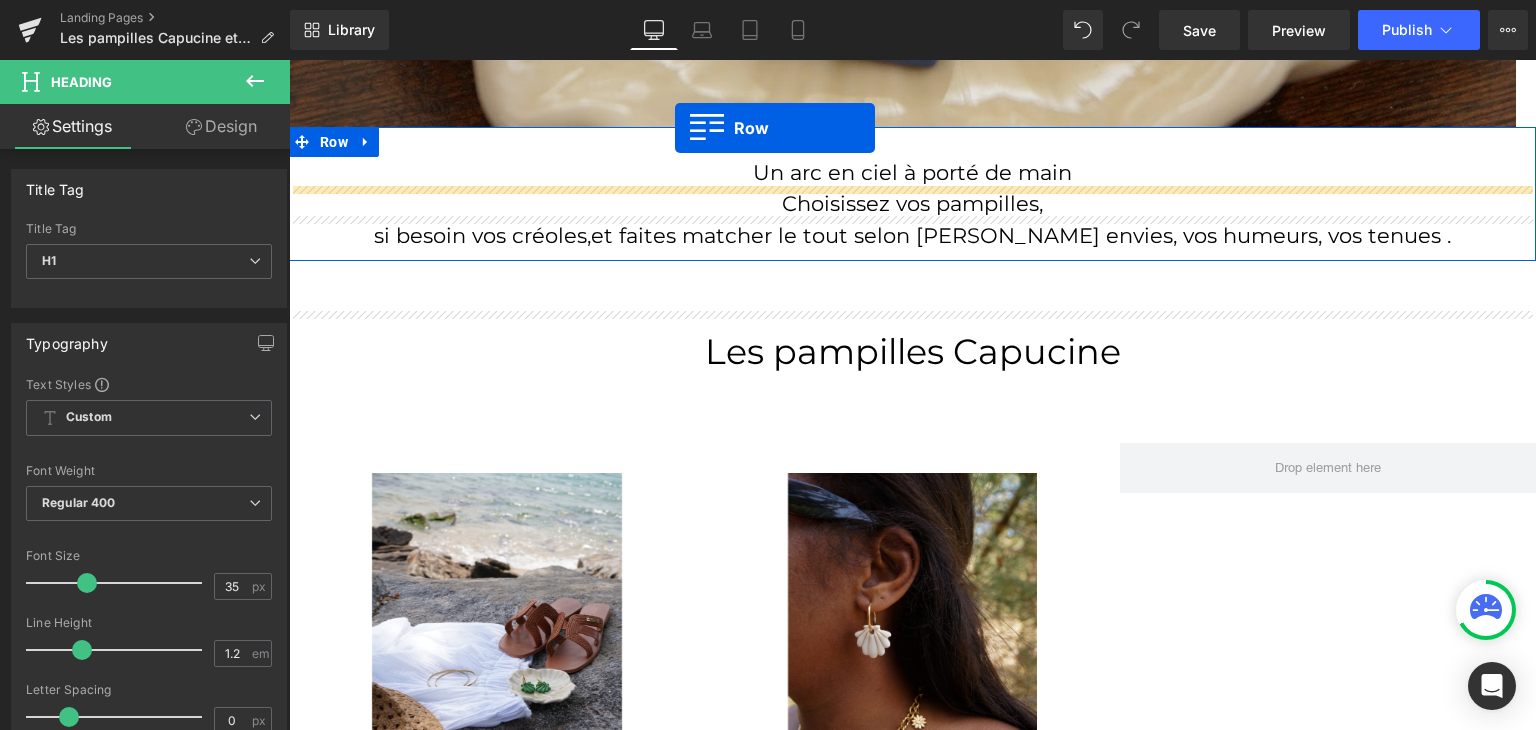 scroll, scrollTop: 660, scrollLeft: 0, axis: vertical 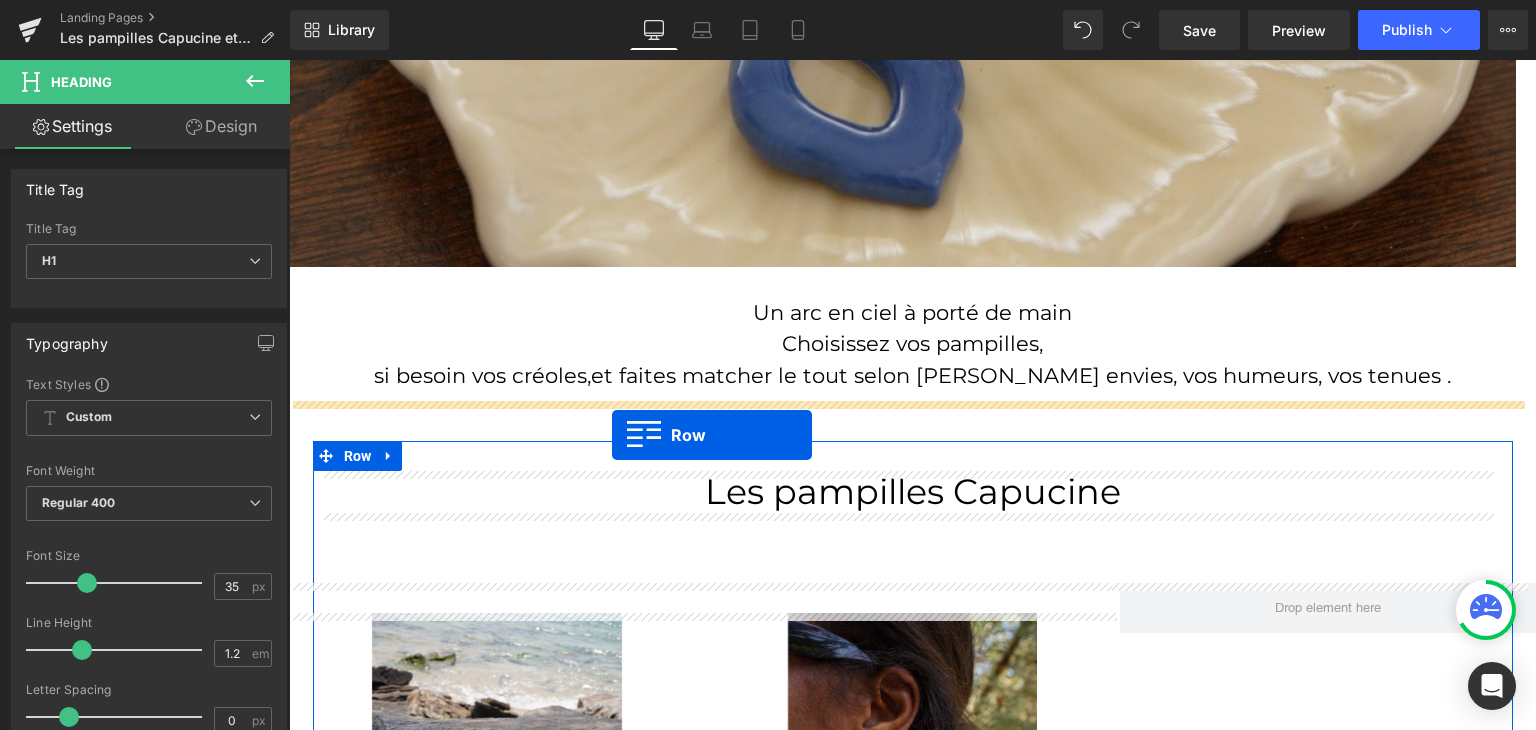 drag, startPoint x: 313, startPoint y: 455, endPoint x: 612, endPoint y: 435, distance: 299.66815 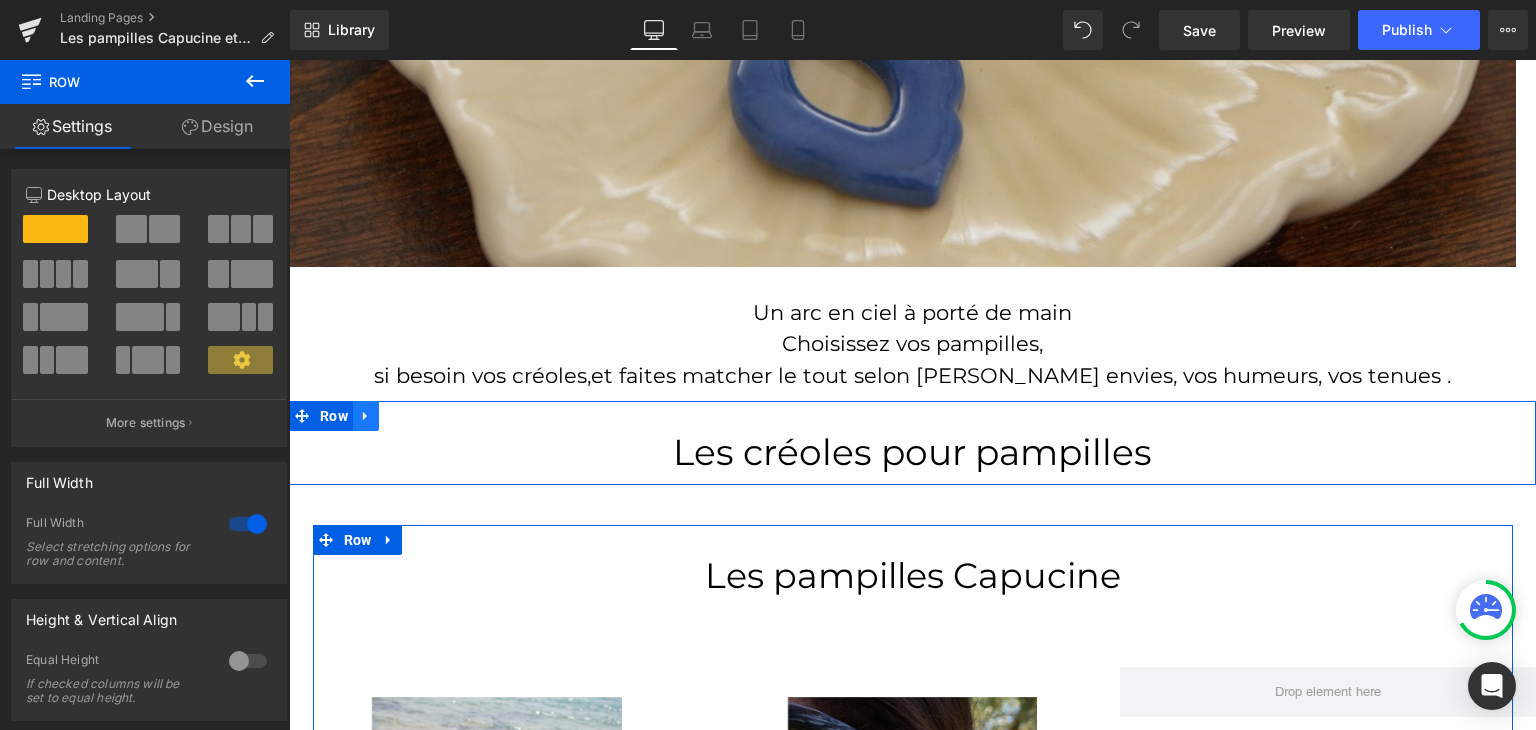 click 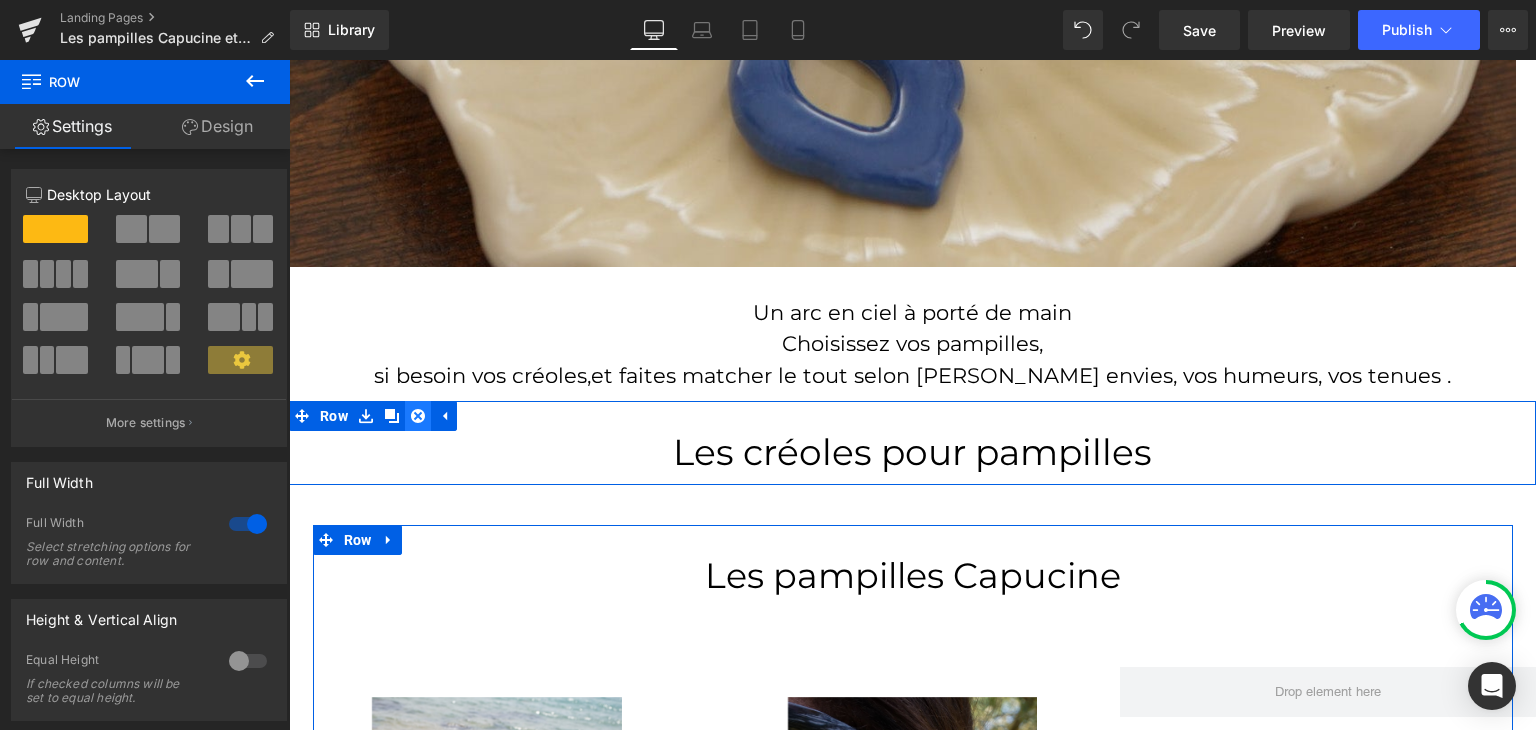 click at bounding box center [418, 416] 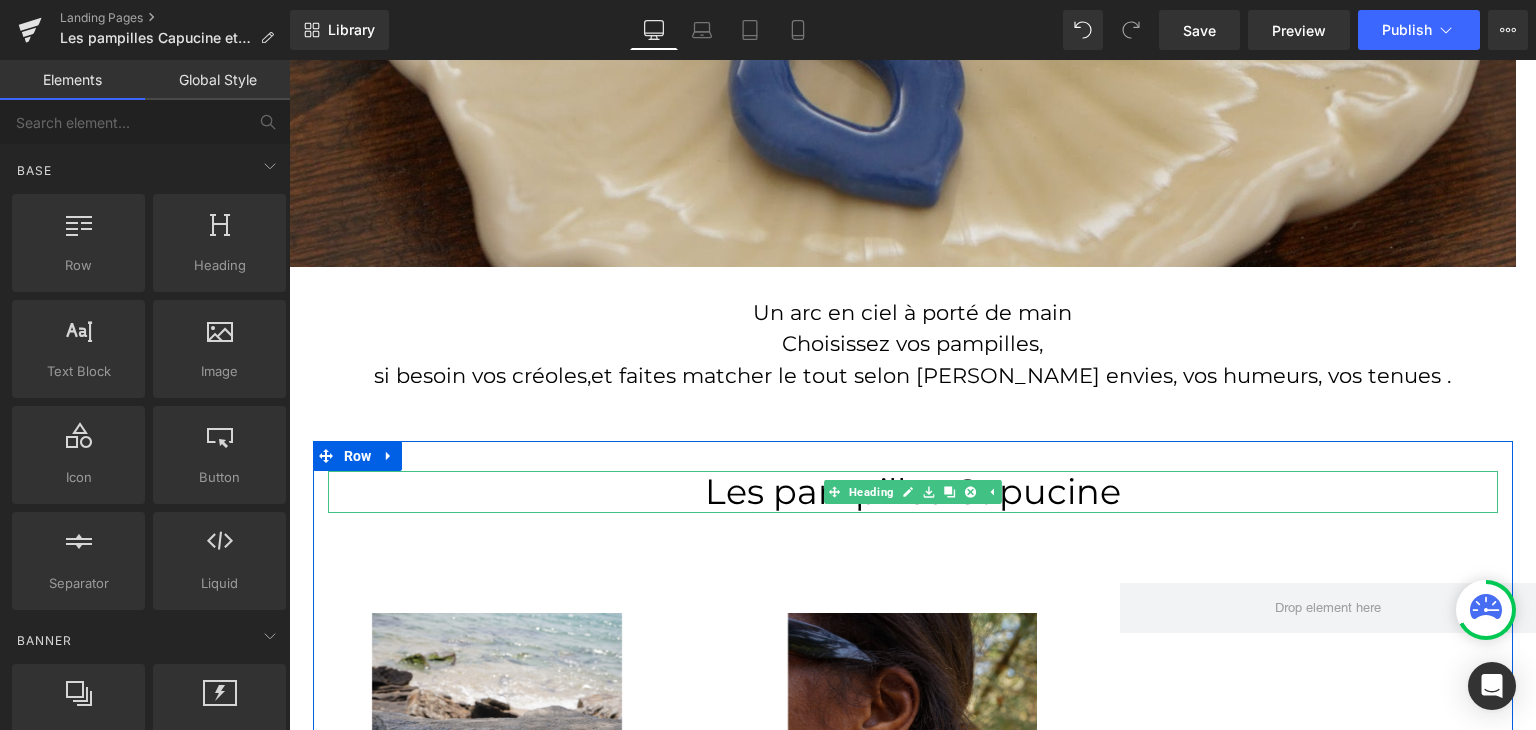 click on "Les pampilles Capucine" at bounding box center [913, 492] 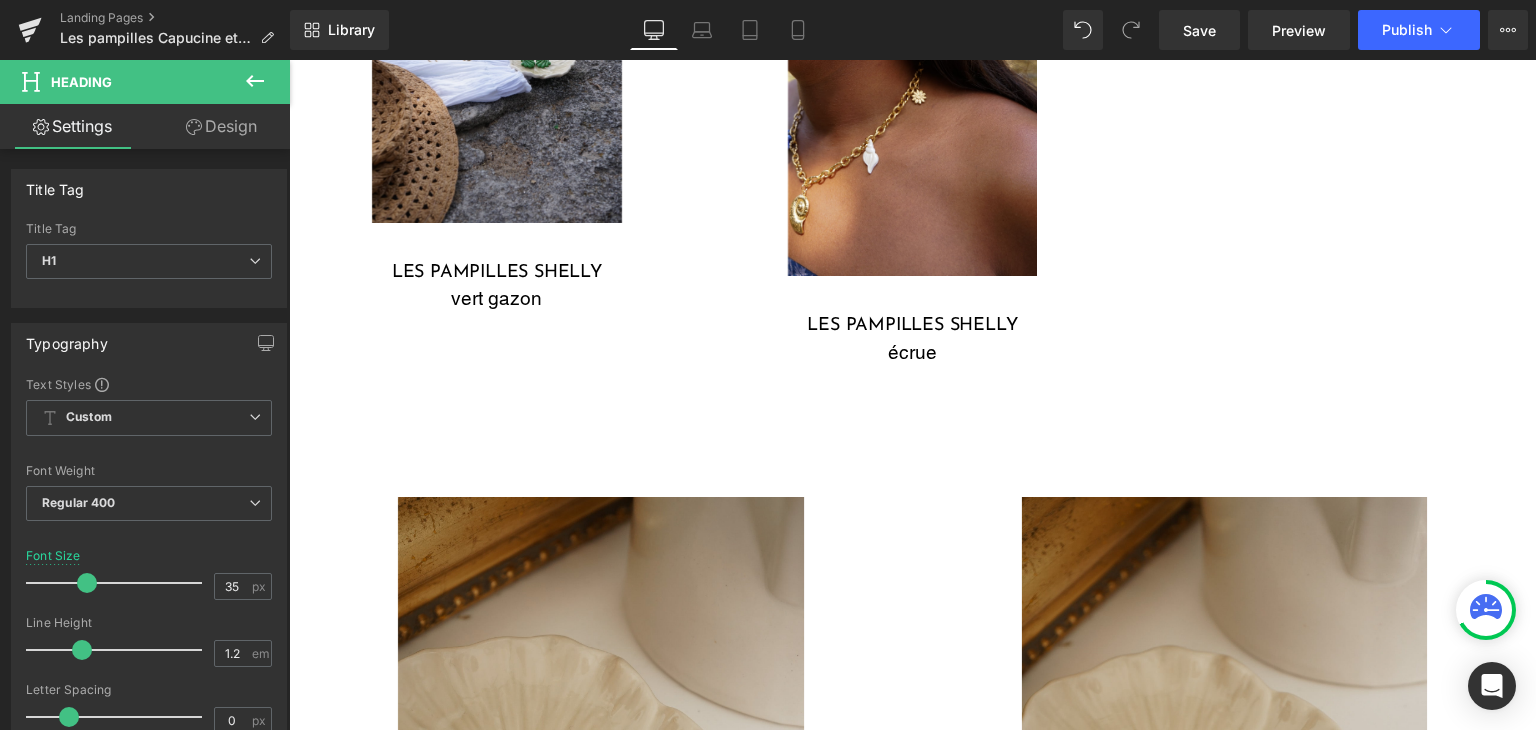 scroll, scrollTop: 1460, scrollLeft: 0, axis: vertical 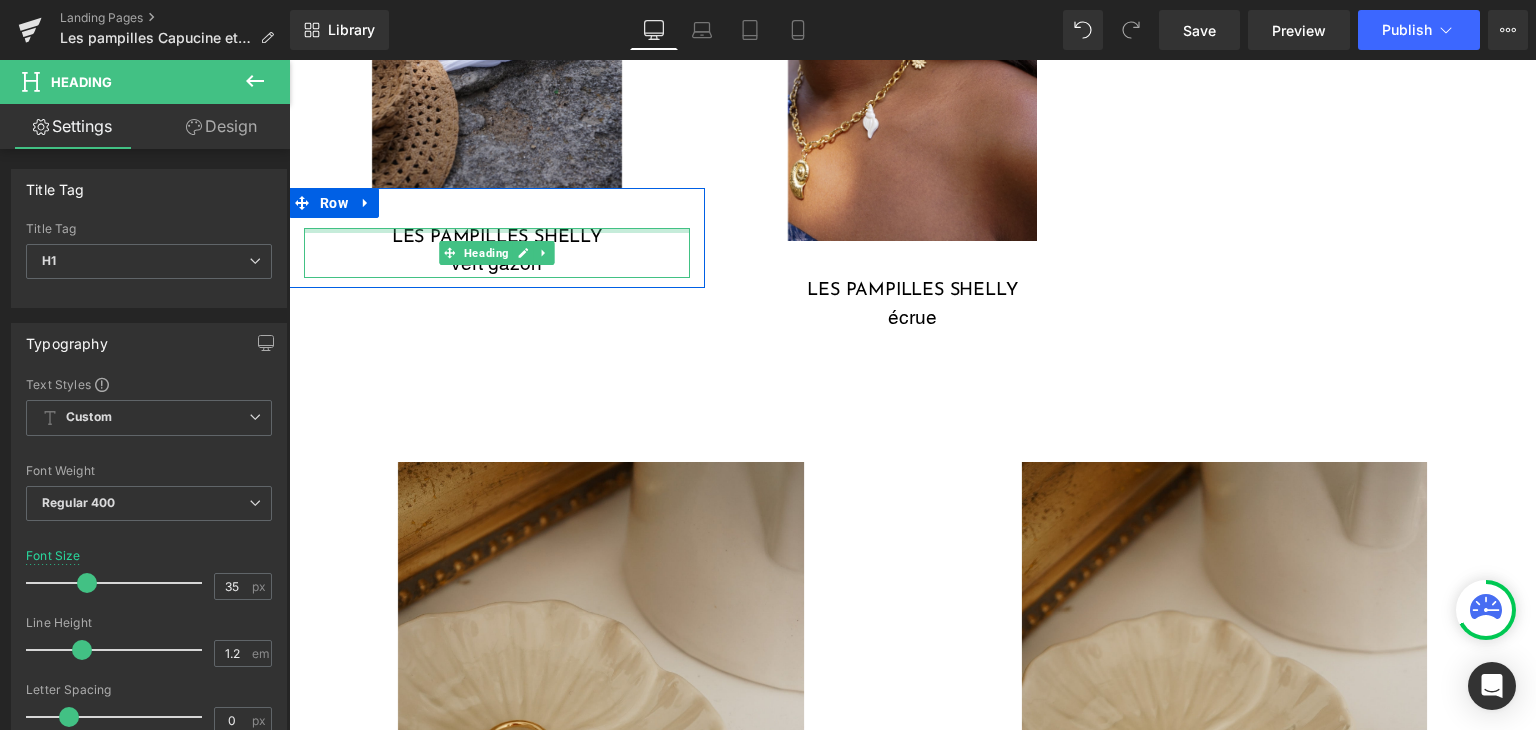 click at bounding box center [497, 230] 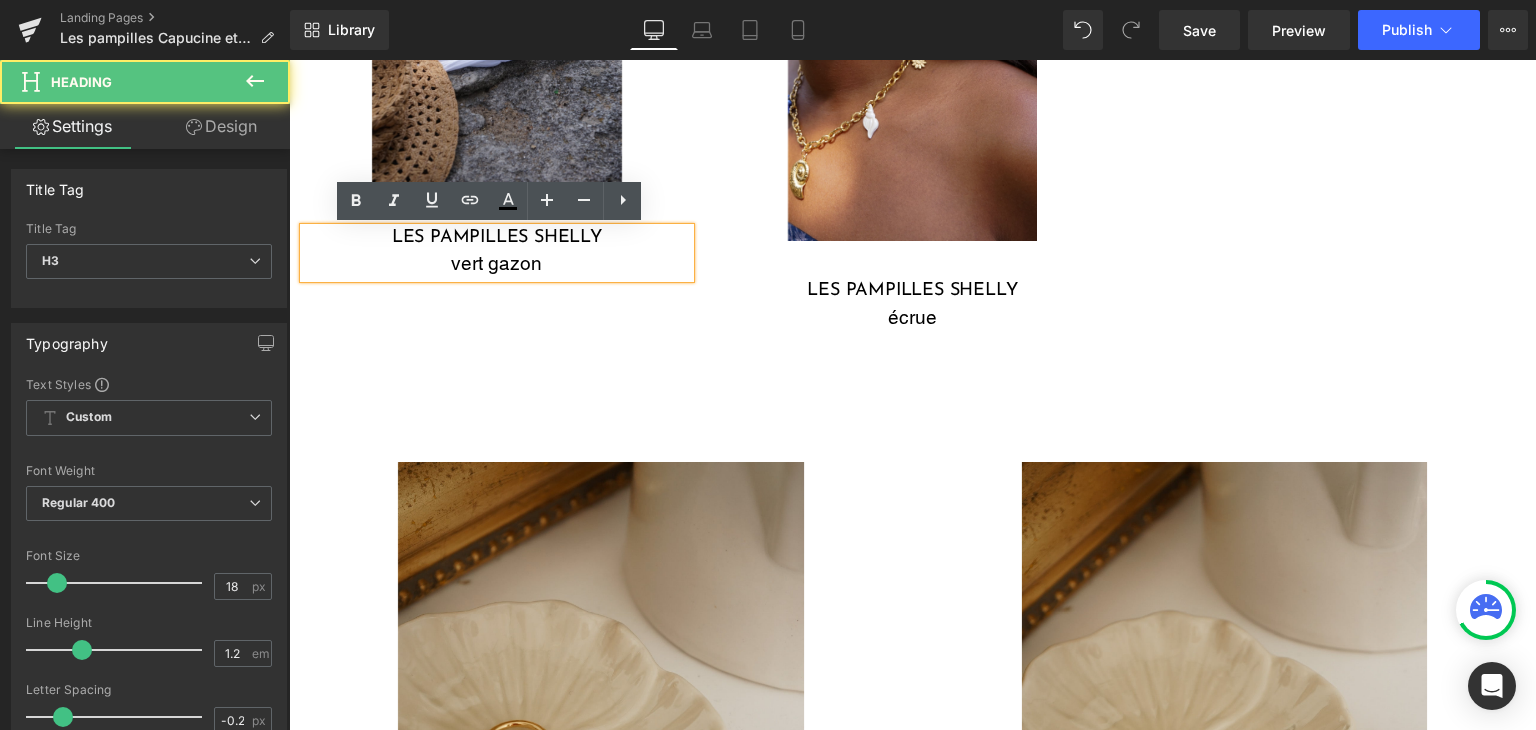 click on "Les pampilles SHELLY" at bounding box center (497, 239) 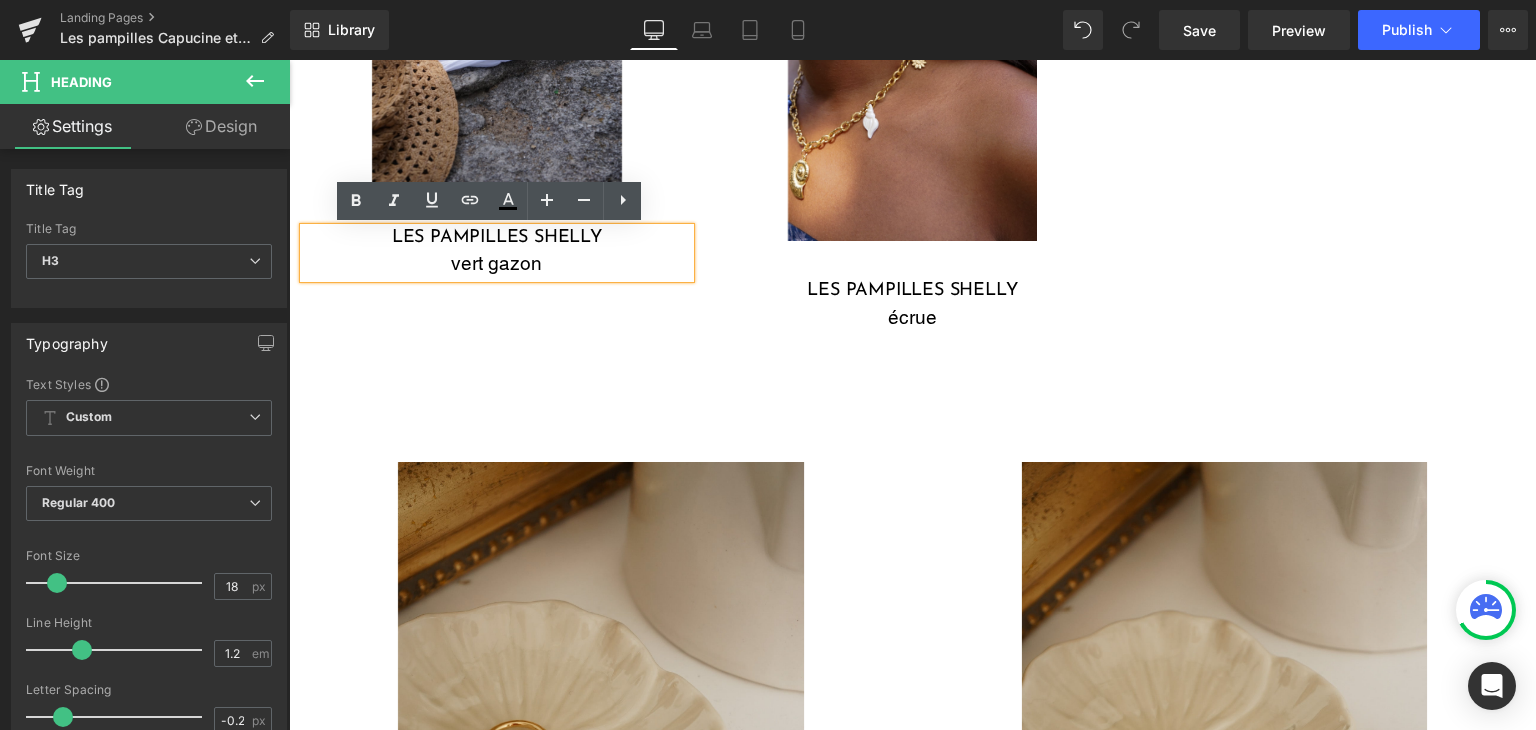drag, startPoint x: 601, startPoint y: 241, endPoint x: 525, endPoint y: 242, distance: 76.00658 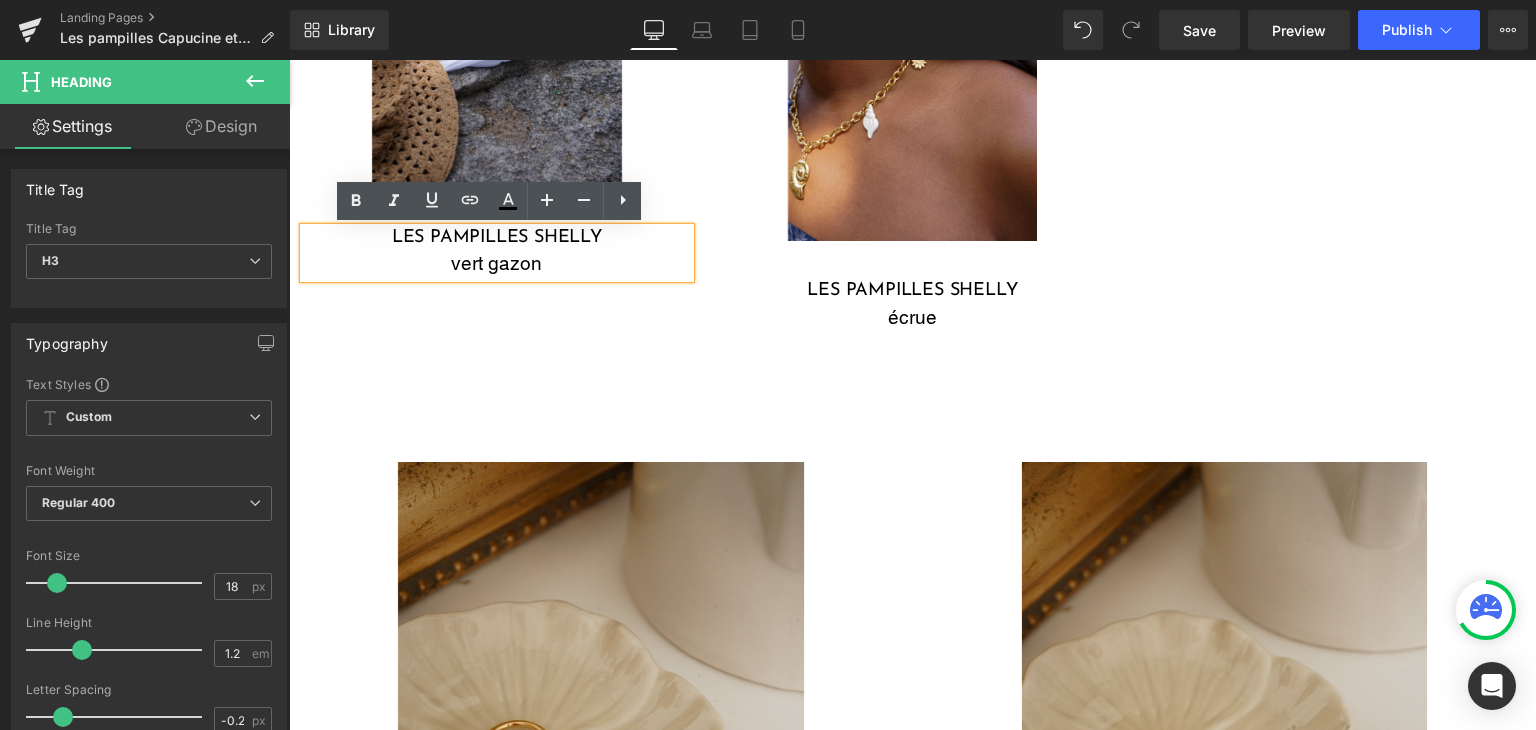 type 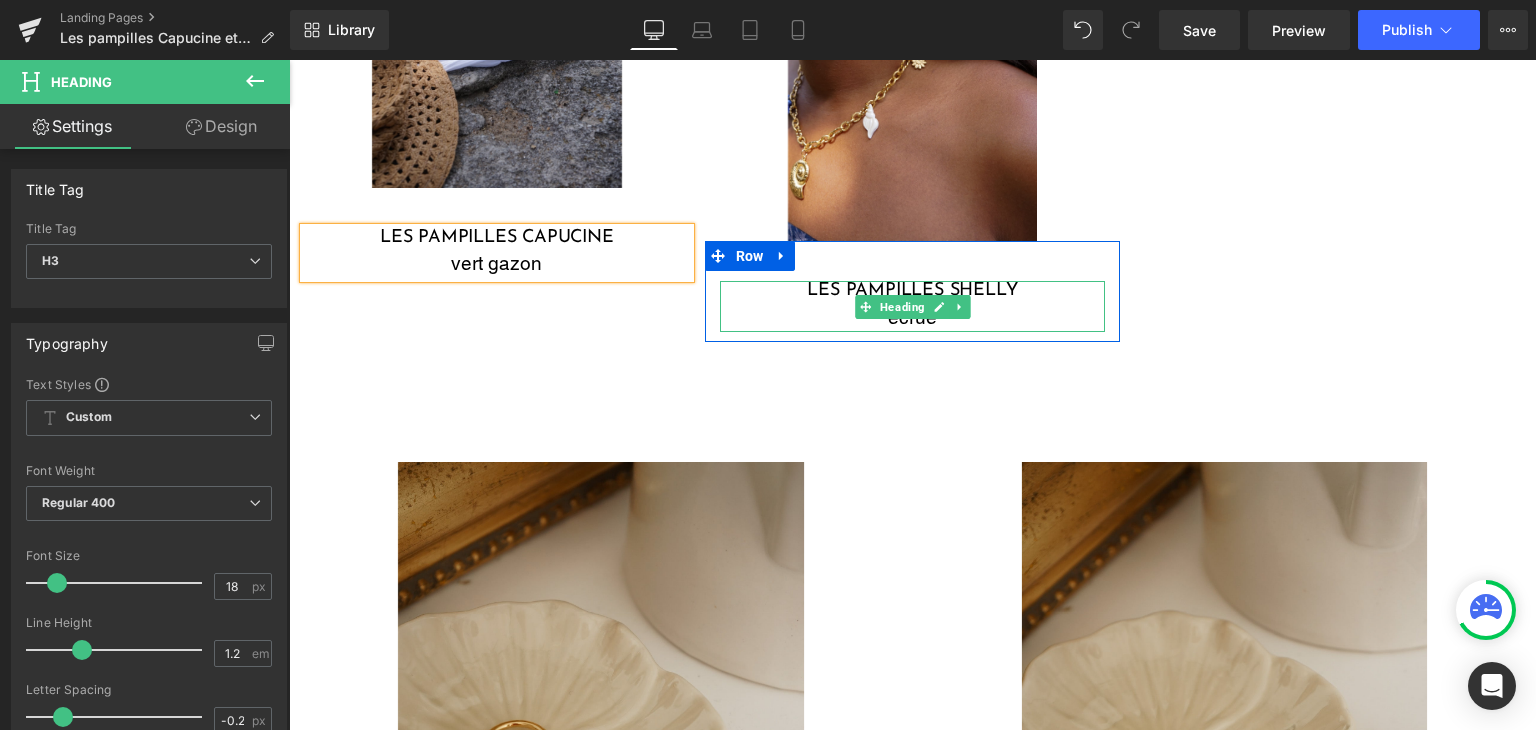 click on "Les pampilles SHELLY" at bounding box center [913, 292] 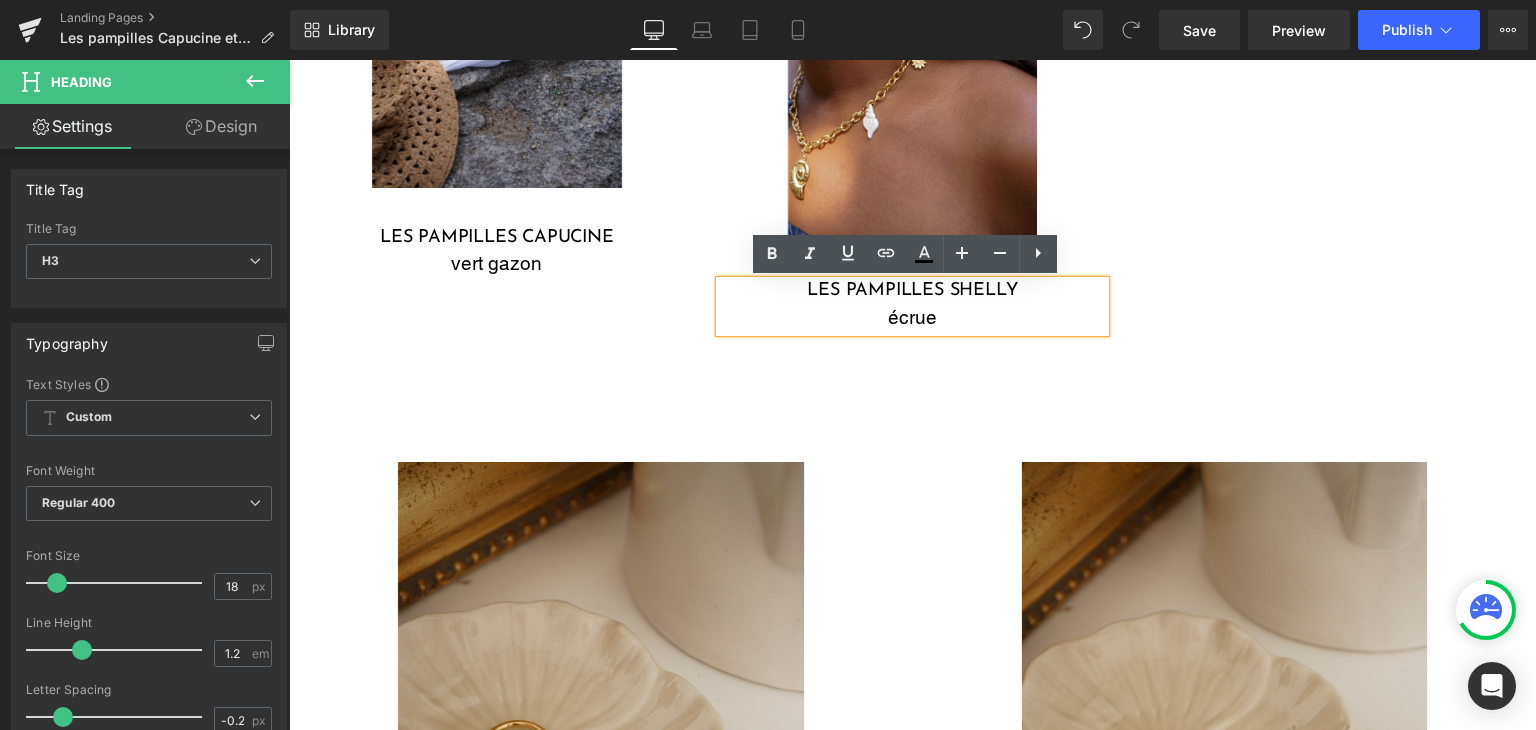 drag, startPoint x: 1022, startPoint y: 297, endPoint x: 942, endPoint y: 298, distance: 80.00625 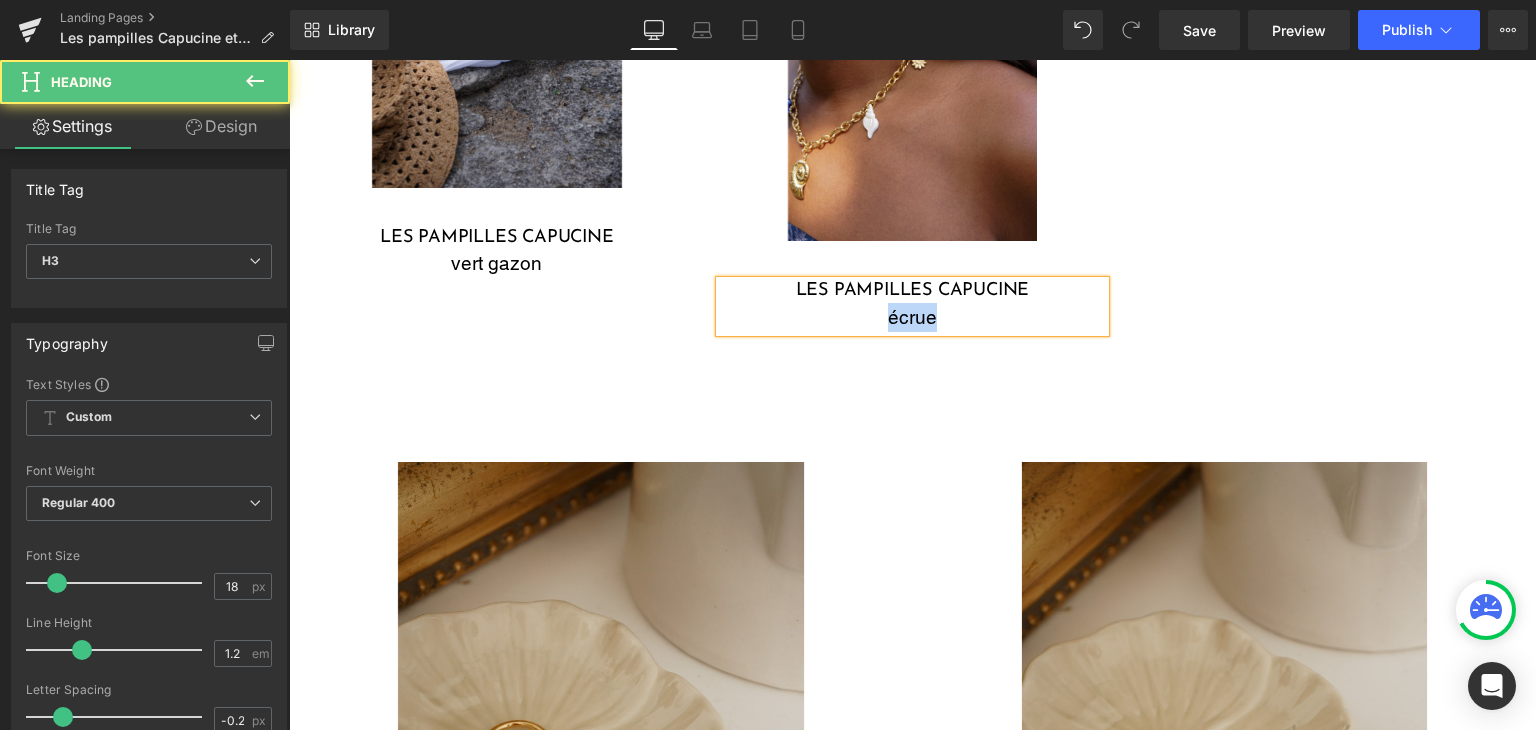 drag, startPoint x: 938, startPoint y: 317, endPoint x: 880, endPoint y: 315, distance: 58.034473 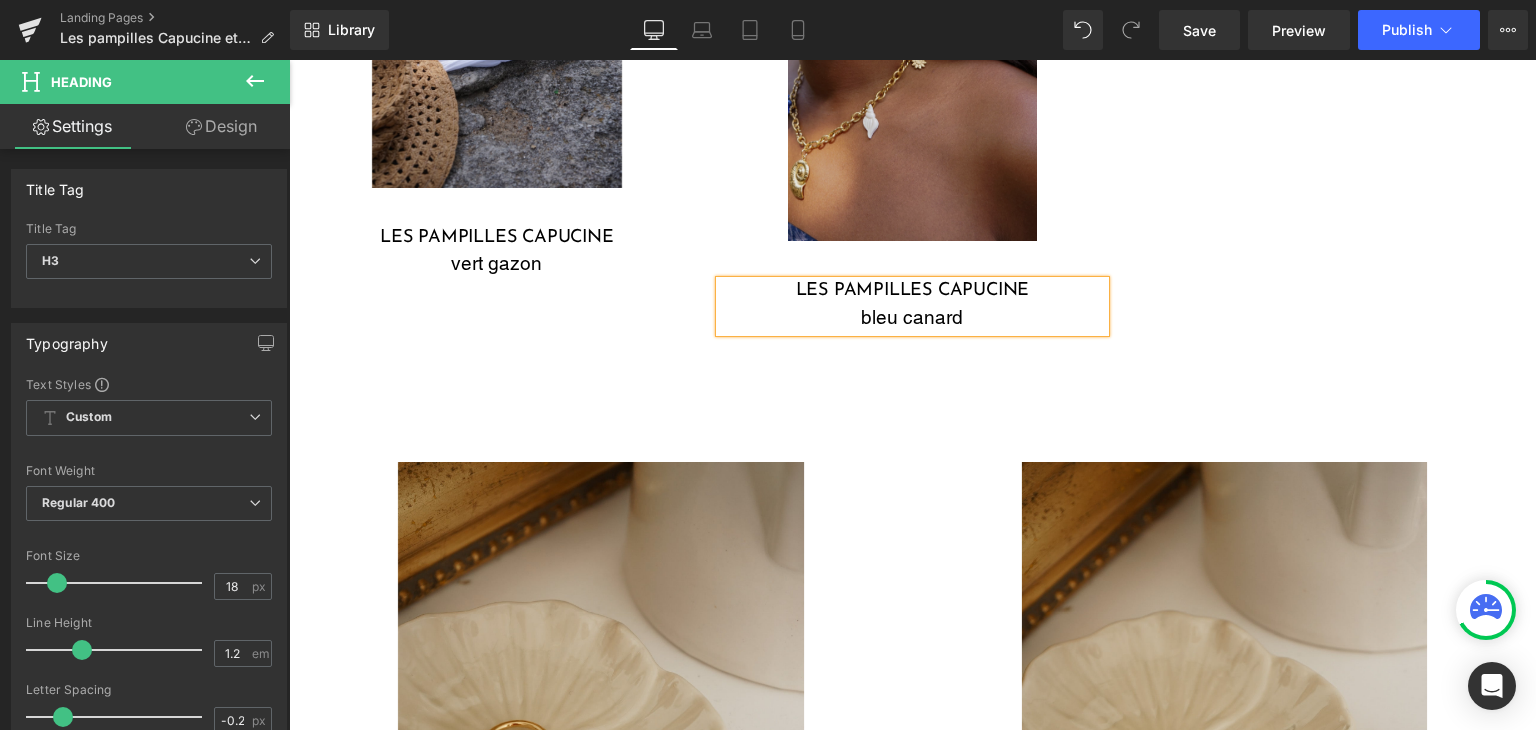 click at bounding box center (913, 27) 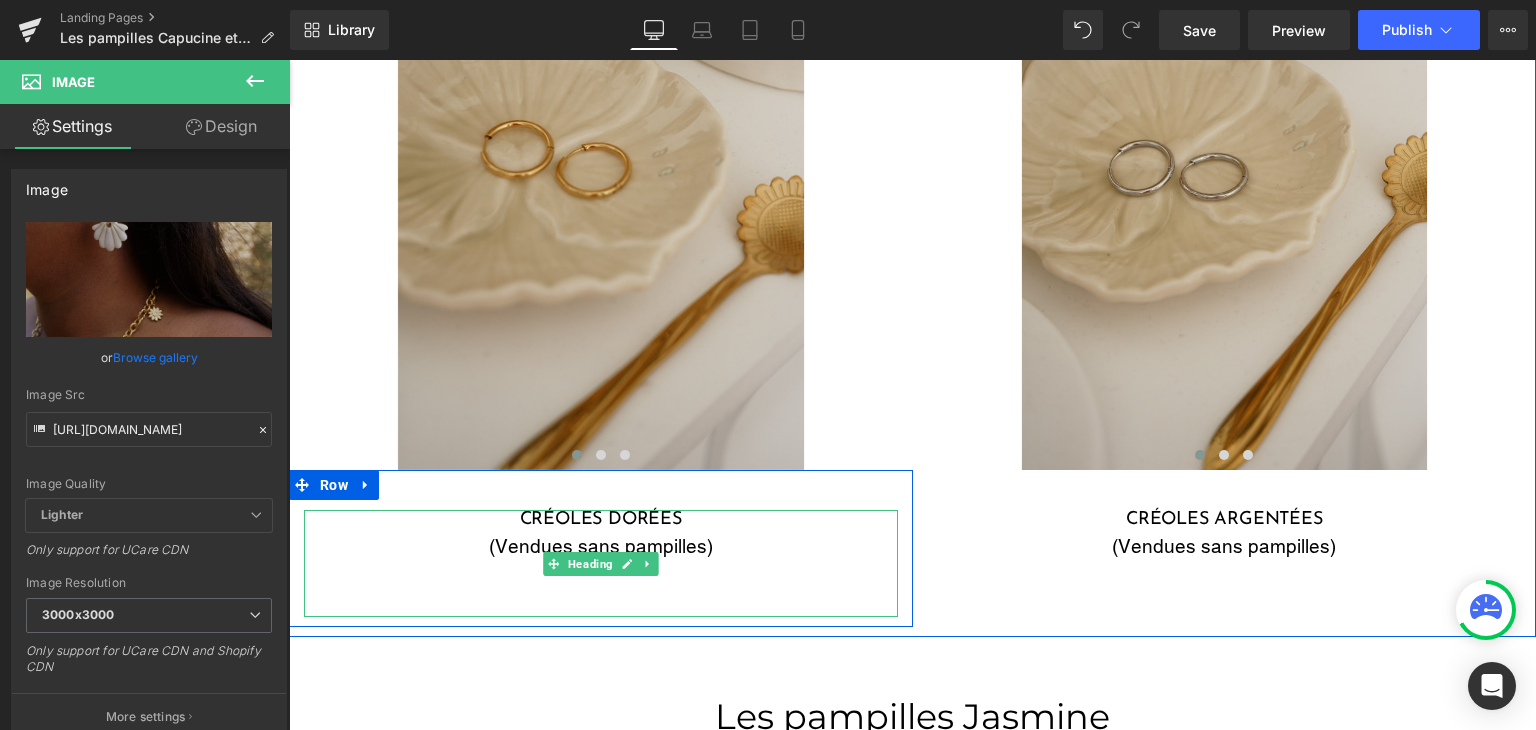 scroll, scrollTop: 2460, scrollLeft: 0, axis: vertical 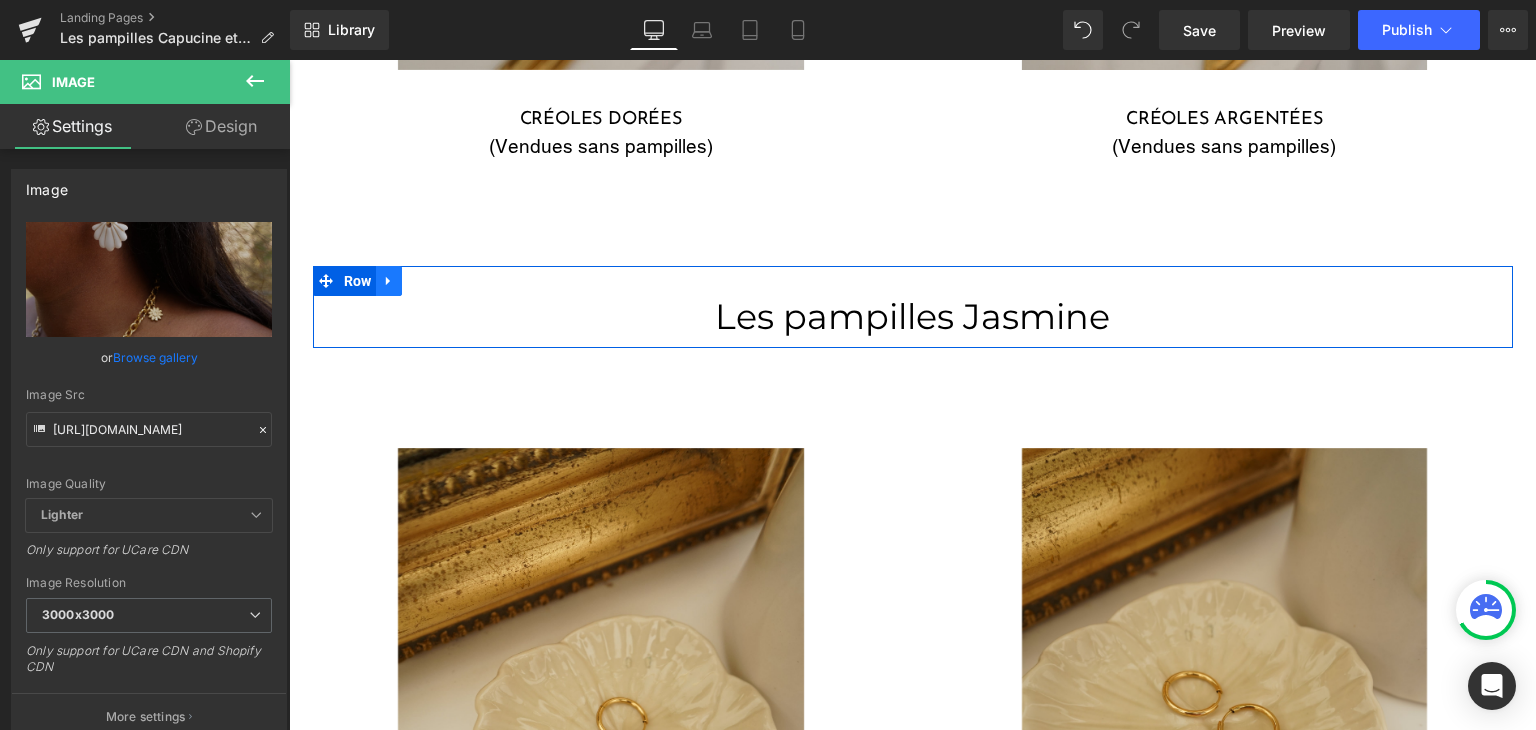 click 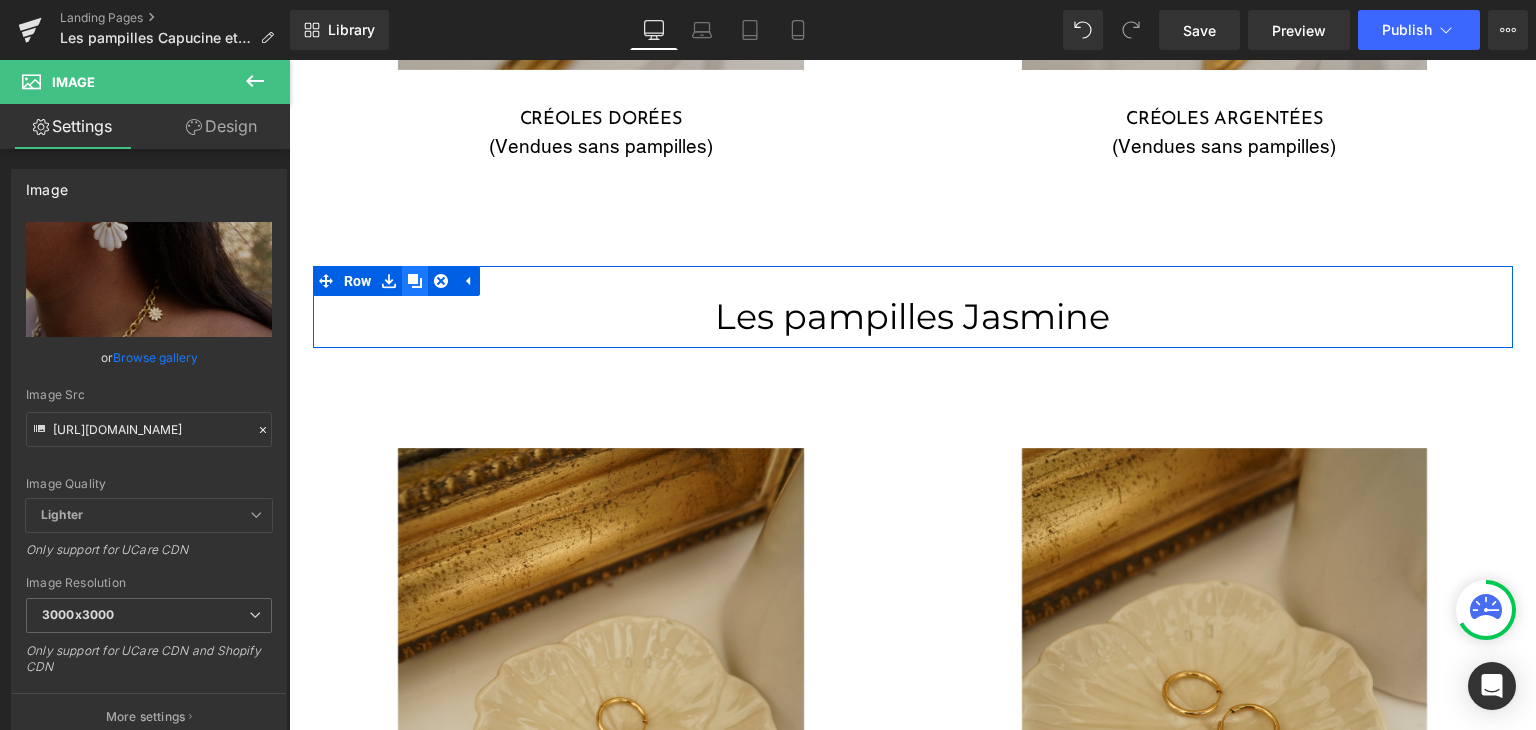 click at bounding box center (415, 281) 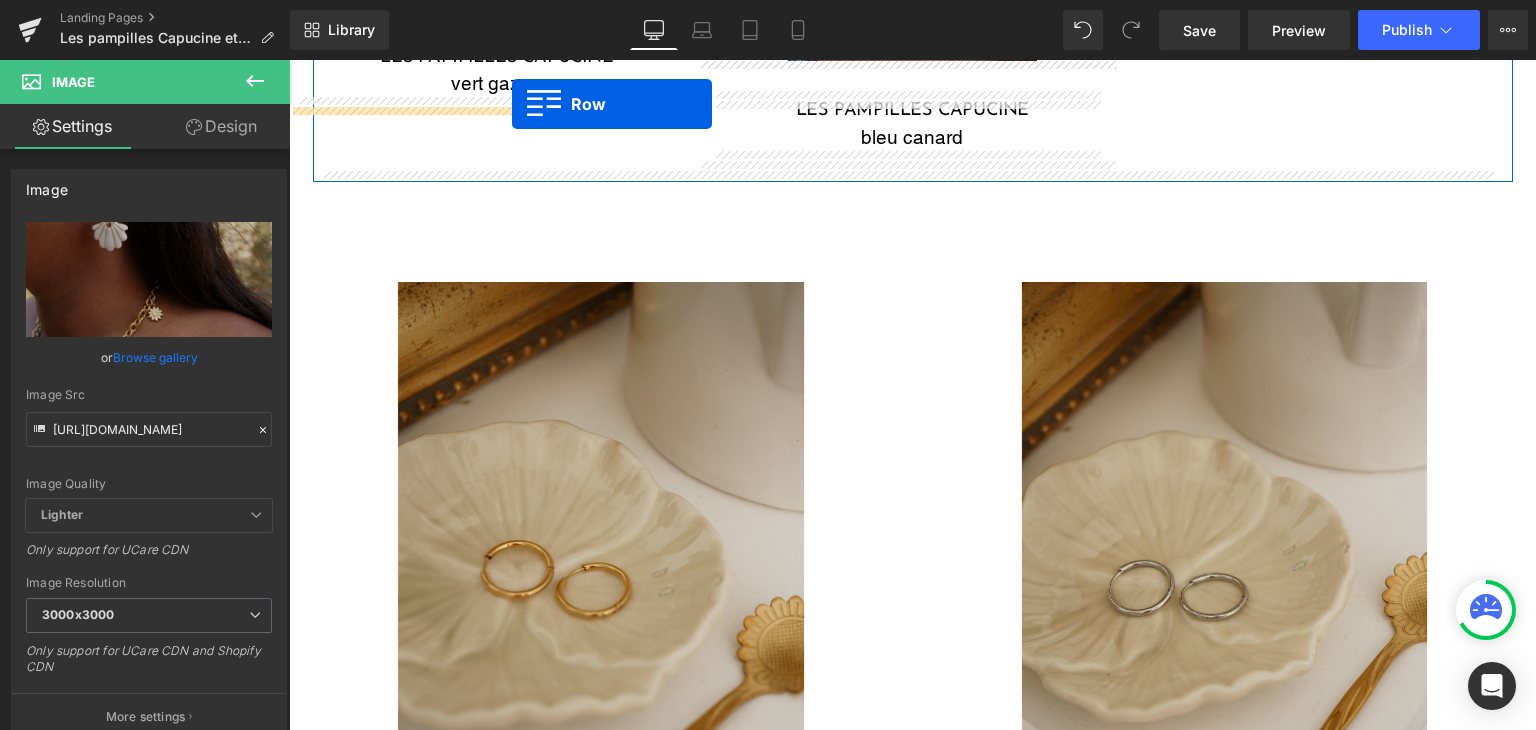 scroll, scrollTop: 1520, scrollLeft: 0, axis: vertical 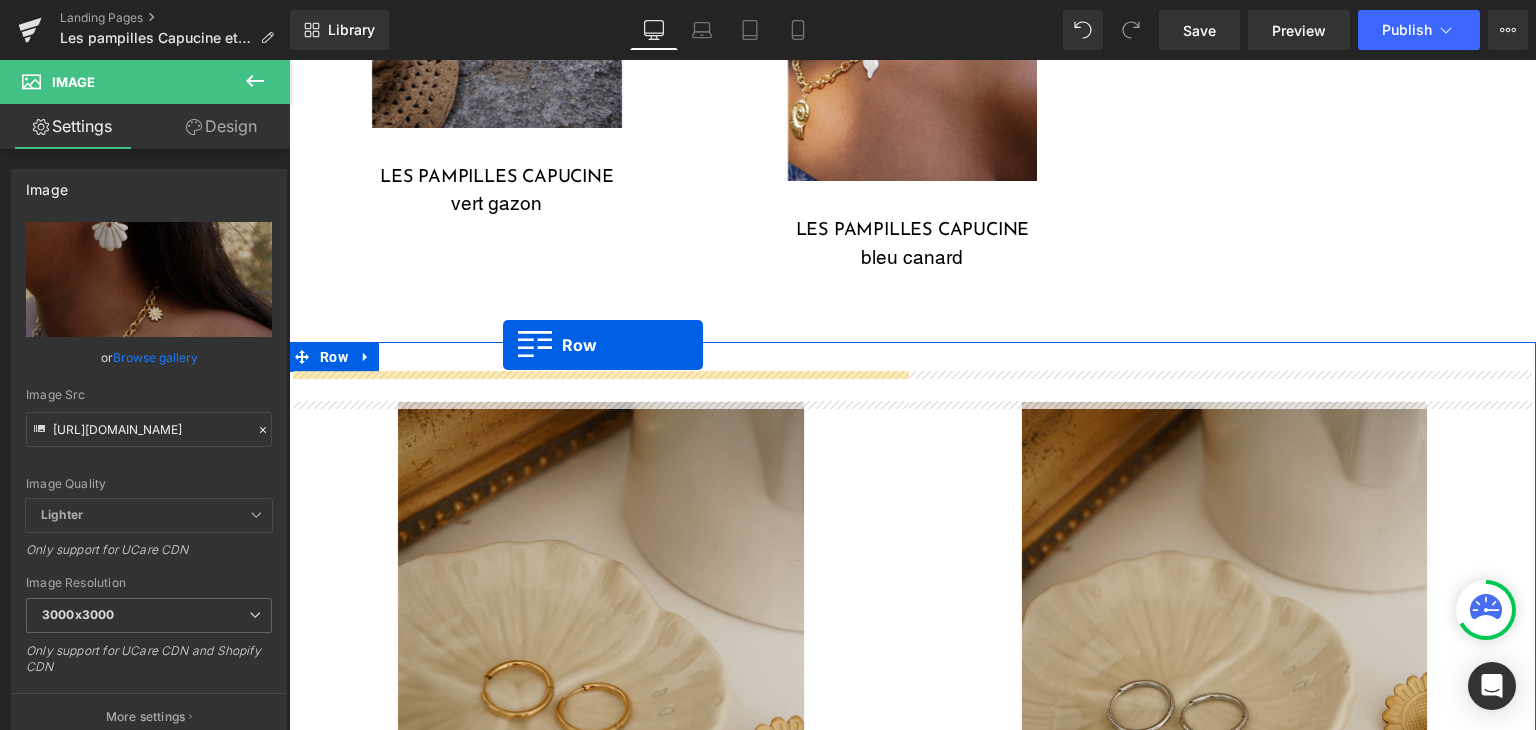 drag, startPoint x: 312, startPoint y: 360, endPoint x: 503, endPoint y: 345, distance: 191.5881 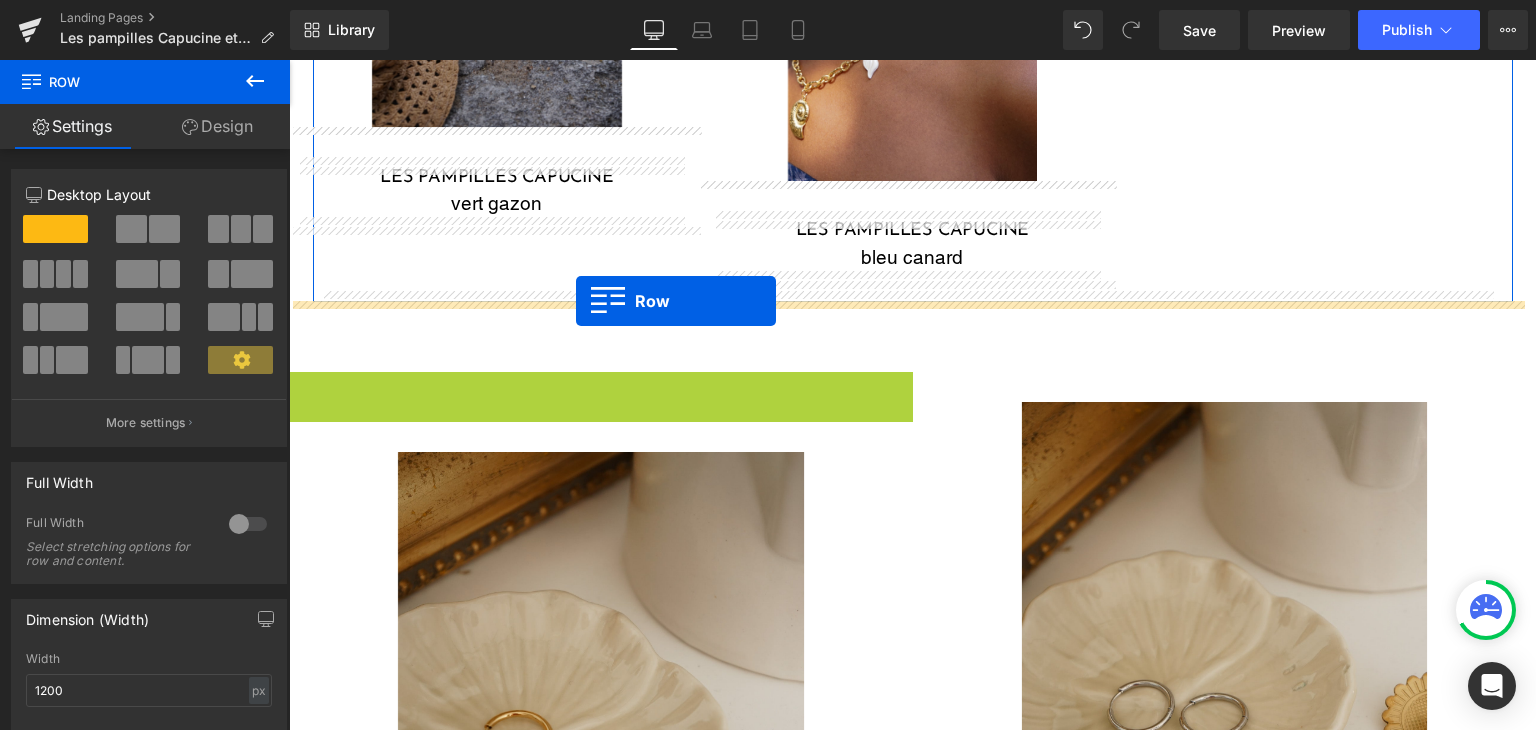 drag, startPoint x: 328, startPoint y: 387, endPoint x: 576, endPoint y: 301, distance: 262.4881 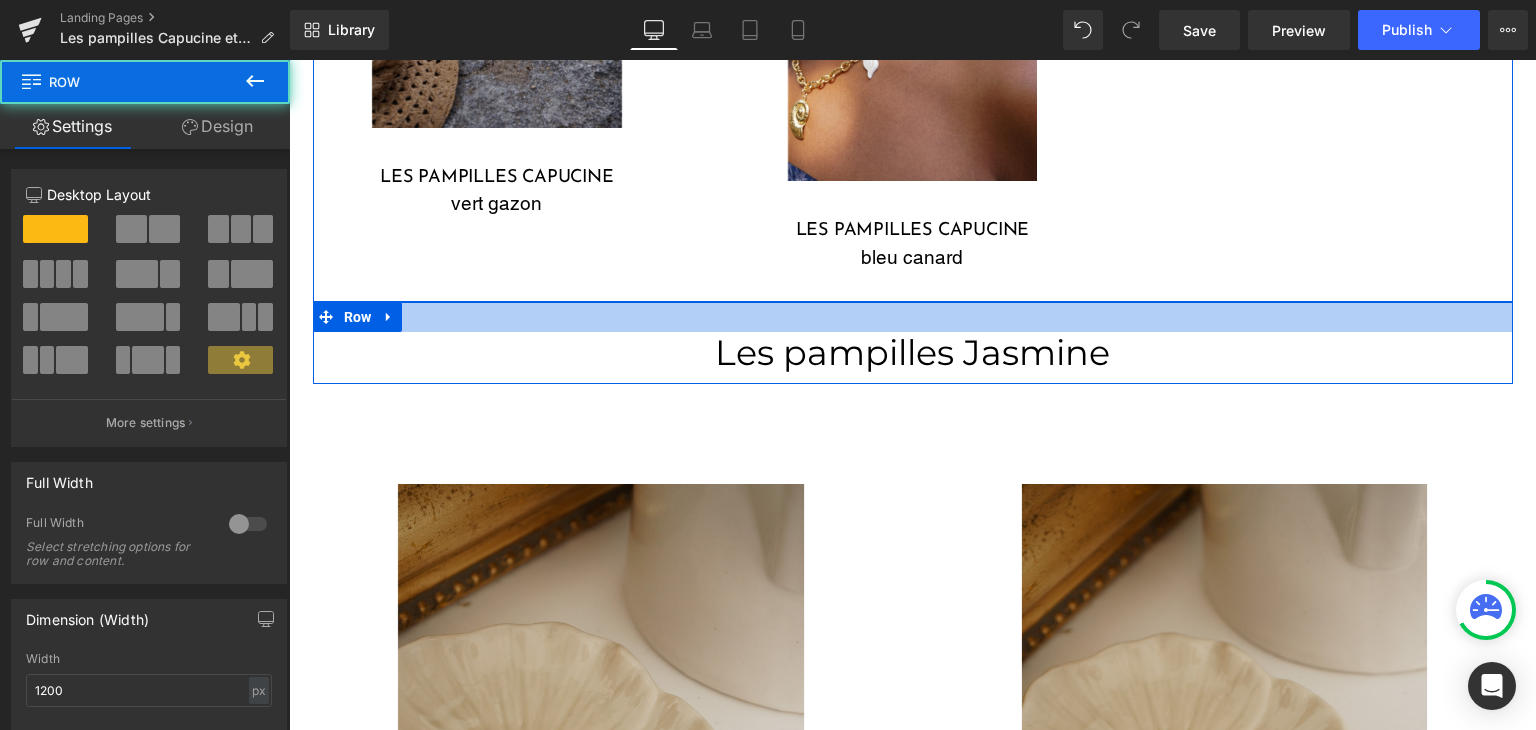 click at bounding box center [913, 317] 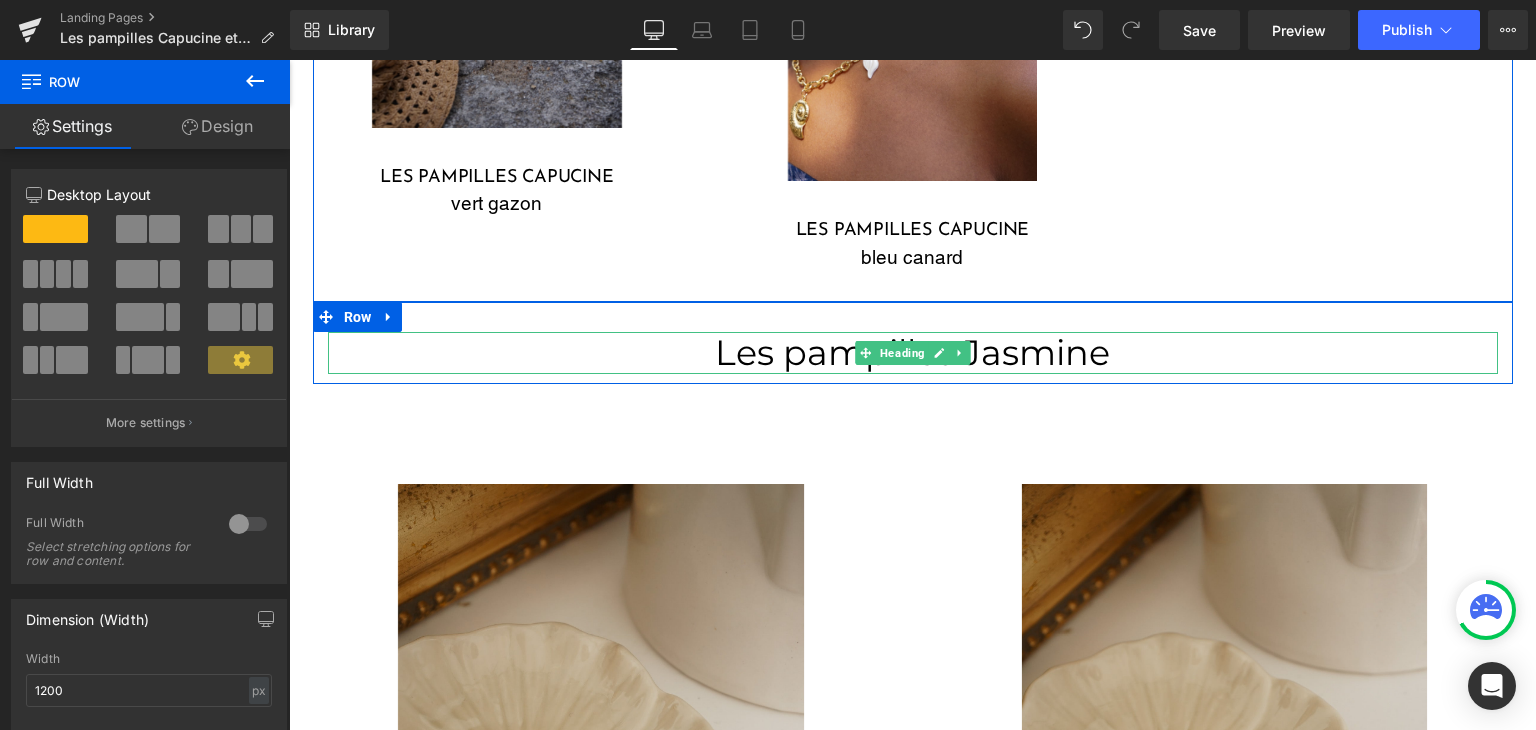 click on "Les pampilles Jasmine" at bounding box center (913, 353) 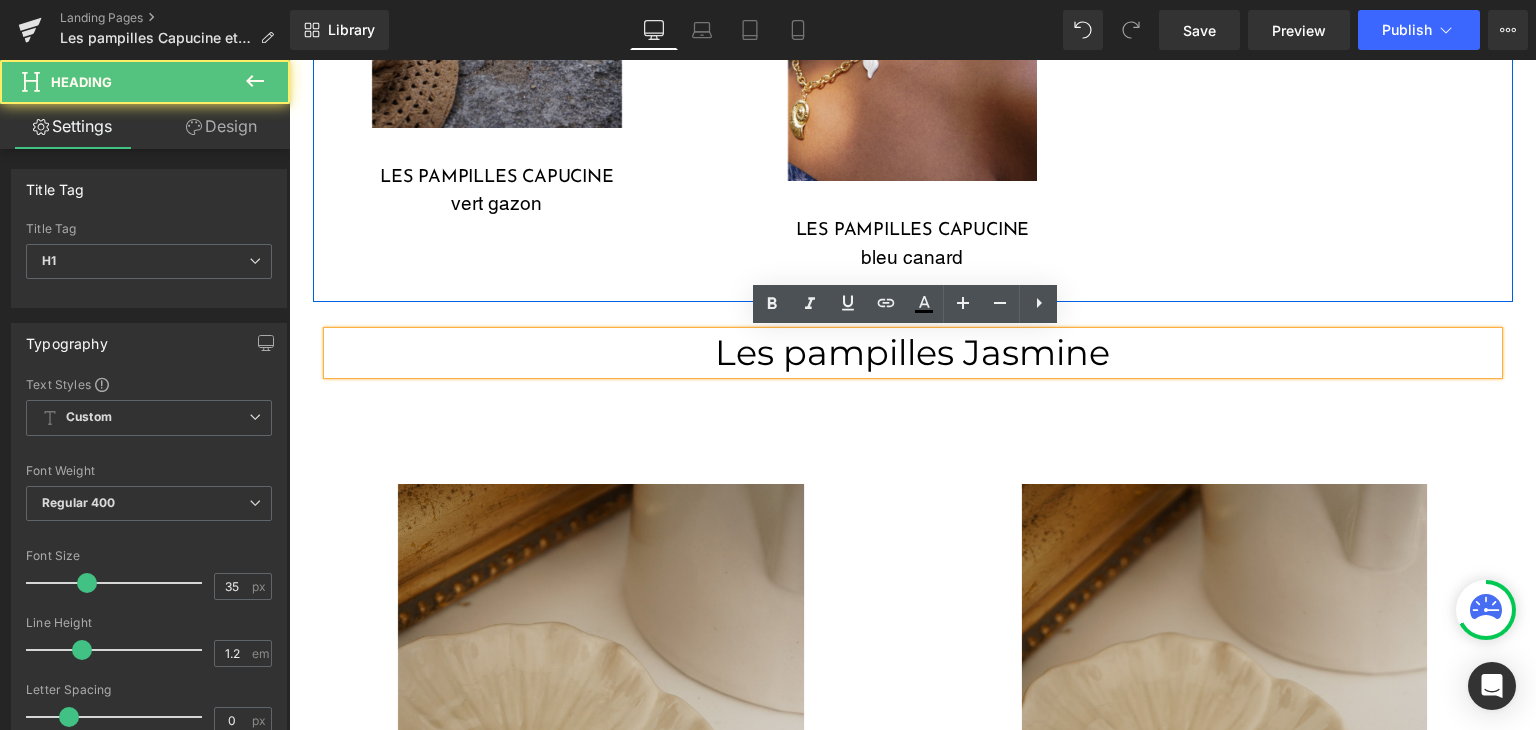 drag, startPoint x: 1061, startPoint y: 349, endPoint x: 696, endPoint y: 339, distance: 365.13696 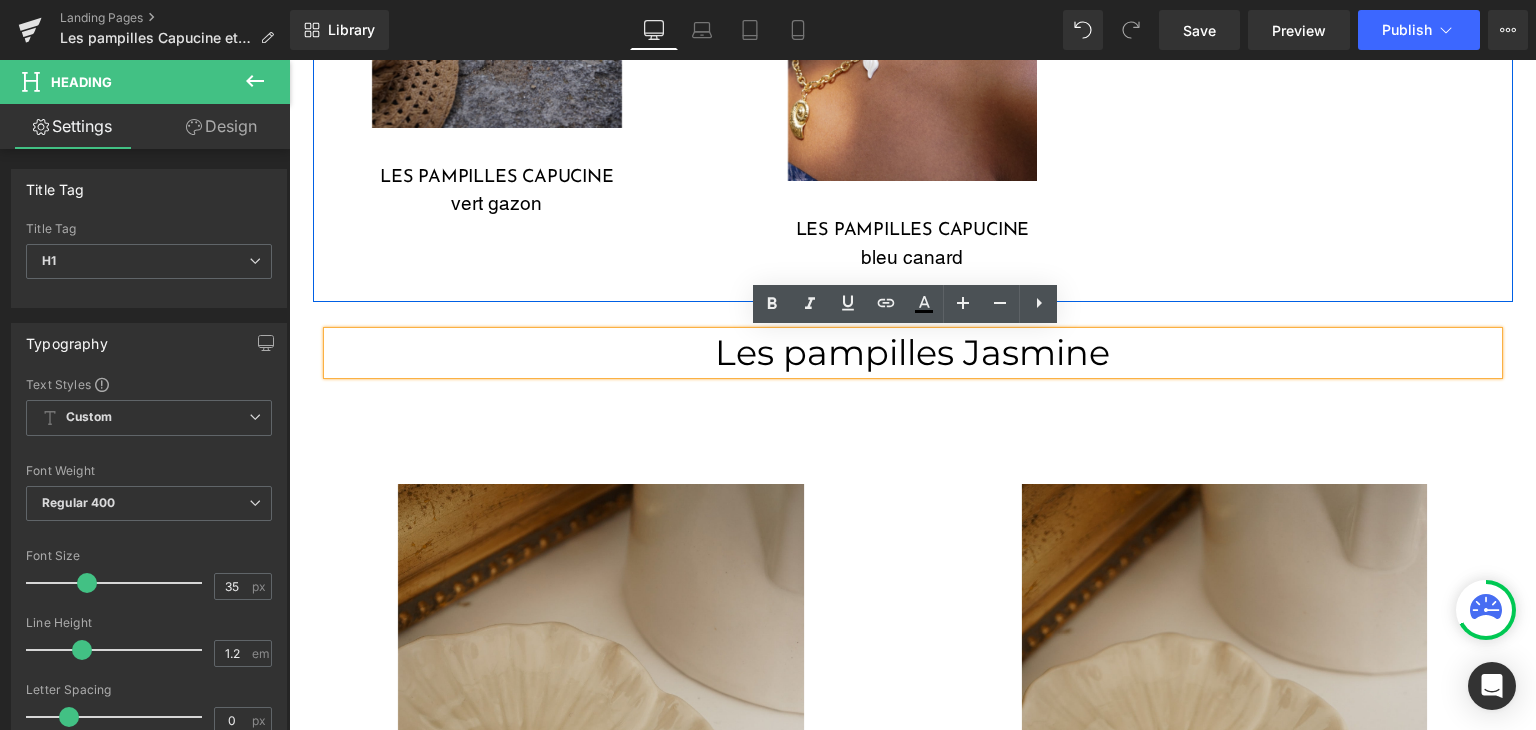 type 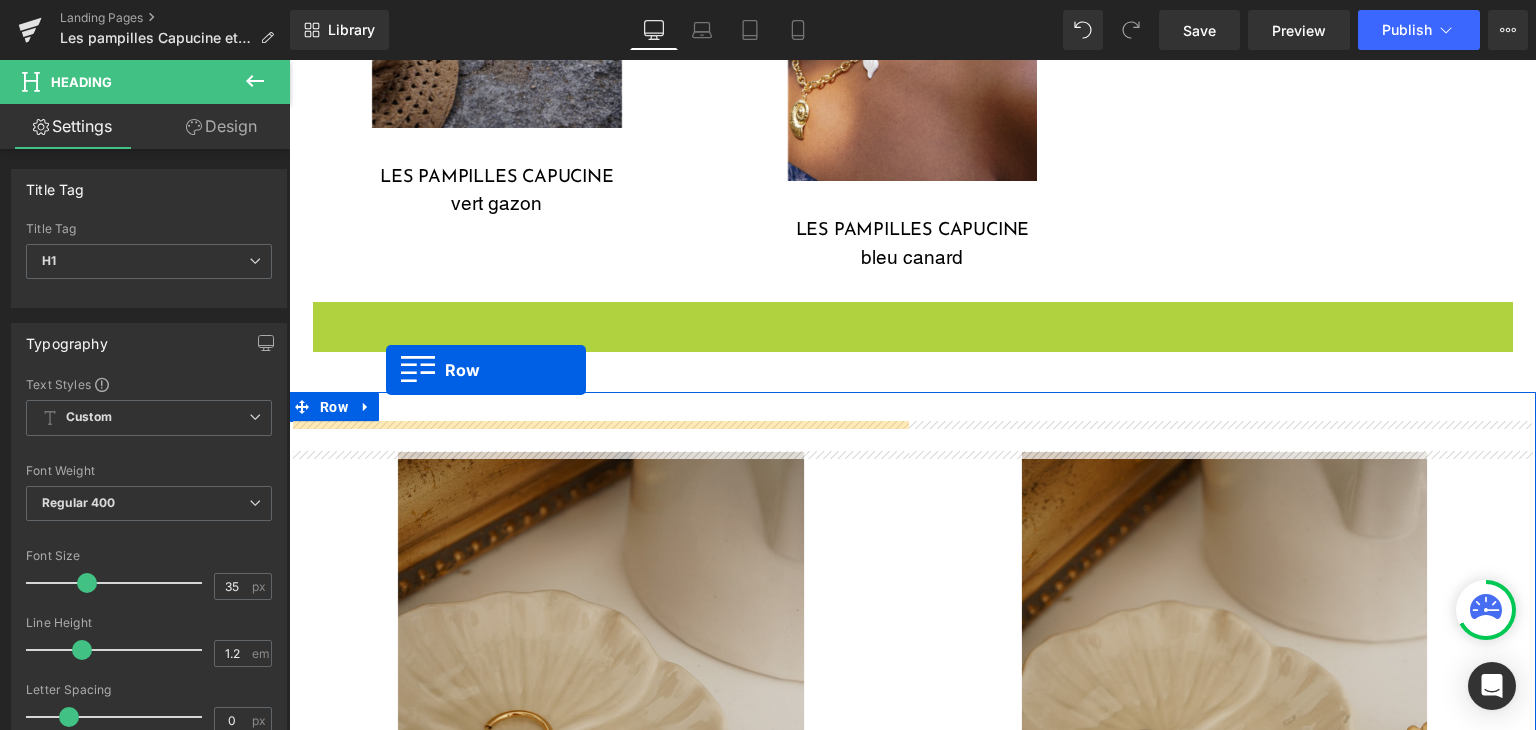 drag, startPoint x: 345, startPoint y: 312, endPoint x: 386, endPoint y: 370, distance: 71.02816 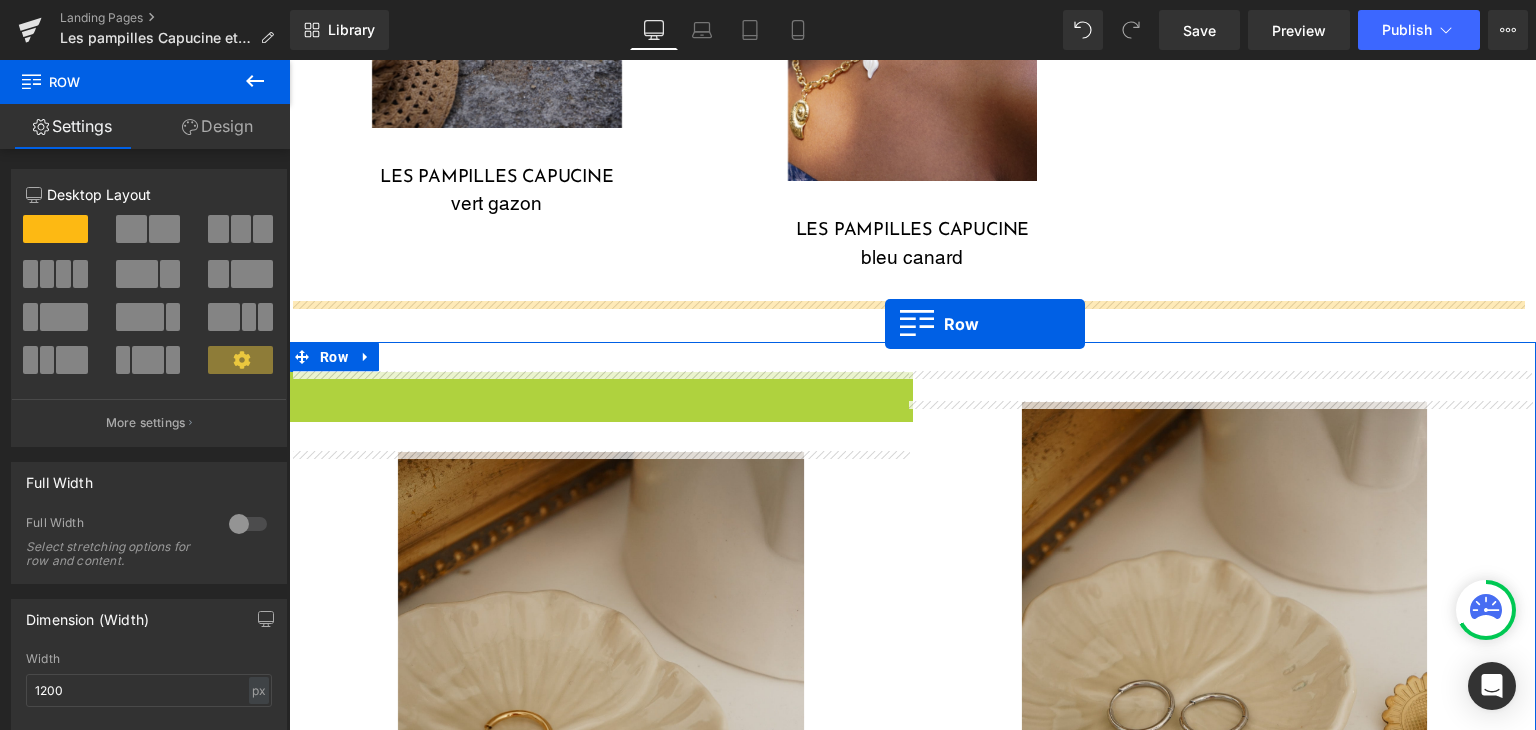 drag, startPoint x: 320, startPoint y: 389, endPoint x: 885, endPoint y: 324, distance: 568.7266 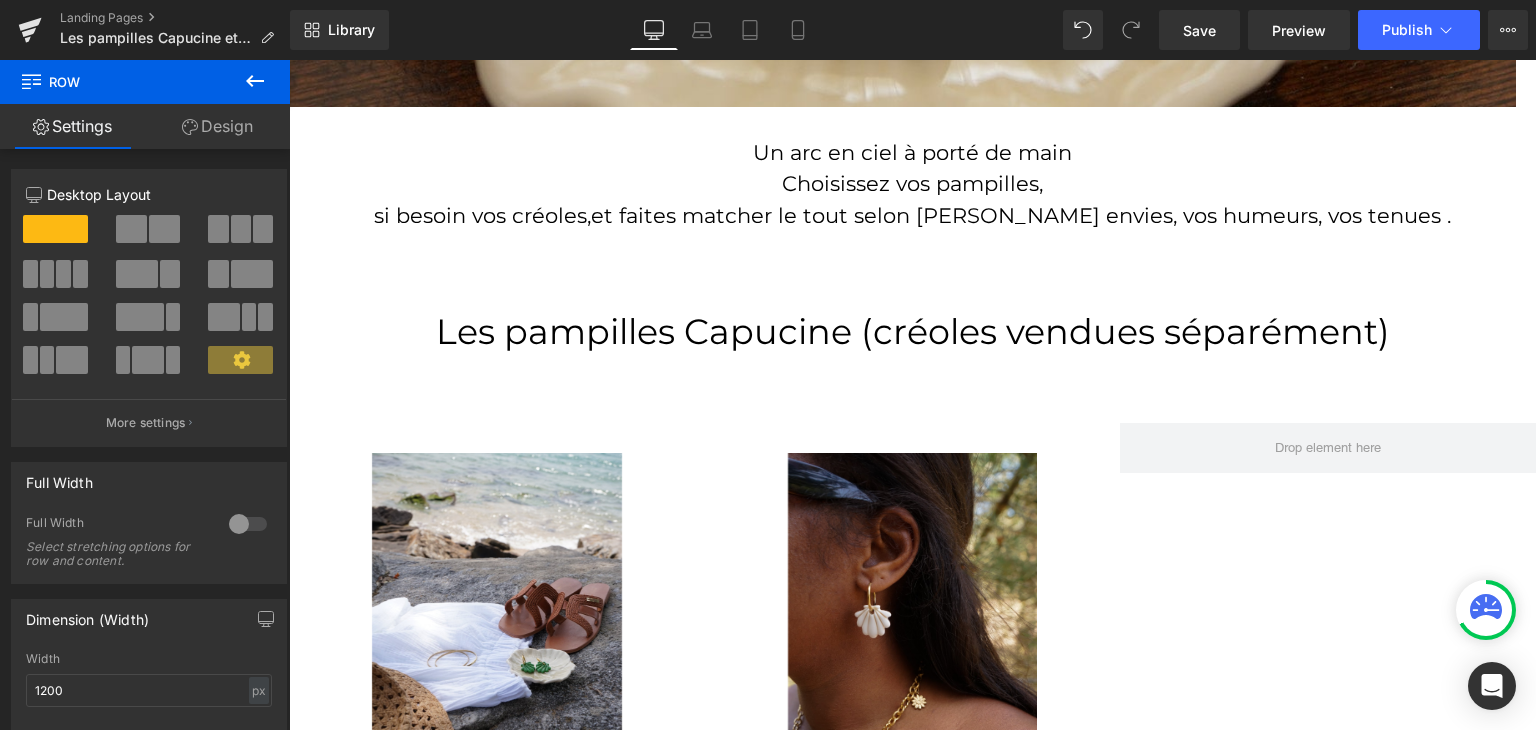 scroll, scrollTop: 820, scrollLeft: 0, axis: vertical 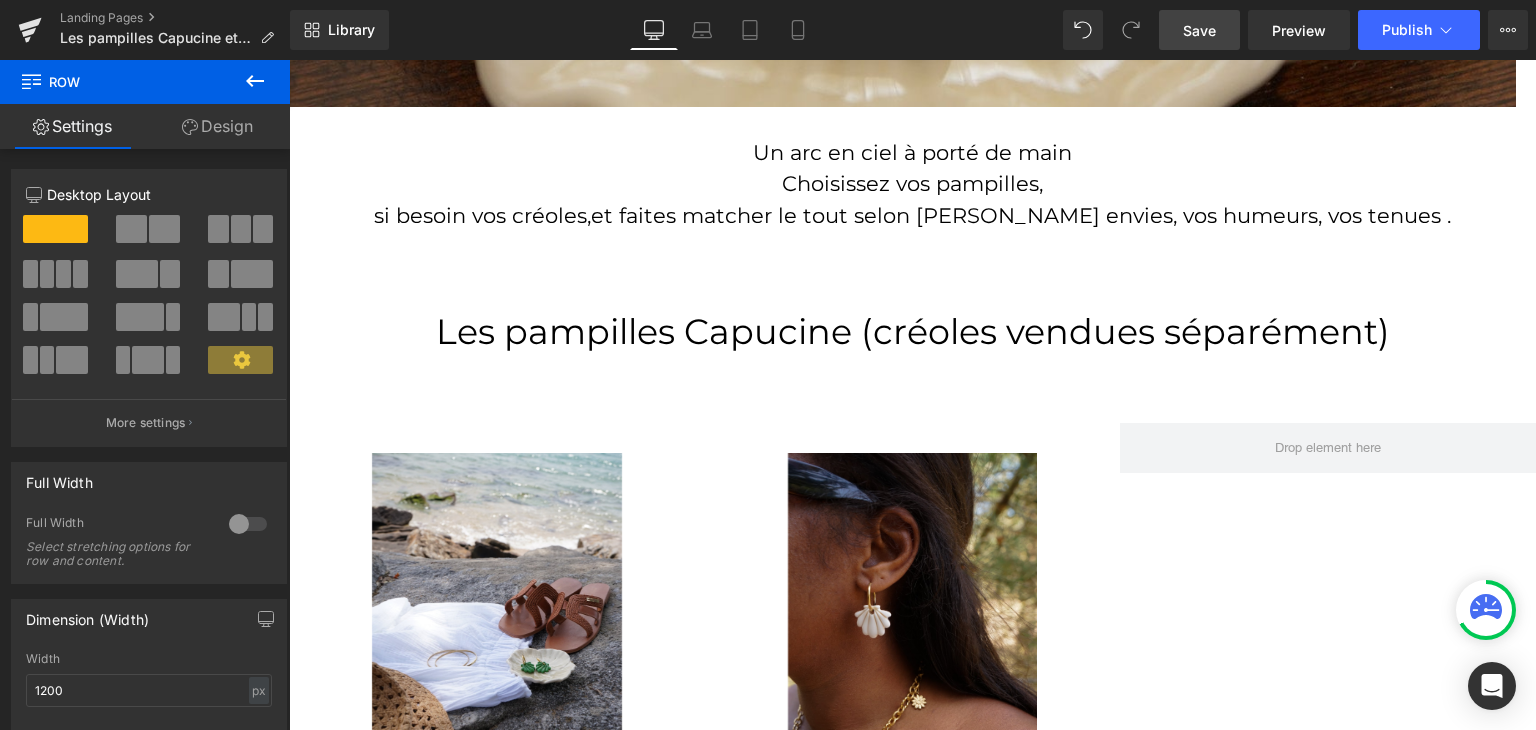 click on "Save" at bounding box center (1199, 30) 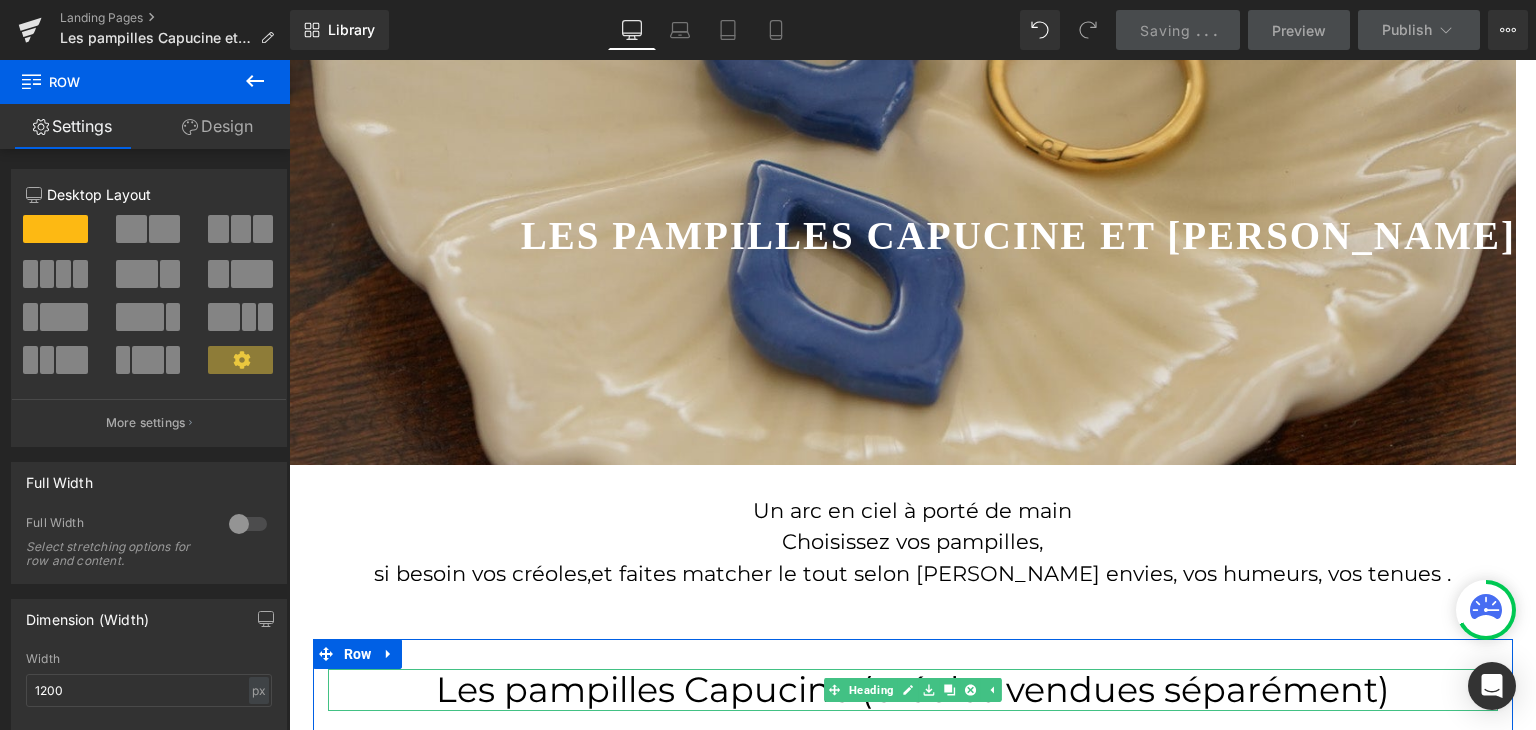 scroll, scrollTop: 320, scrollLeft: 0, axis: vertical 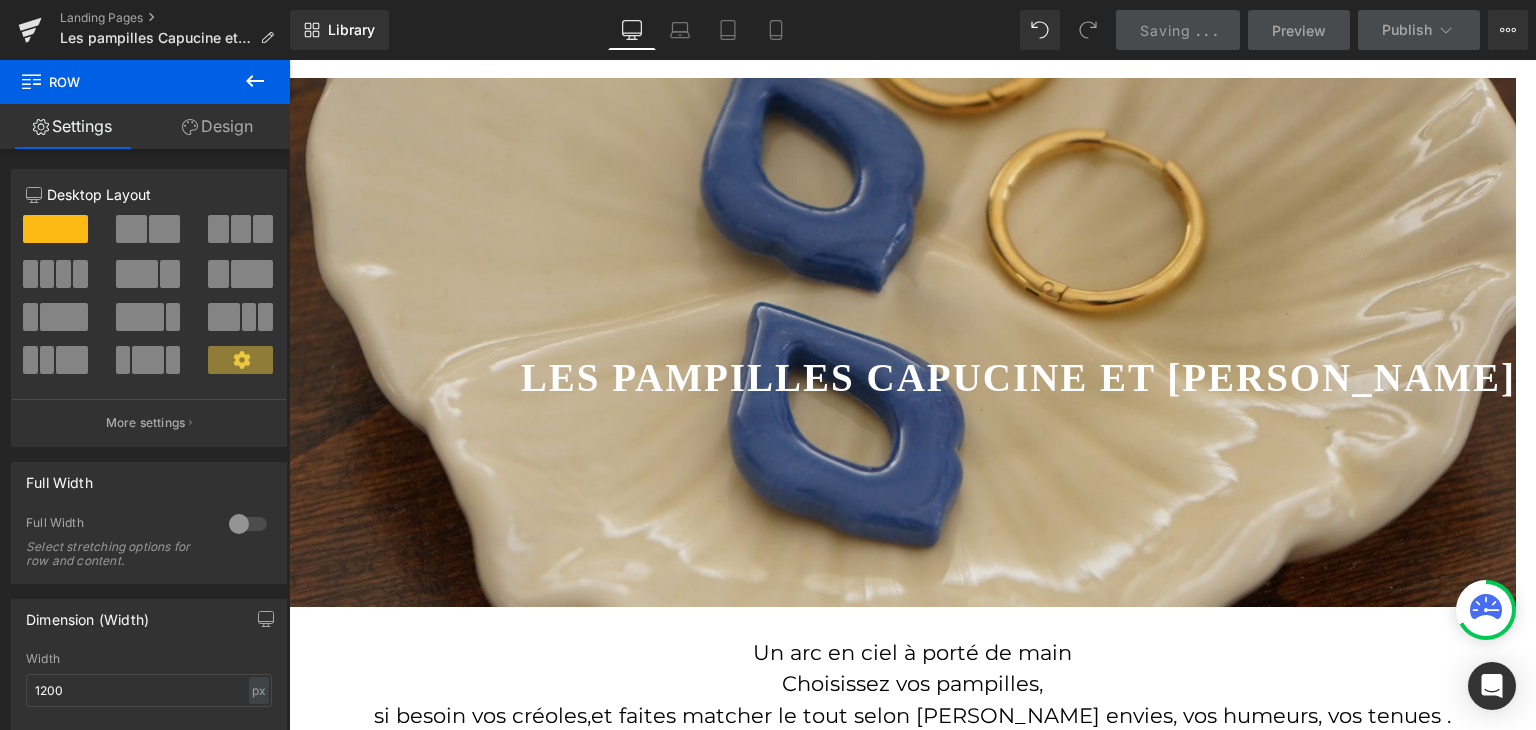 click at bounding box center [902, 331] 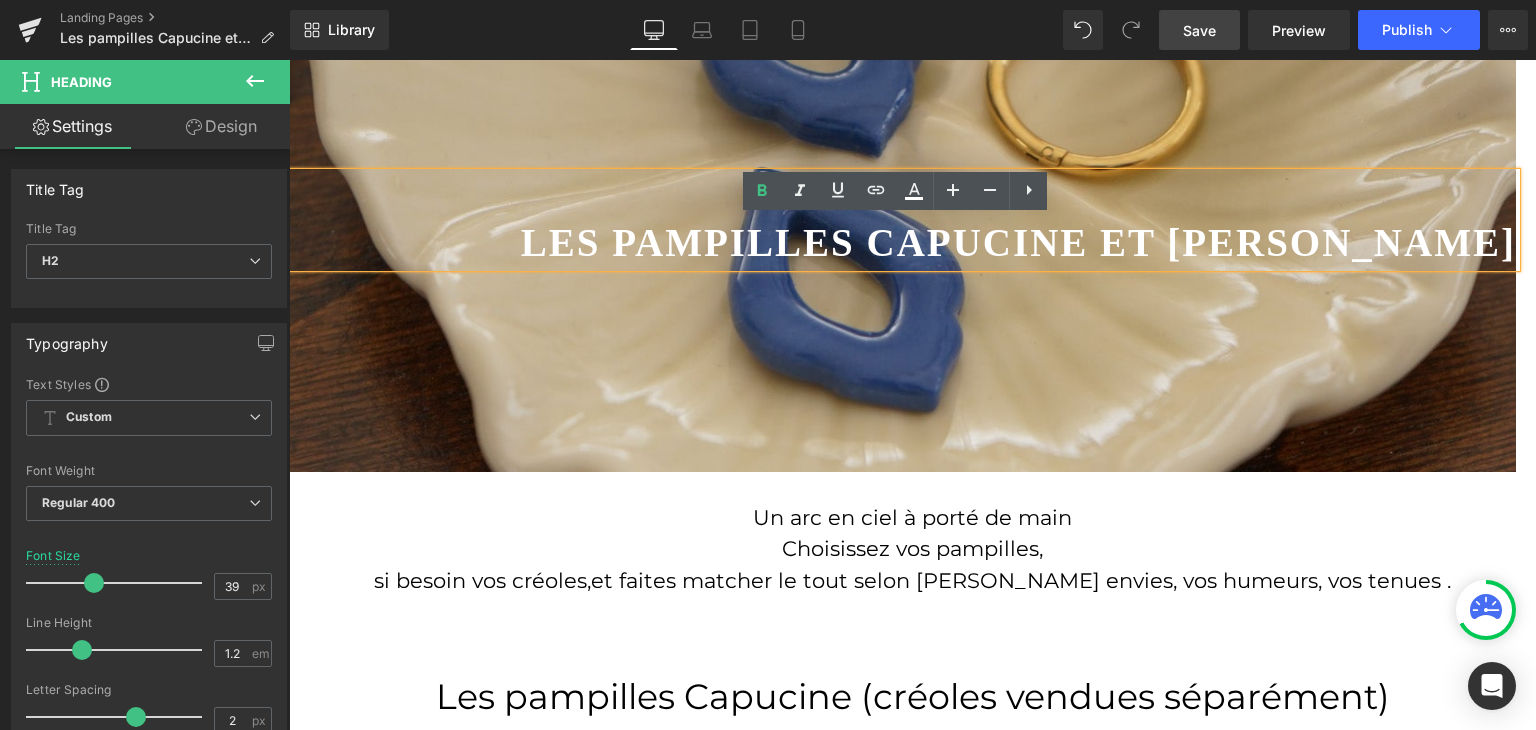scroll, scrollTop: 520, scrollLeft: 0, axis: vertical 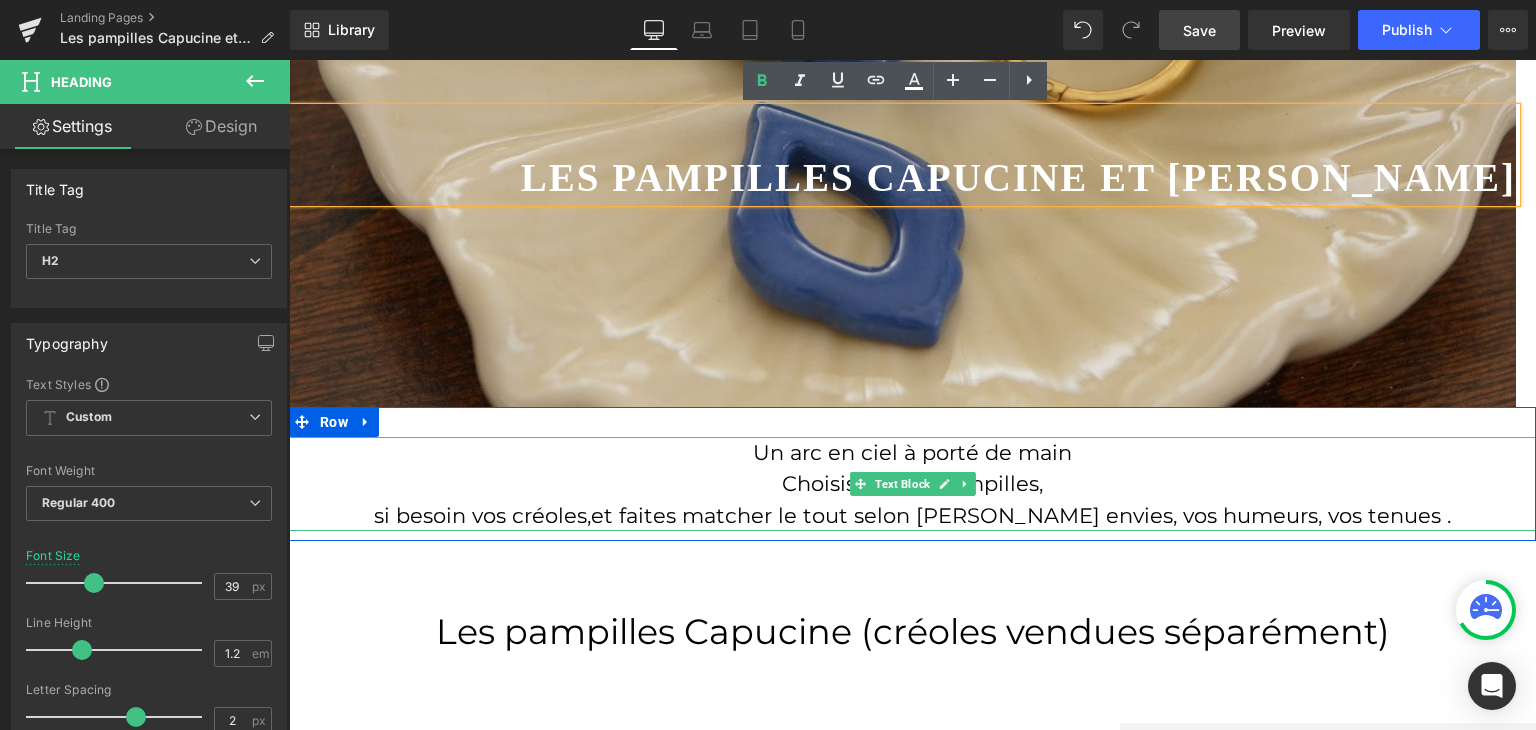click on "Un arc en ciel à porté de main" at bounding box center (912, 453) 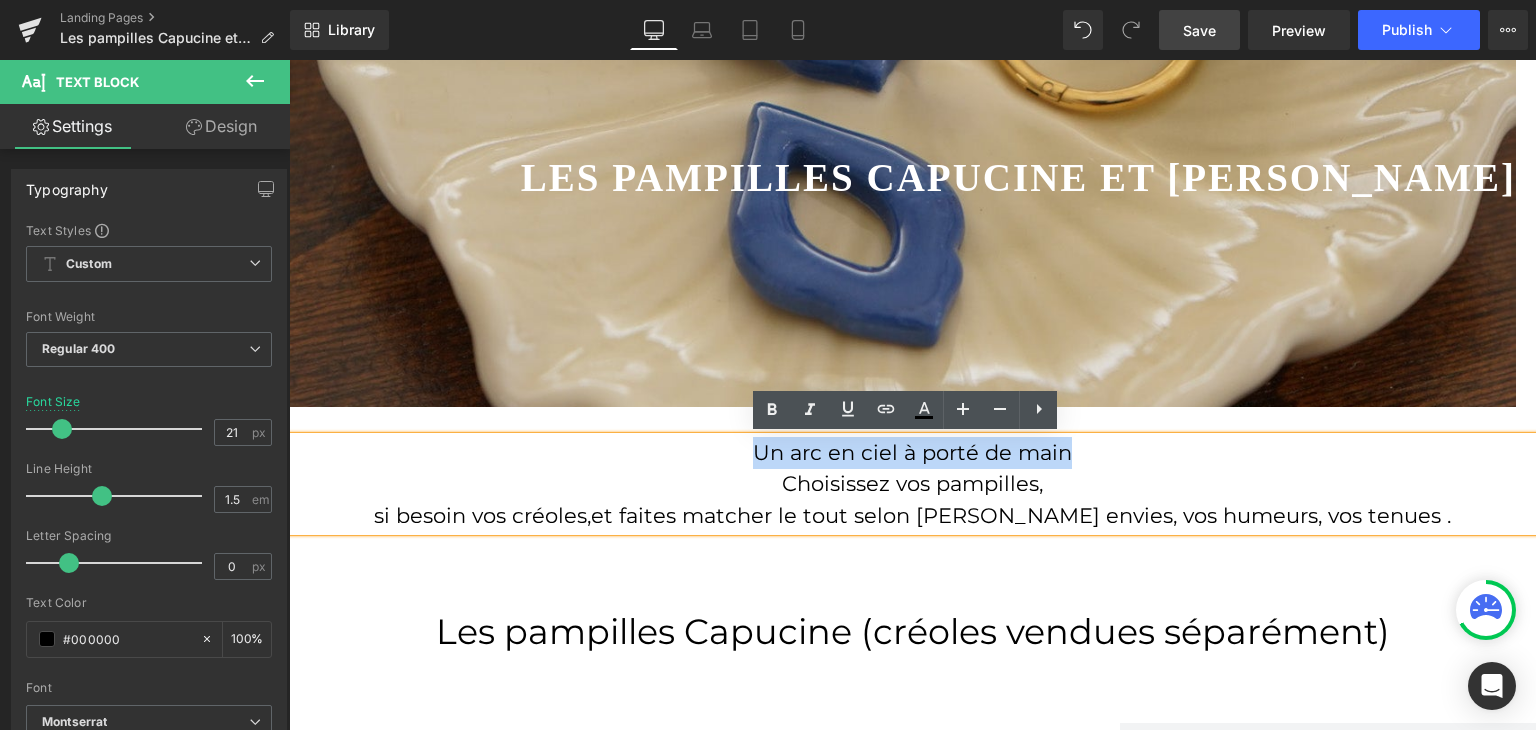drag, startPoint x: 1084, startPoint y: 447, endPoint x: 684, endPoint y: 453, distance: 400.04498 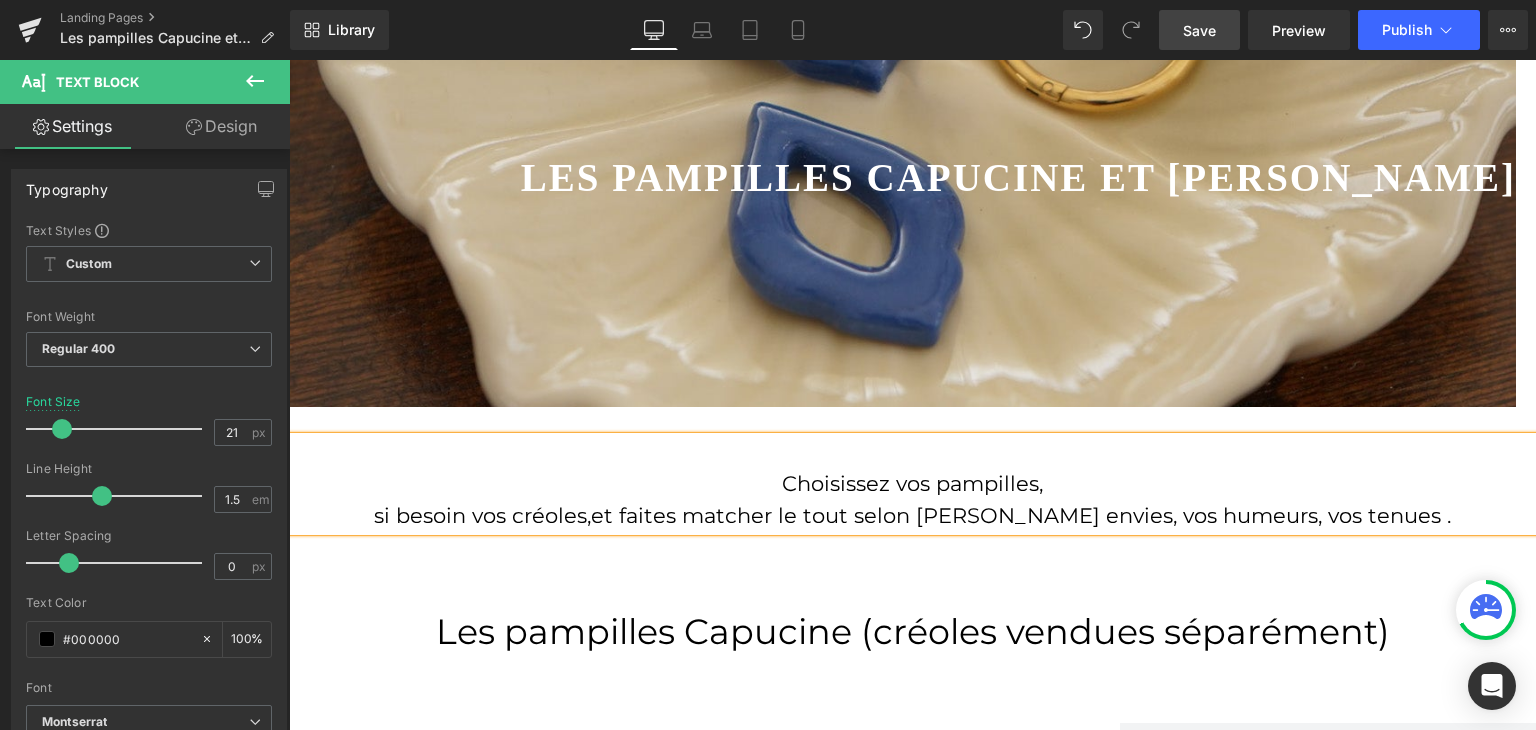 click on "Choisissez vos pampilles," at bounding box center [912, 484] 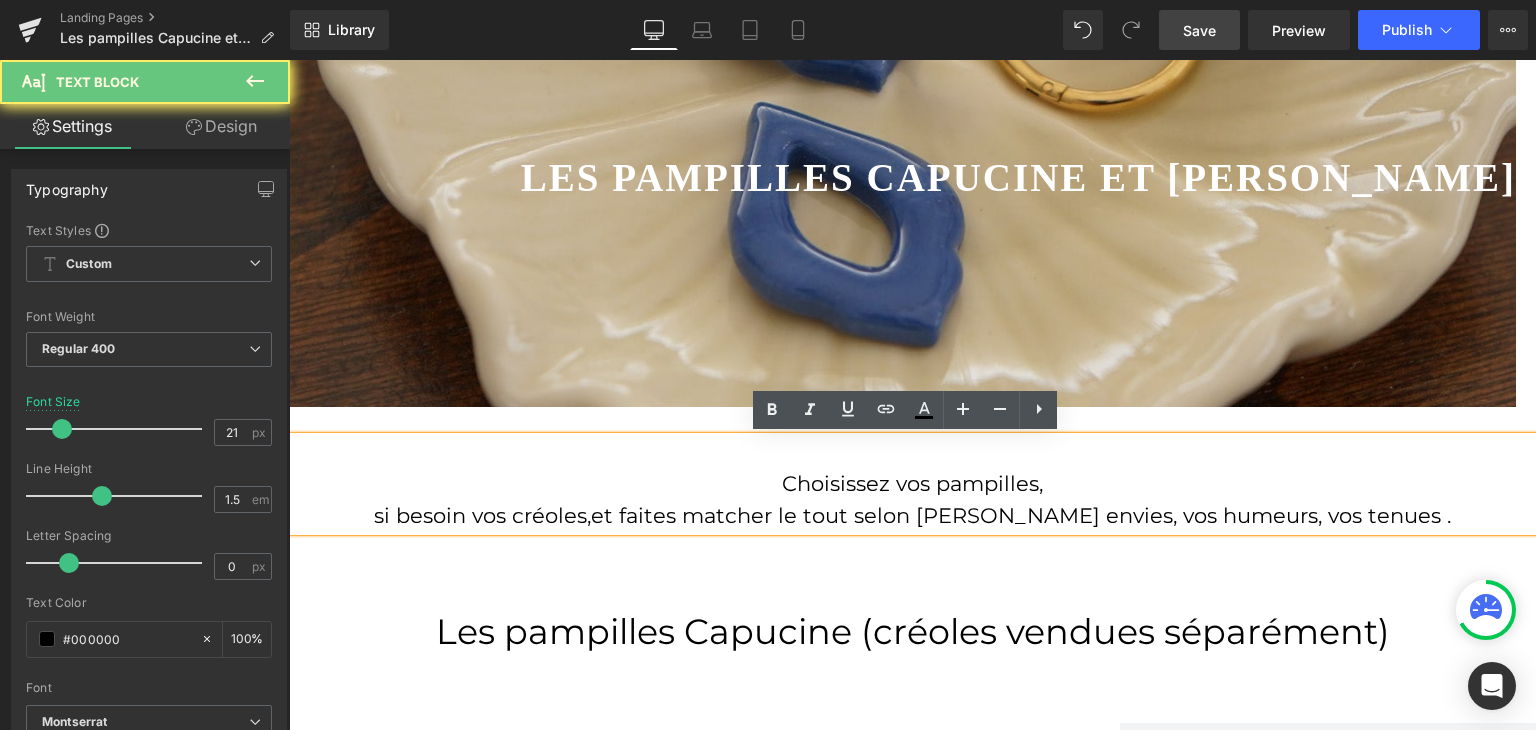 click on "Choisissez vos pampilles," at bounding box center (912, 484) 